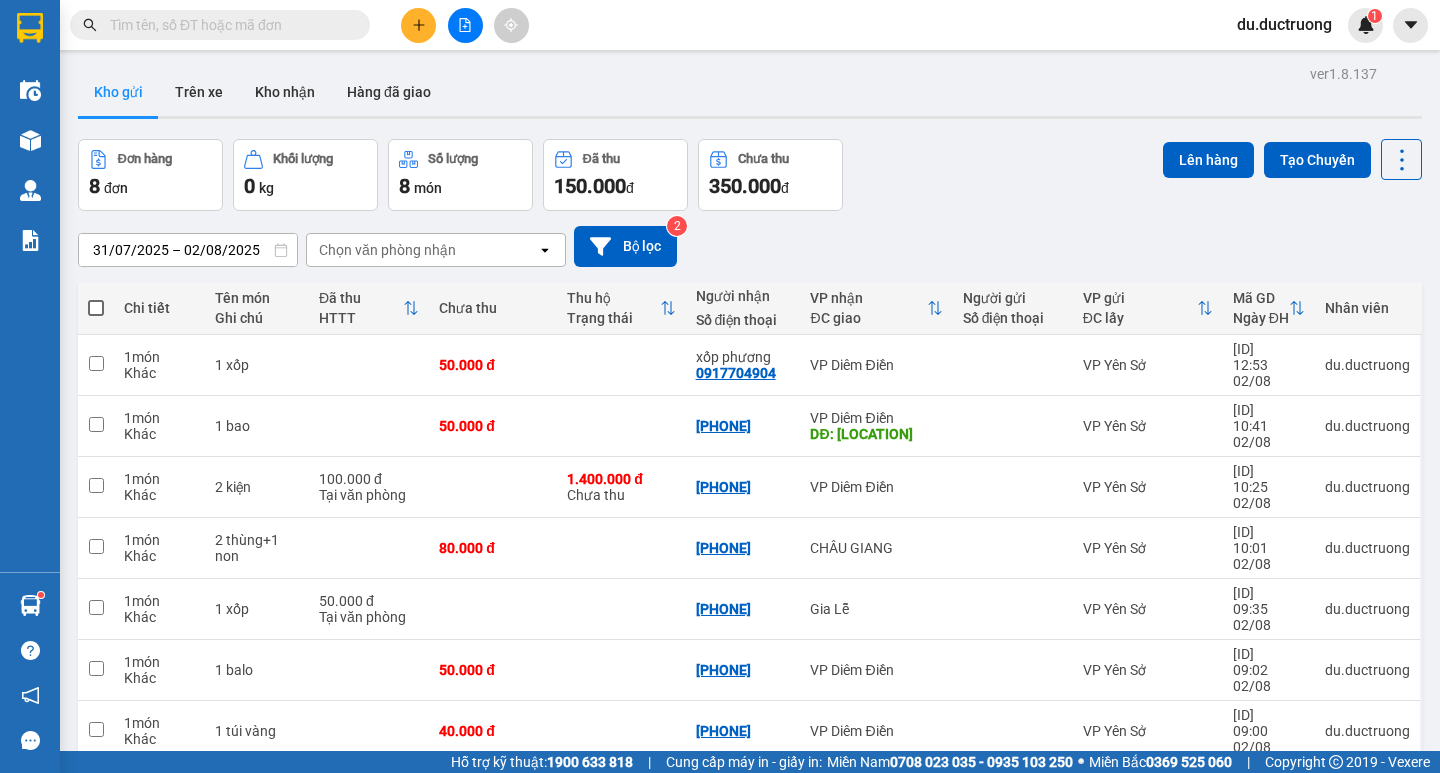 scroll, scrollTop: 0, scrollLeft: 0, axis: both 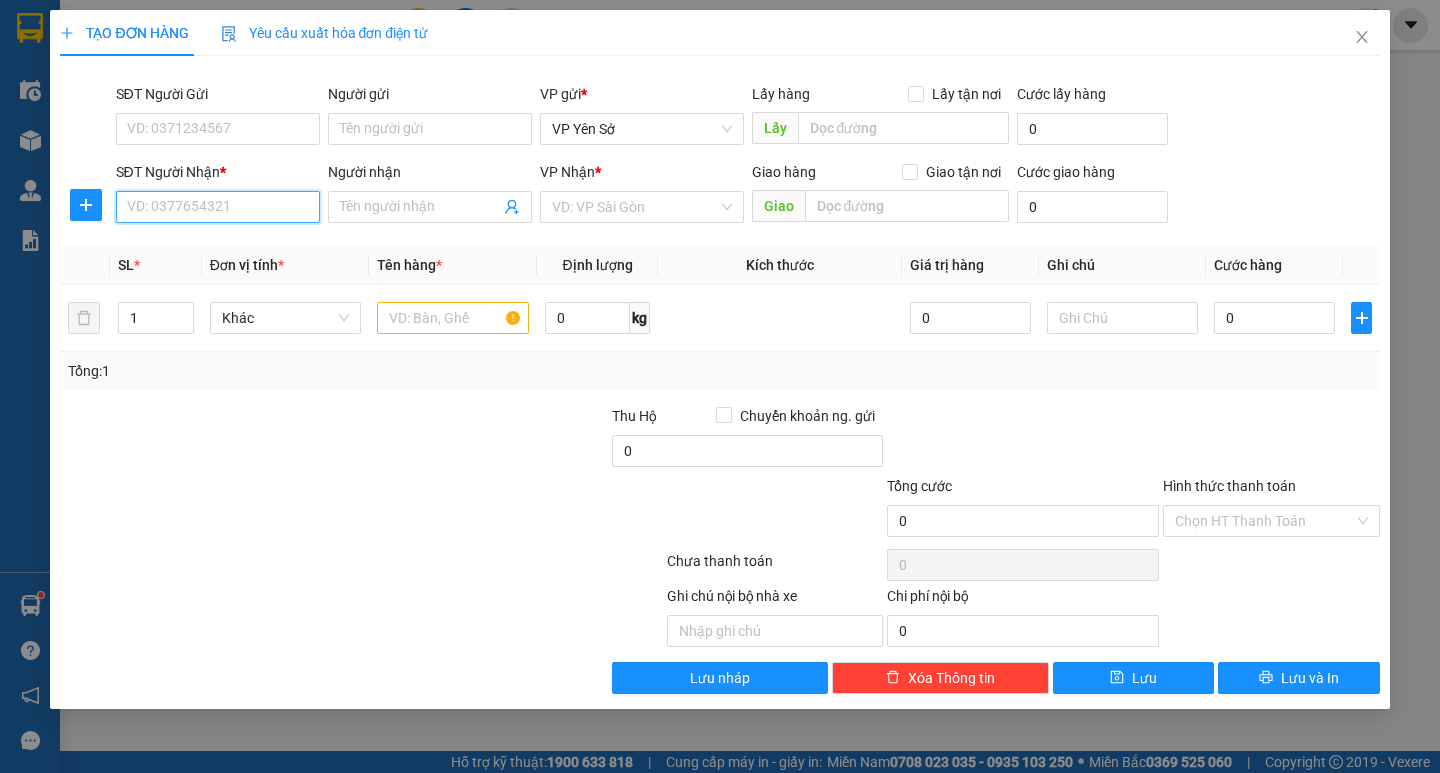click on "SĐT Người Nhận  *" at bounding box center (218, 207) 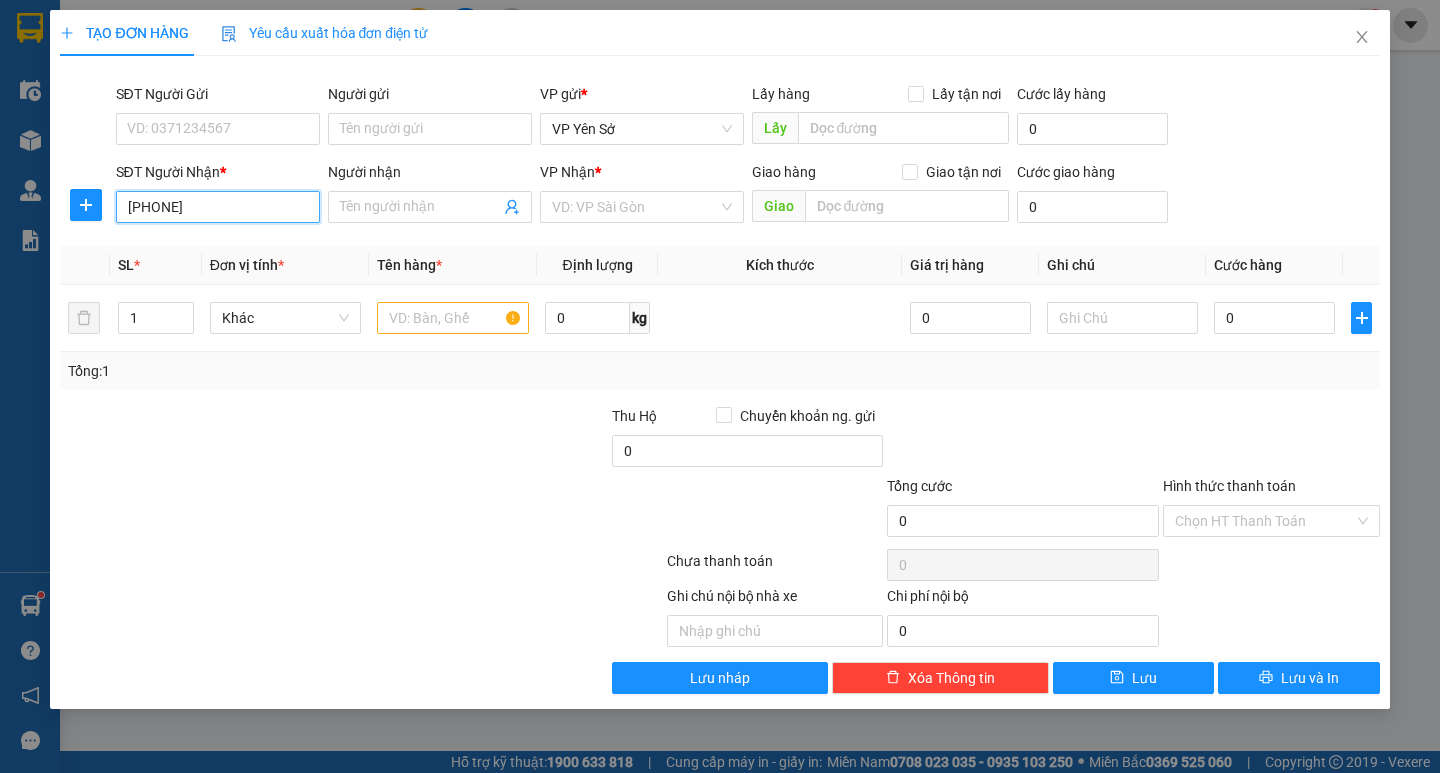 type on "[PHONE]" 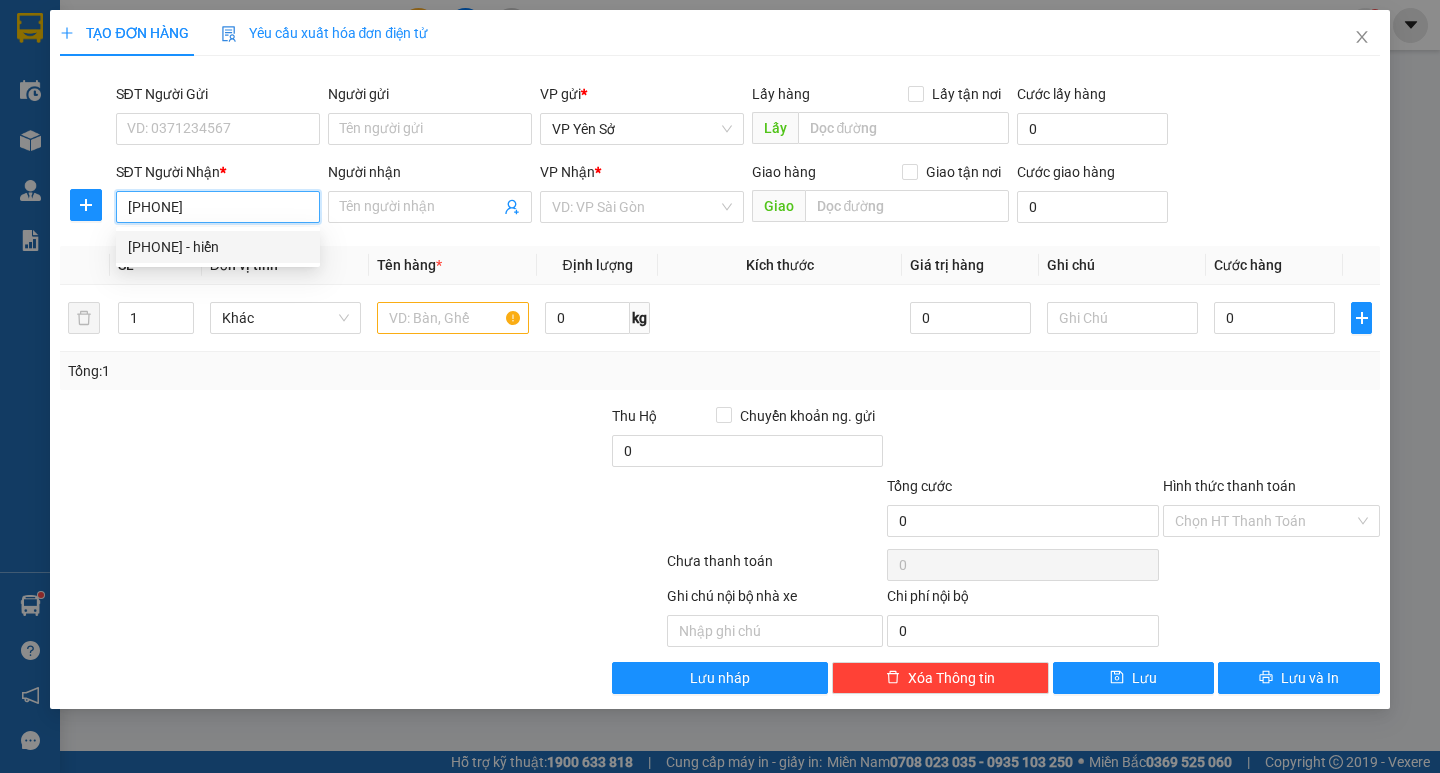 click on "[PHONE] - hiển" at bounding box center [218, 247] 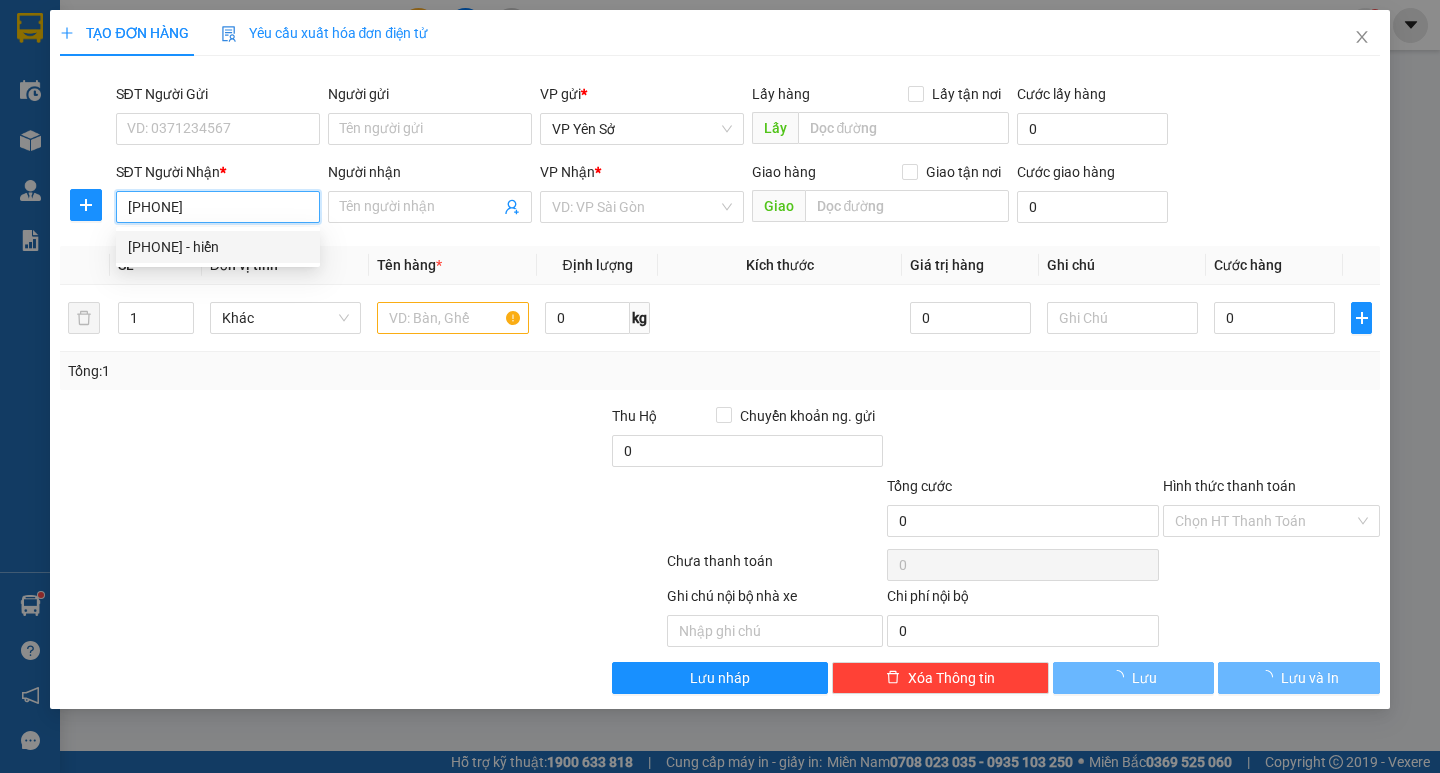 type on "hiển" 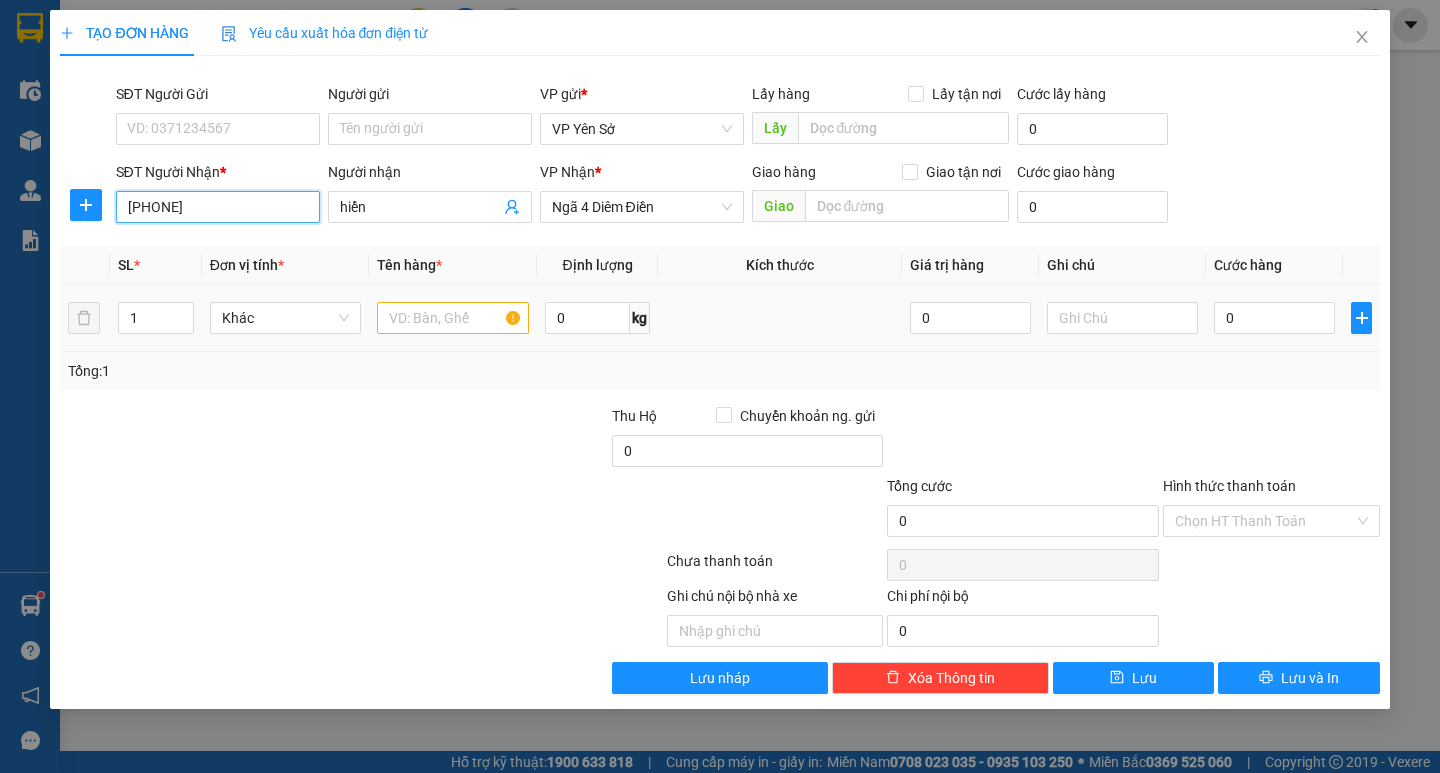 type on "[PHONE]" 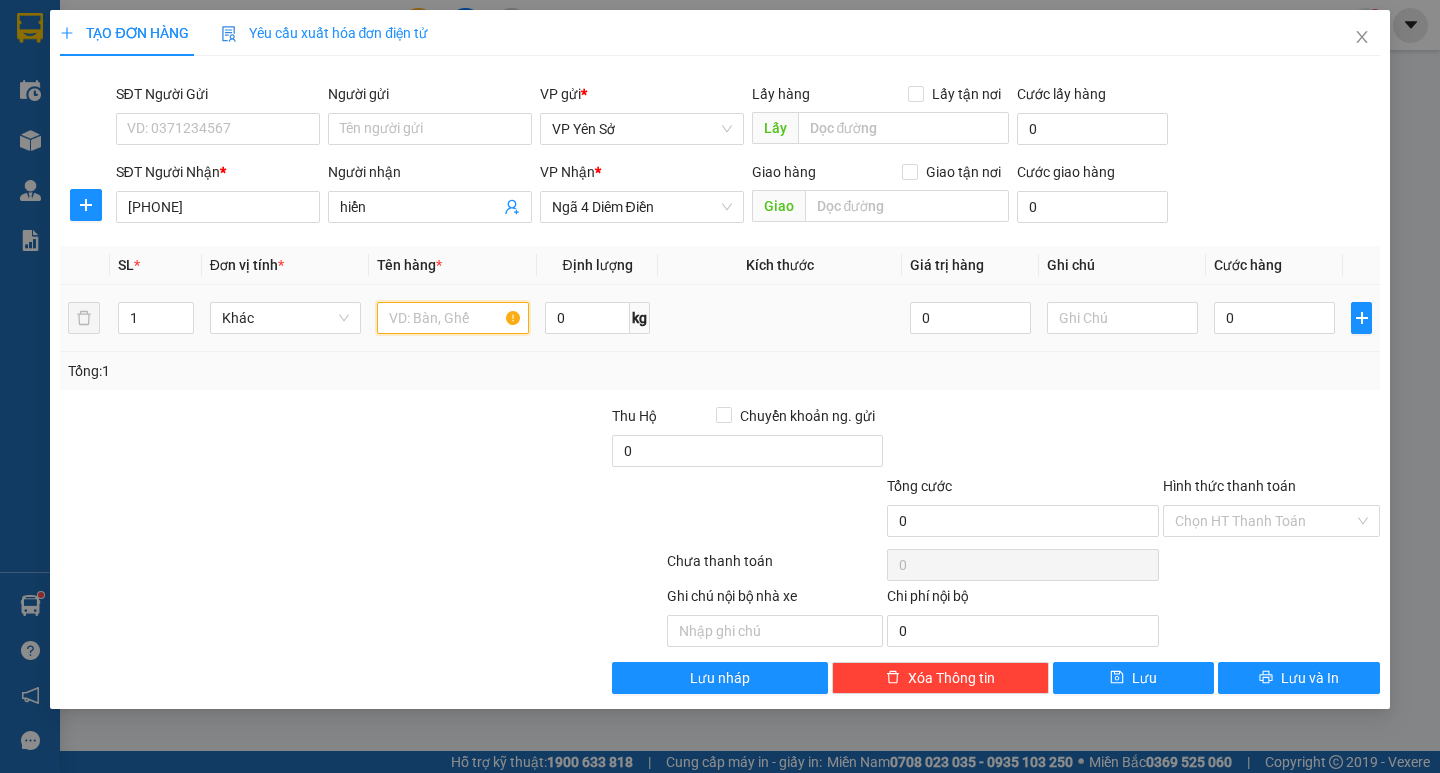 click at bounding box center [452, 318] 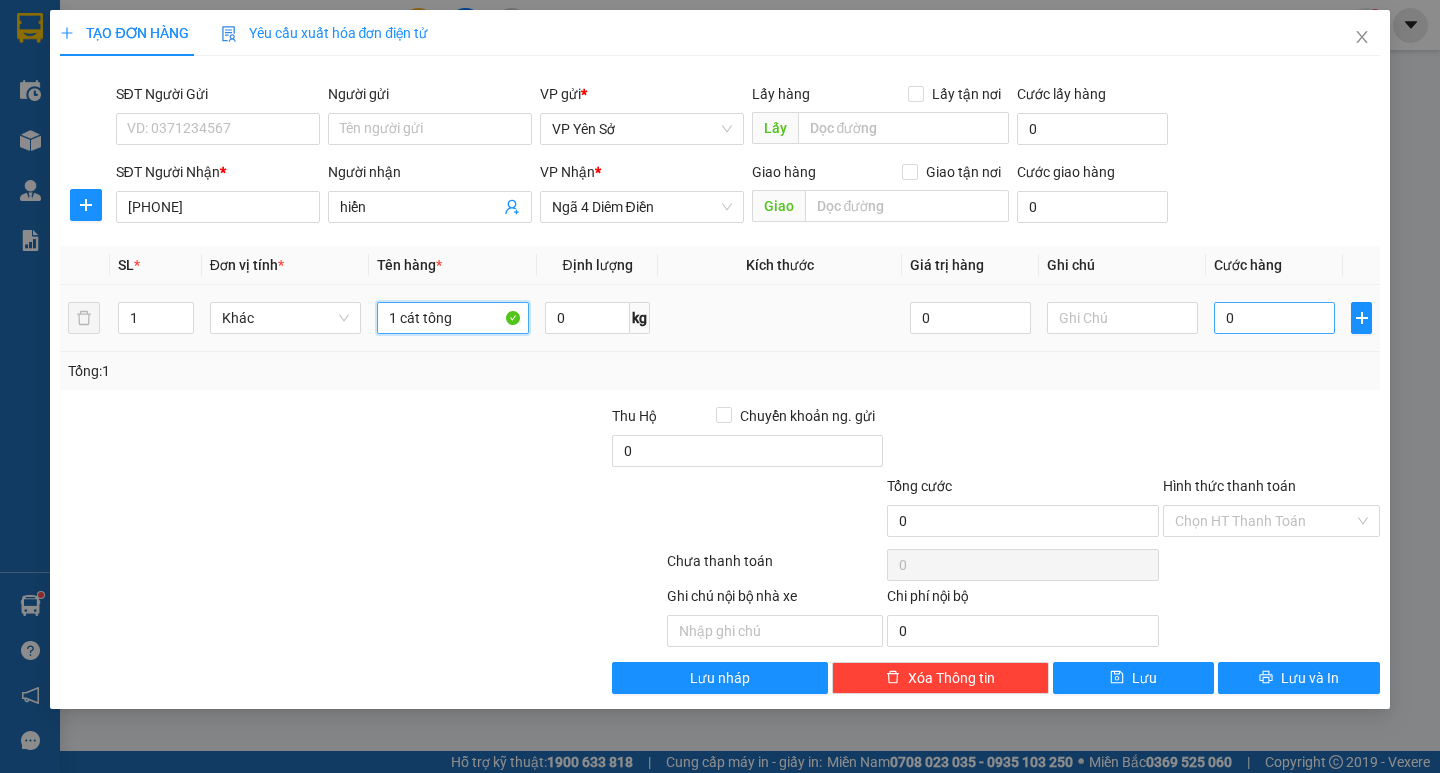 type on "1 cát tông" 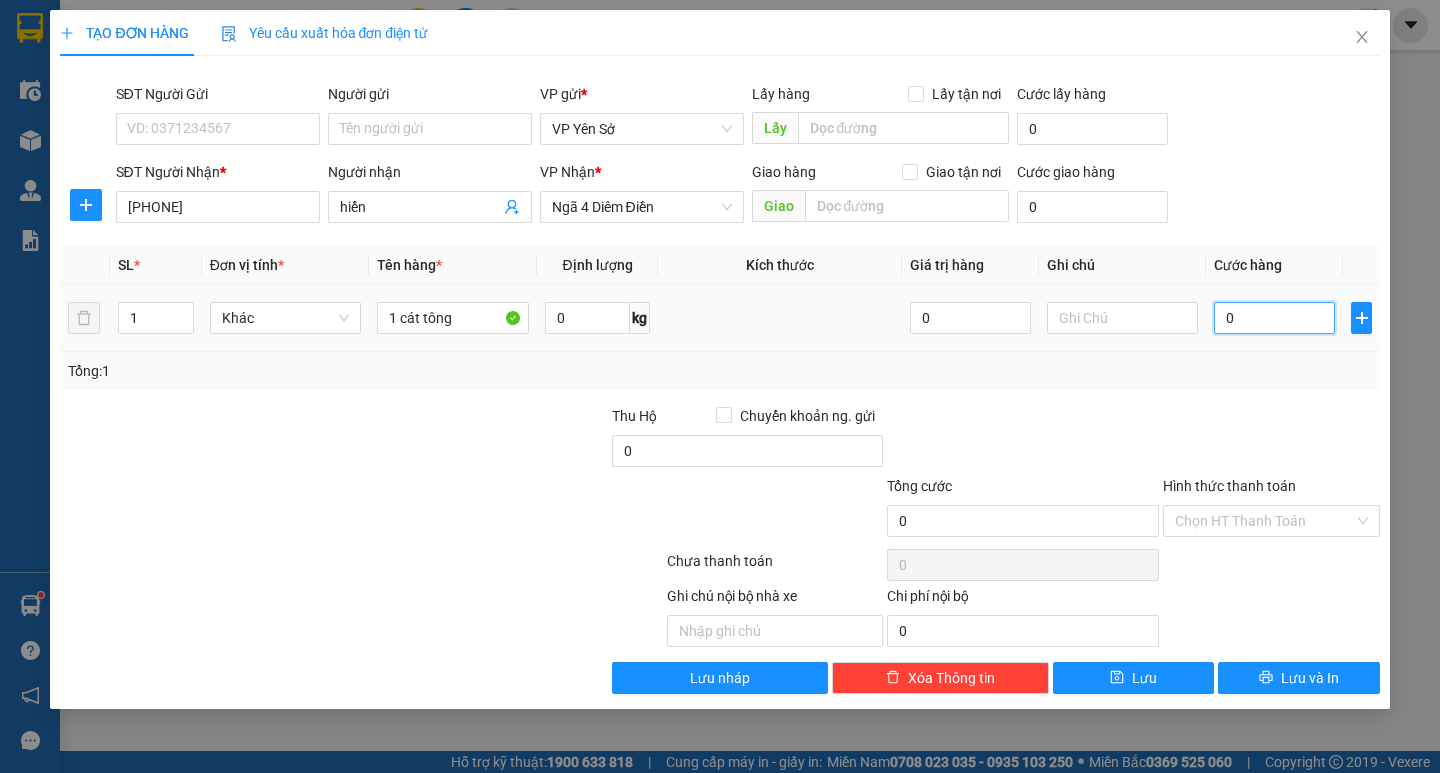 click on "0" at bounding box center [1274, 318] 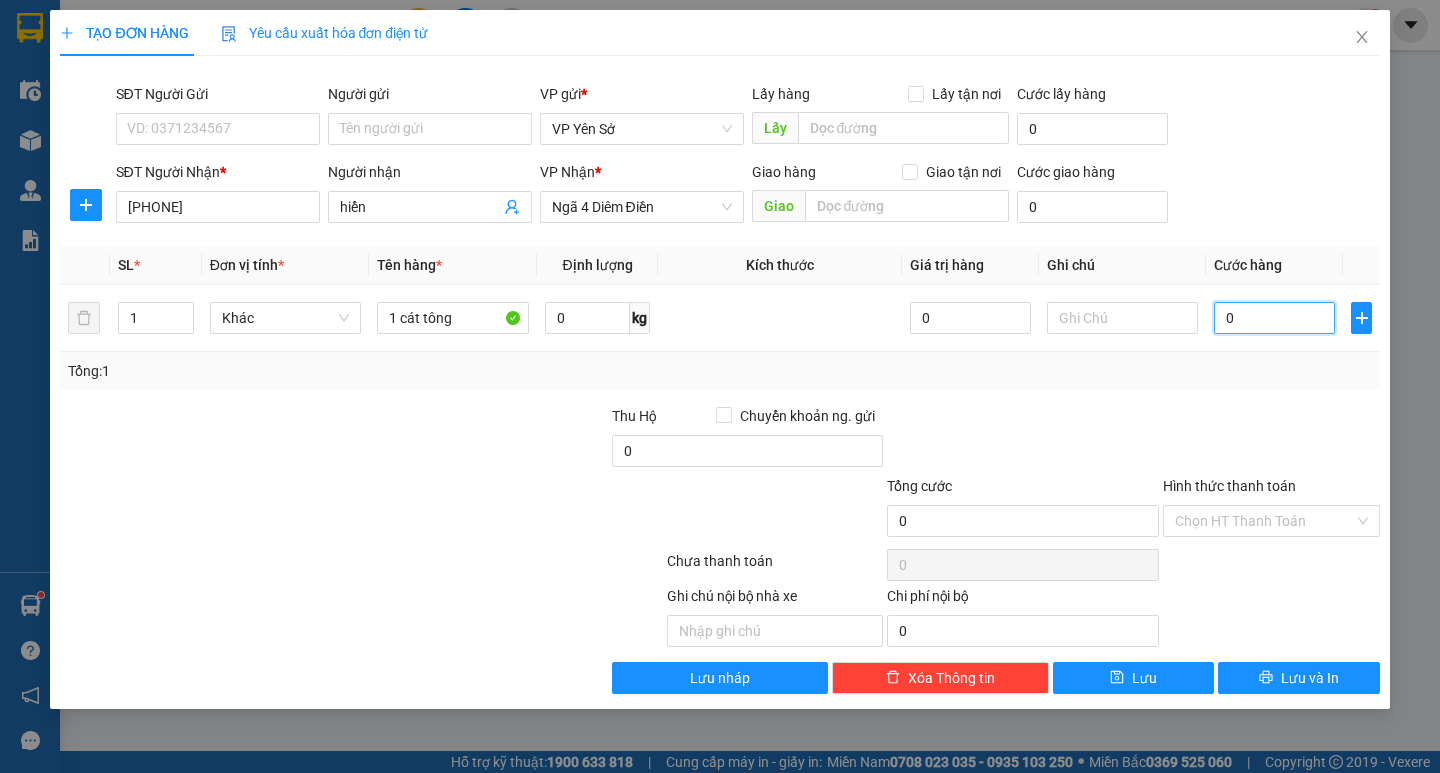 type on "004" 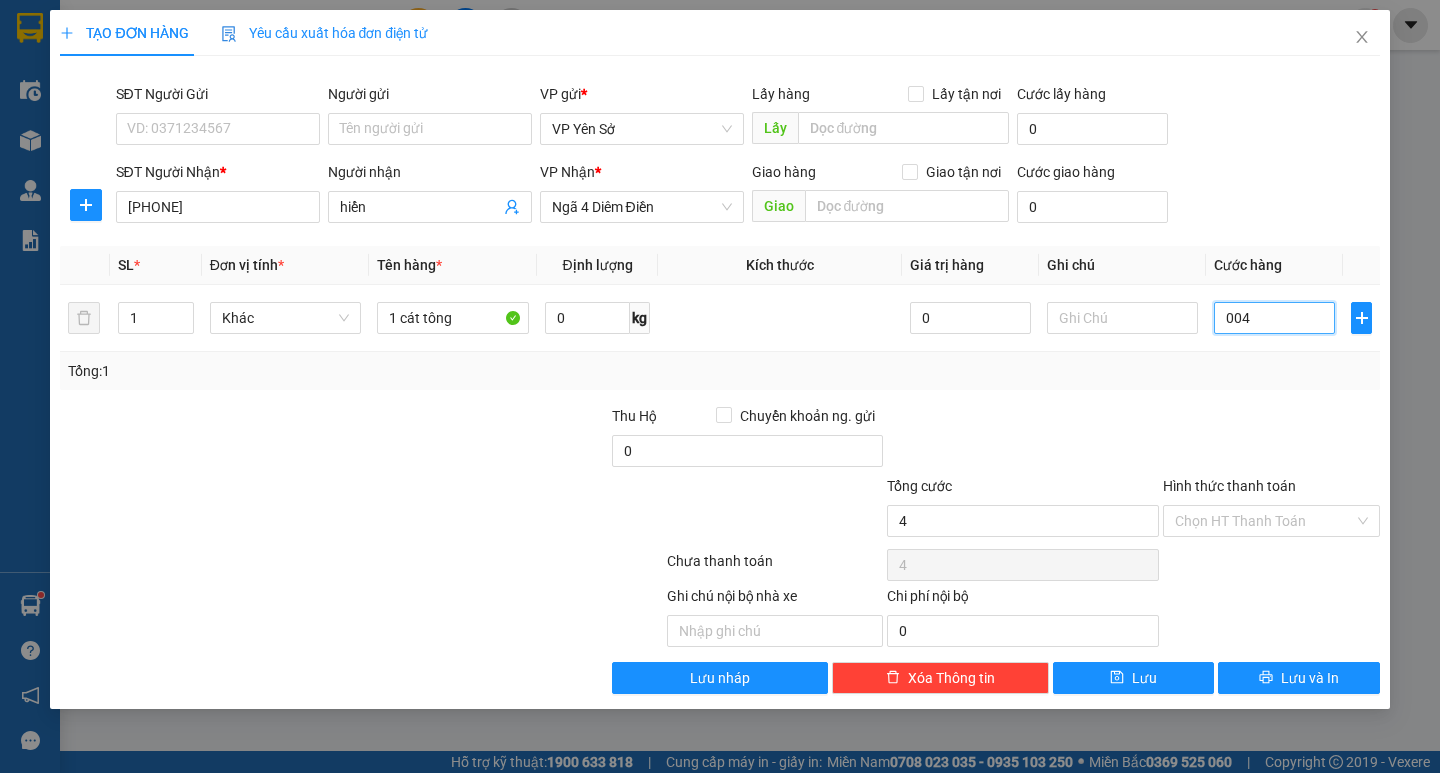 type on "0.040" 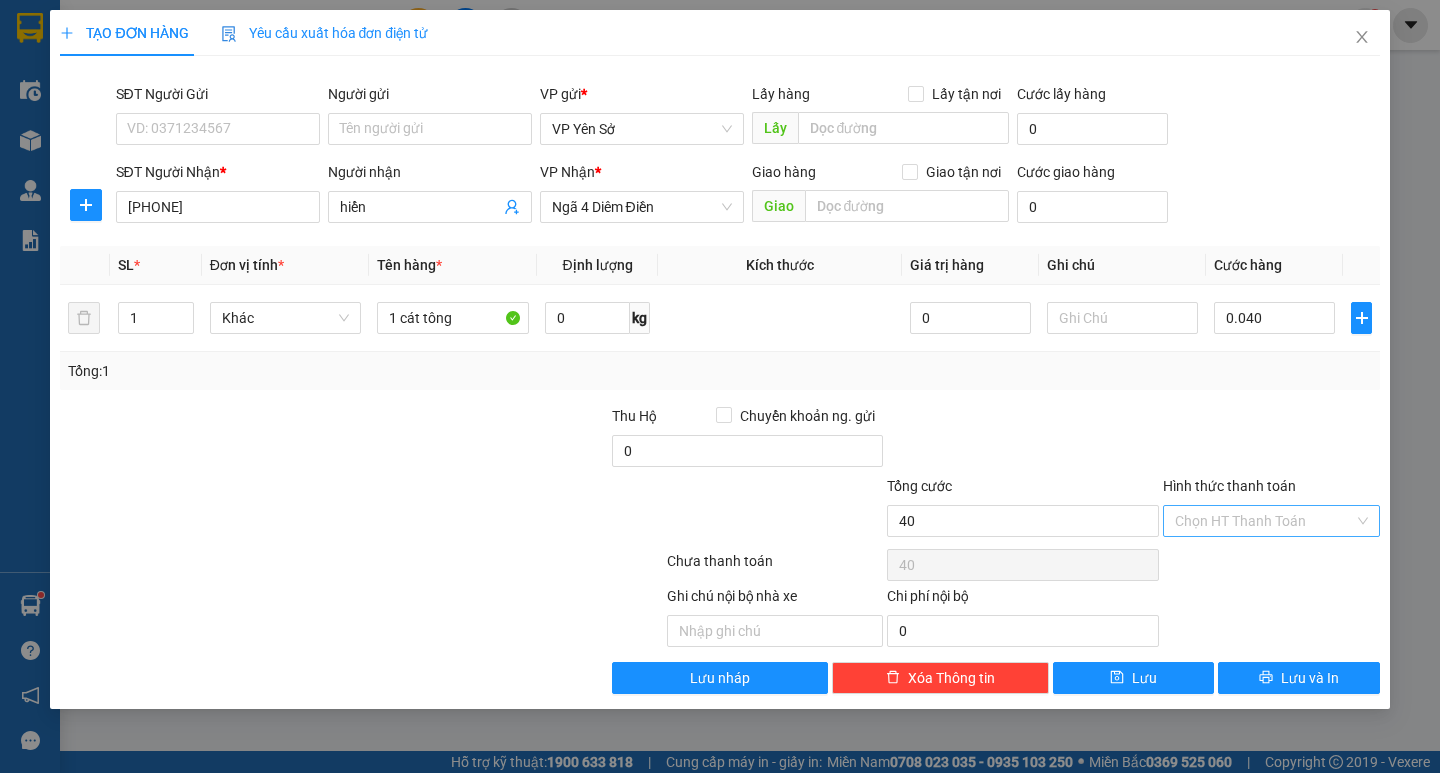 click on "Hình thức thanh toán" at bounding box center (1264, 521) 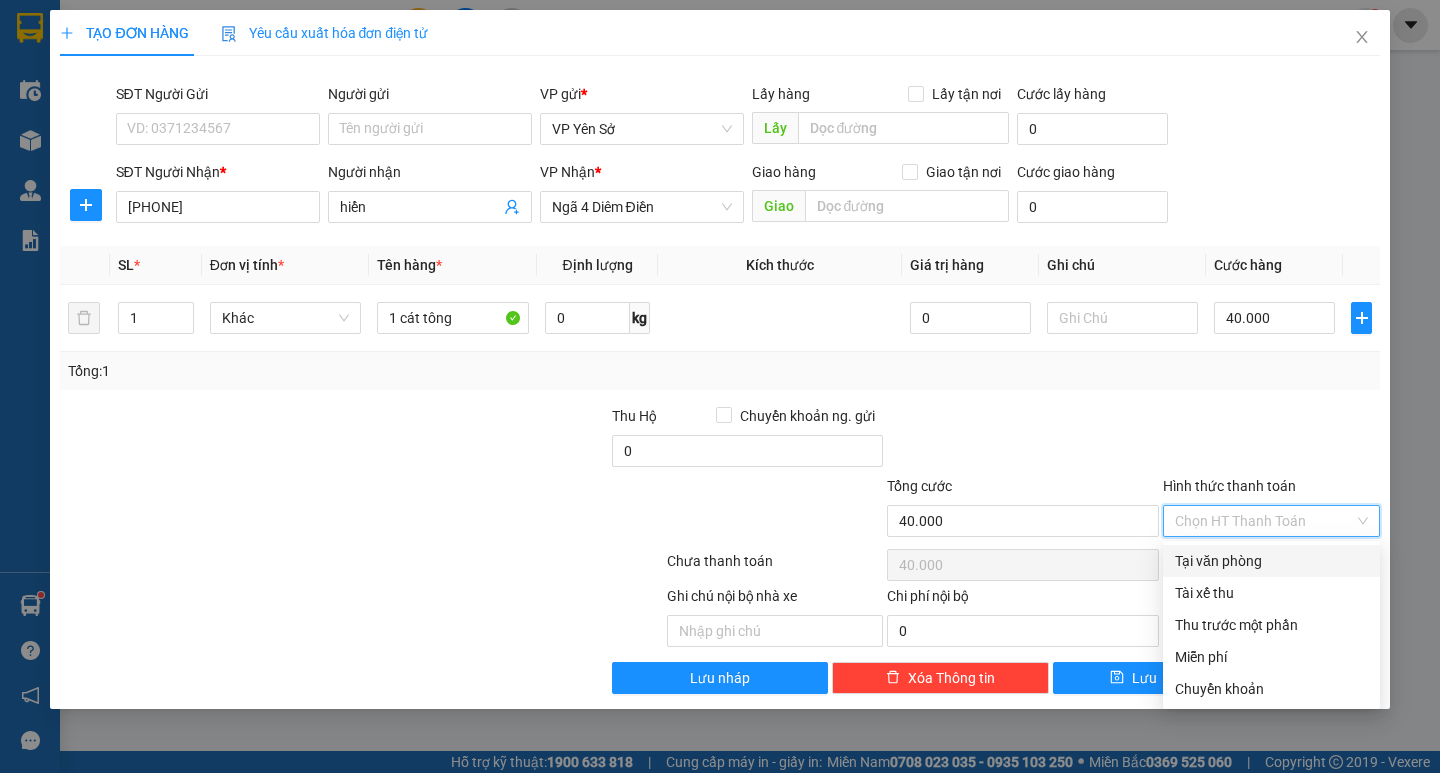 click on "Tại văn phòng" at bounding box center [1271, 561] 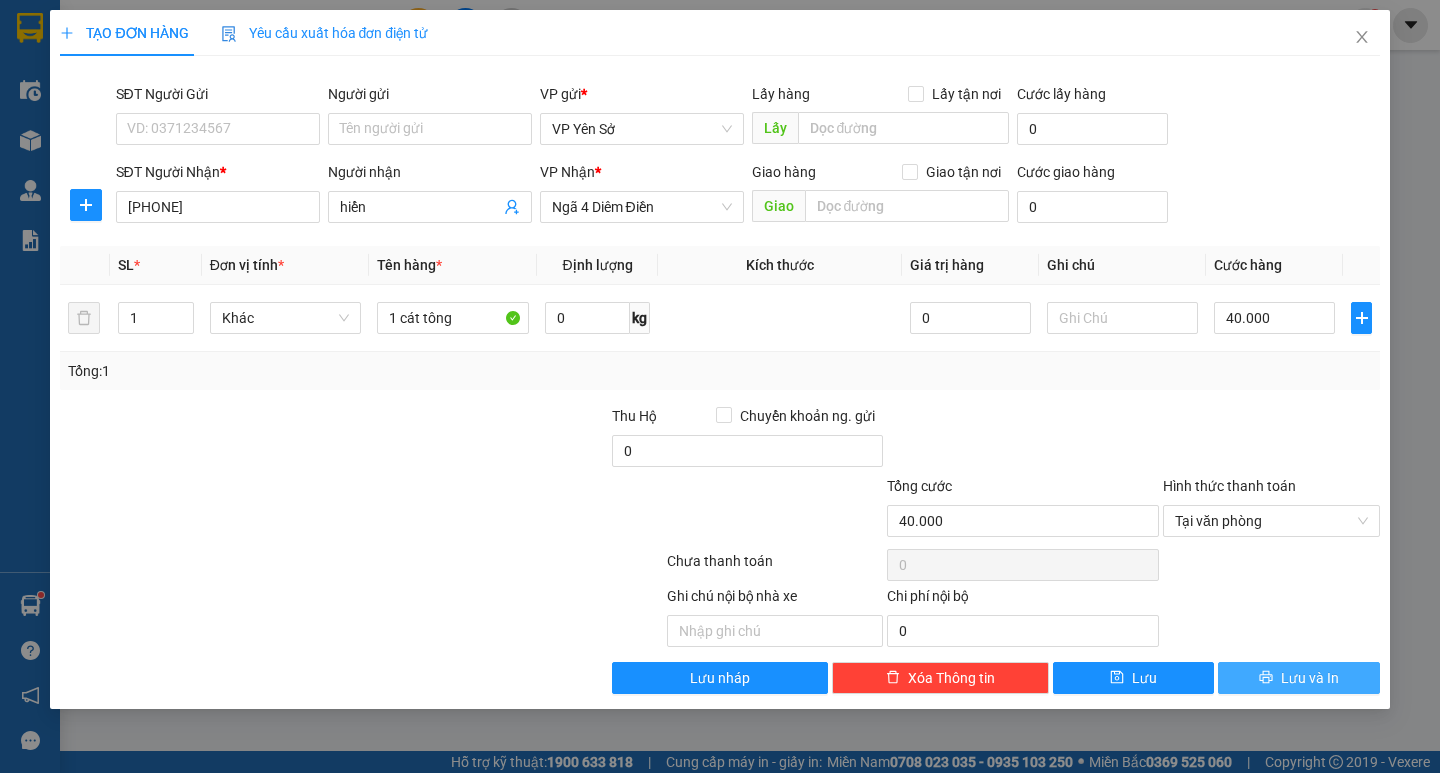click on "Lưu và In" at bounding box center [1310, 678] 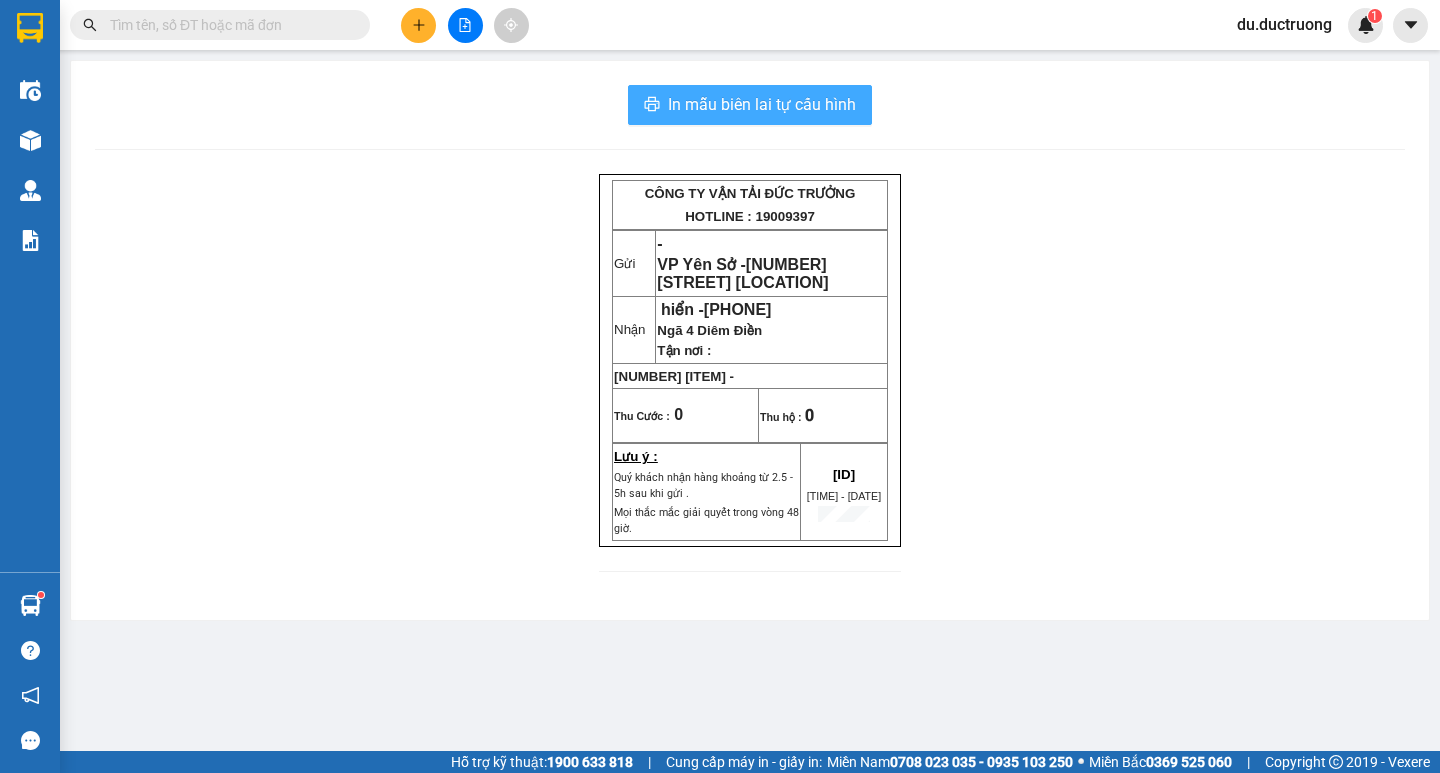 click on "In mẫu biên lai tự cấu hình" at bounding box center [762, 104] 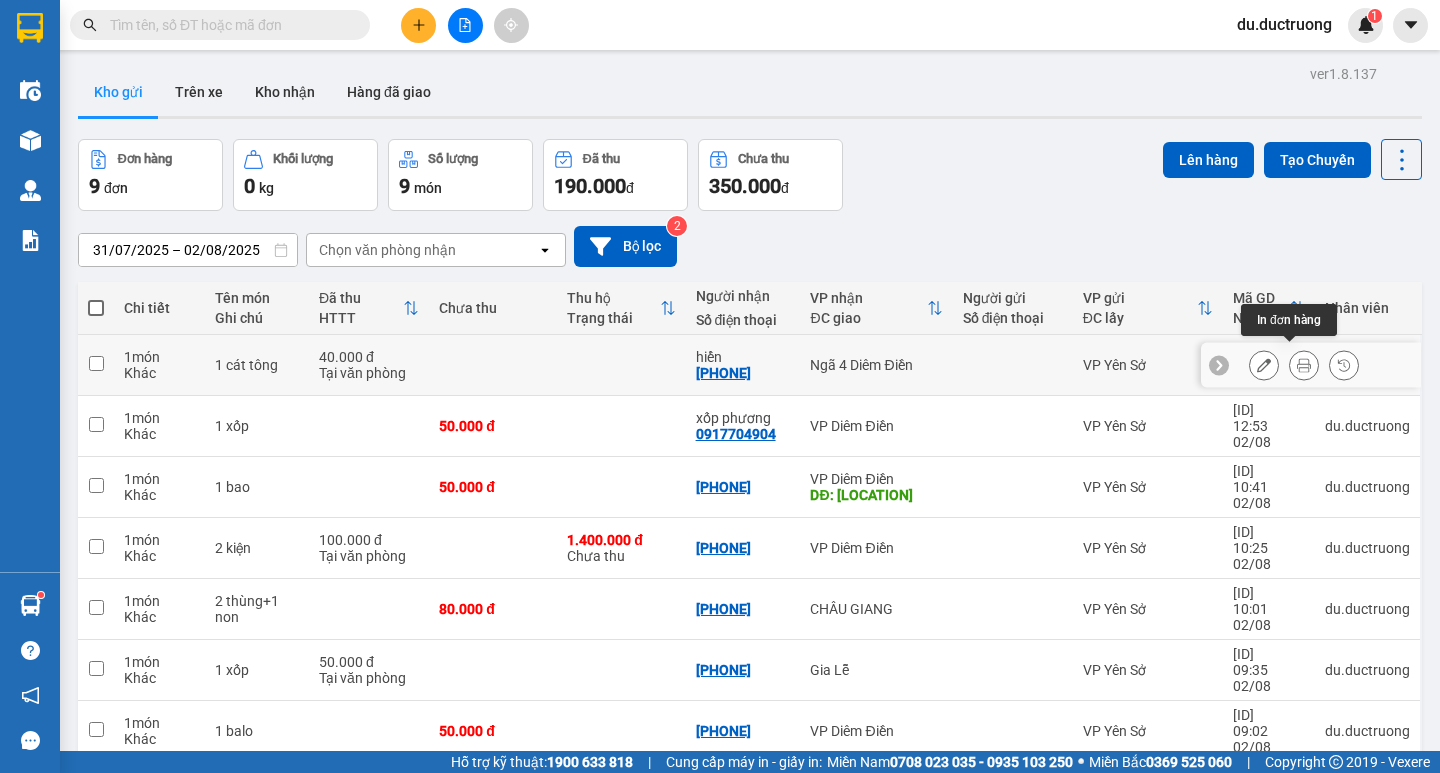 click at bounding box center [1304, 365] 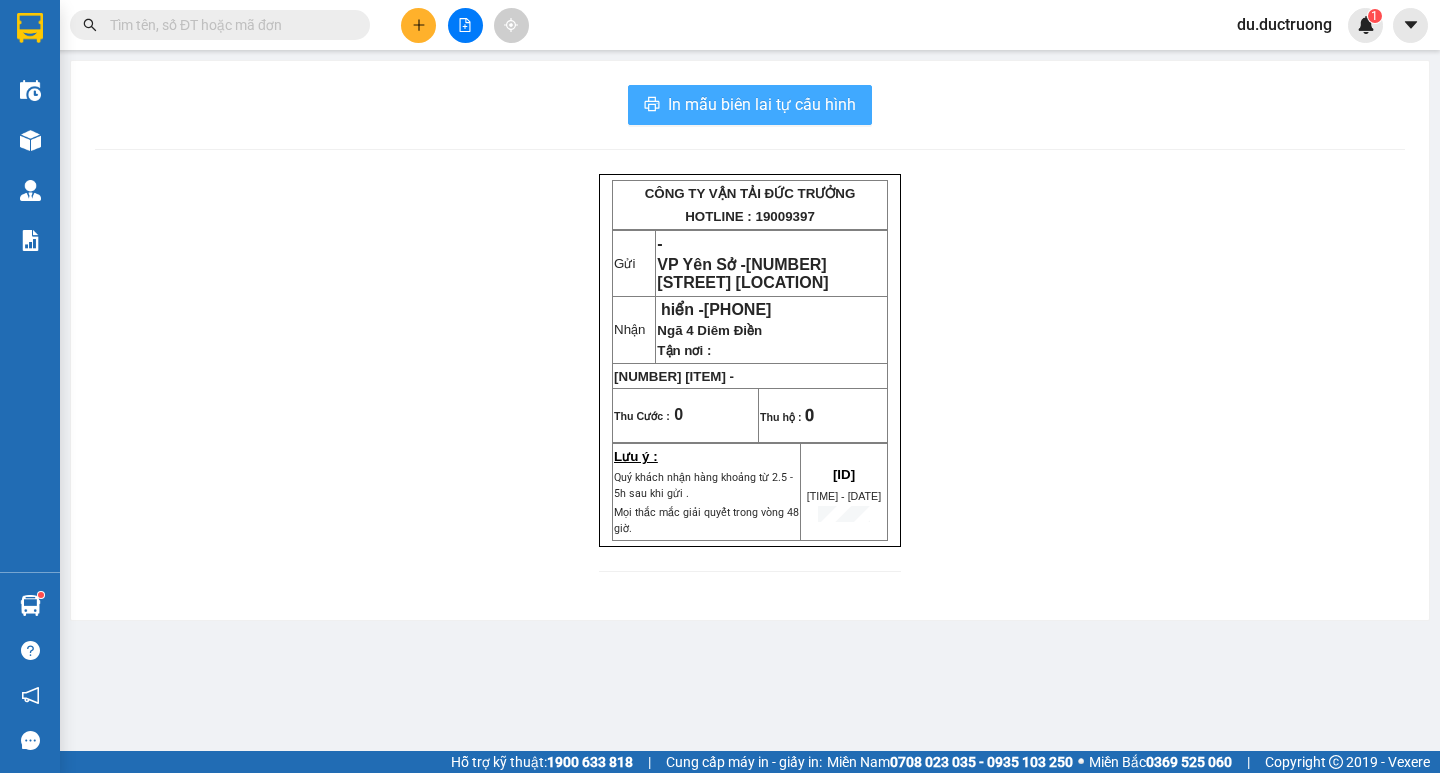 click on "In mẫu biên lai tự cấu hình" at bounding box center (762, 104) 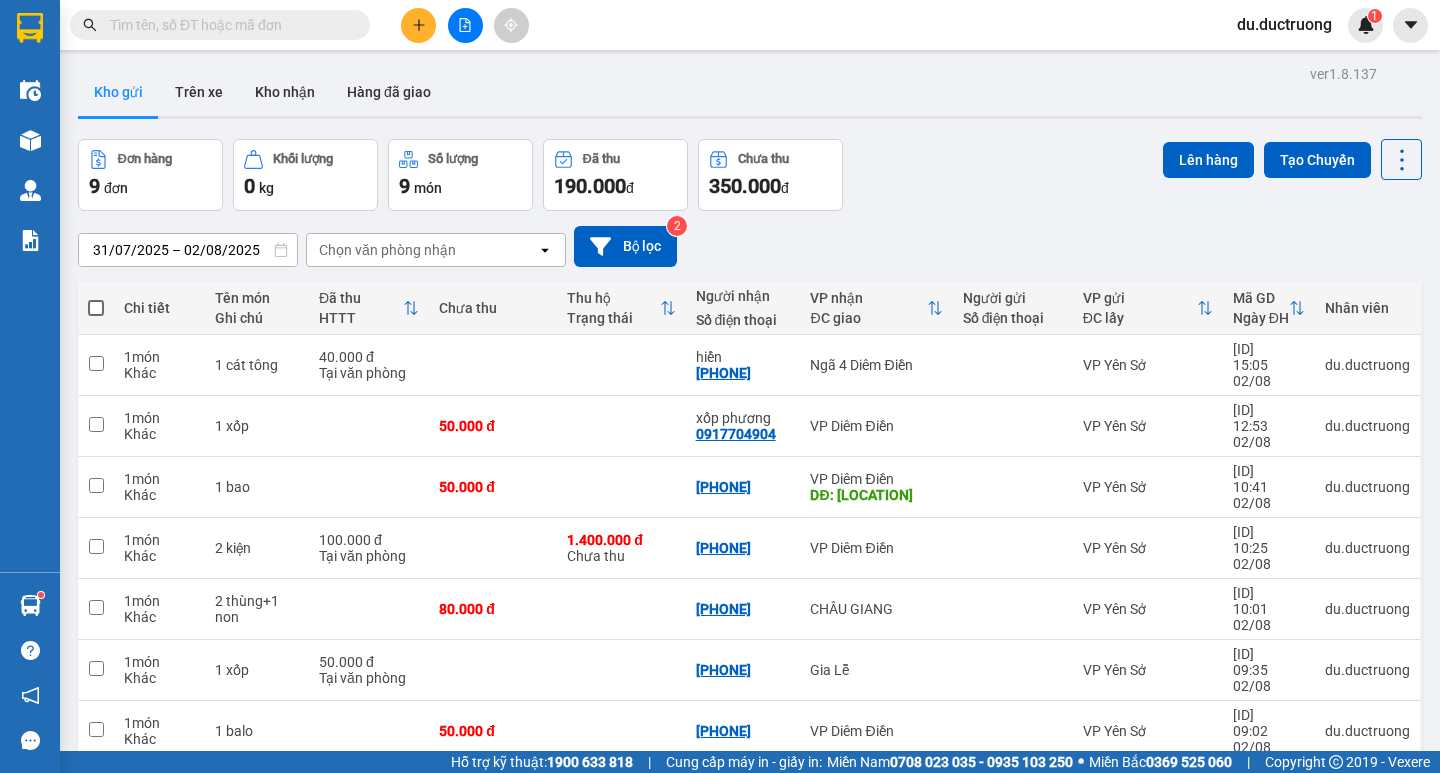 click 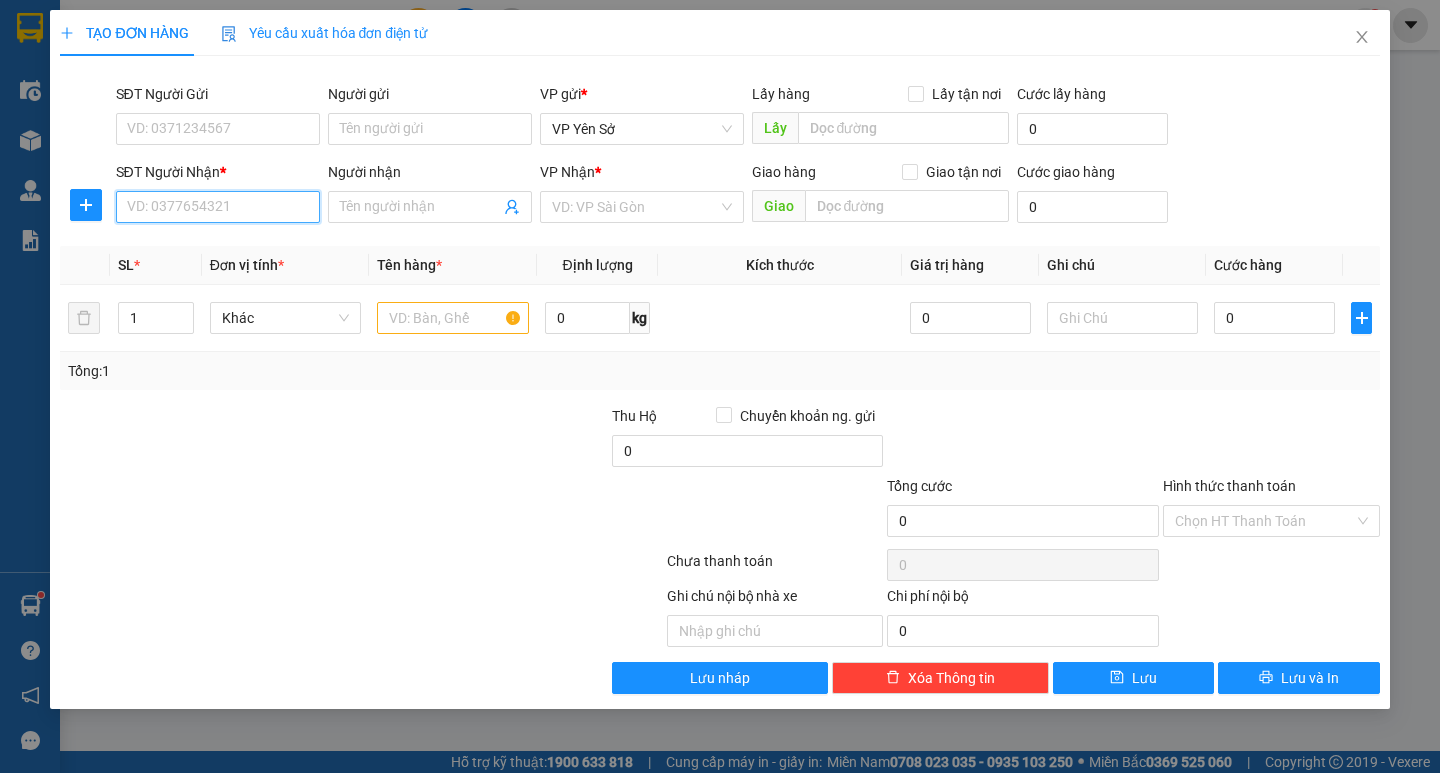 click on "SĐT Người Nhận  *" at bounding box center (218, 207) 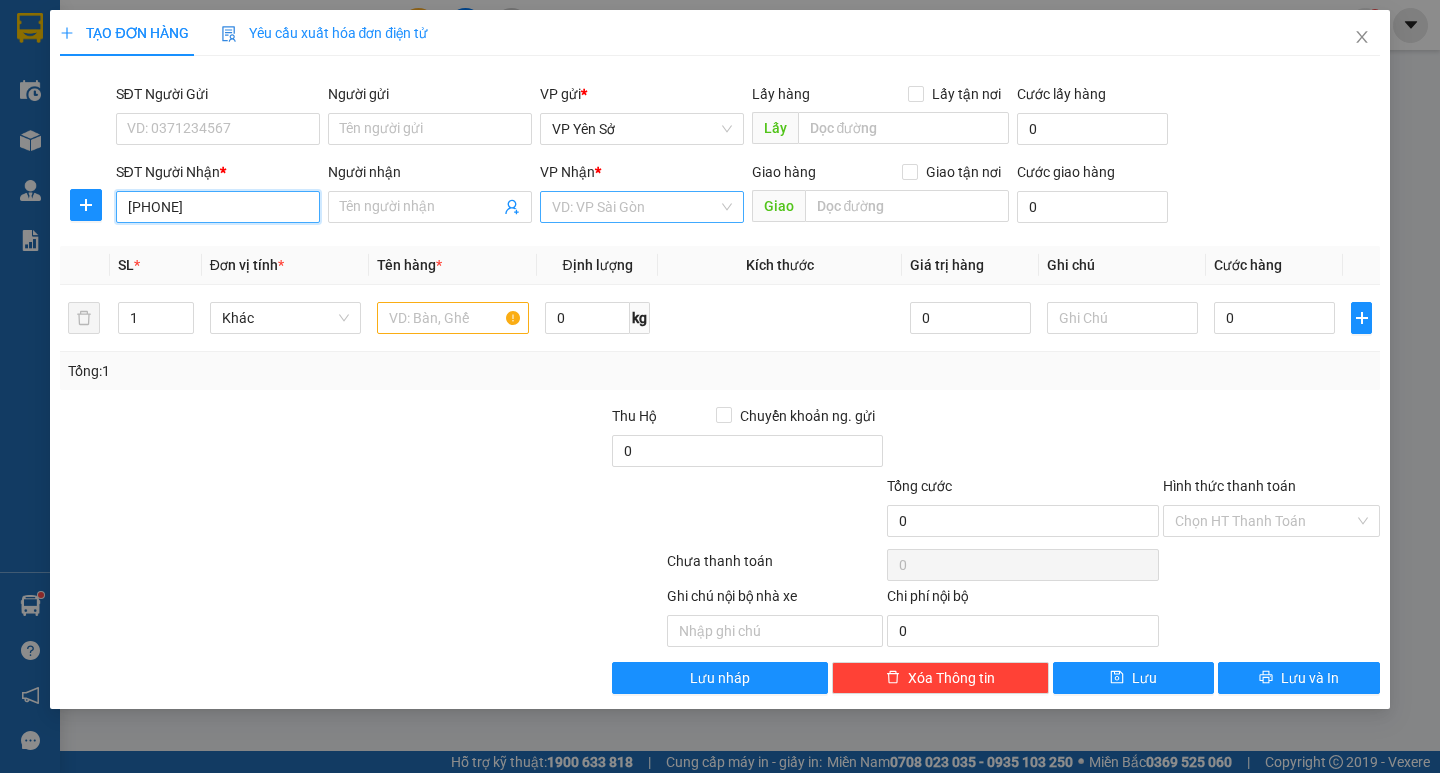 type on "[PHONE]" 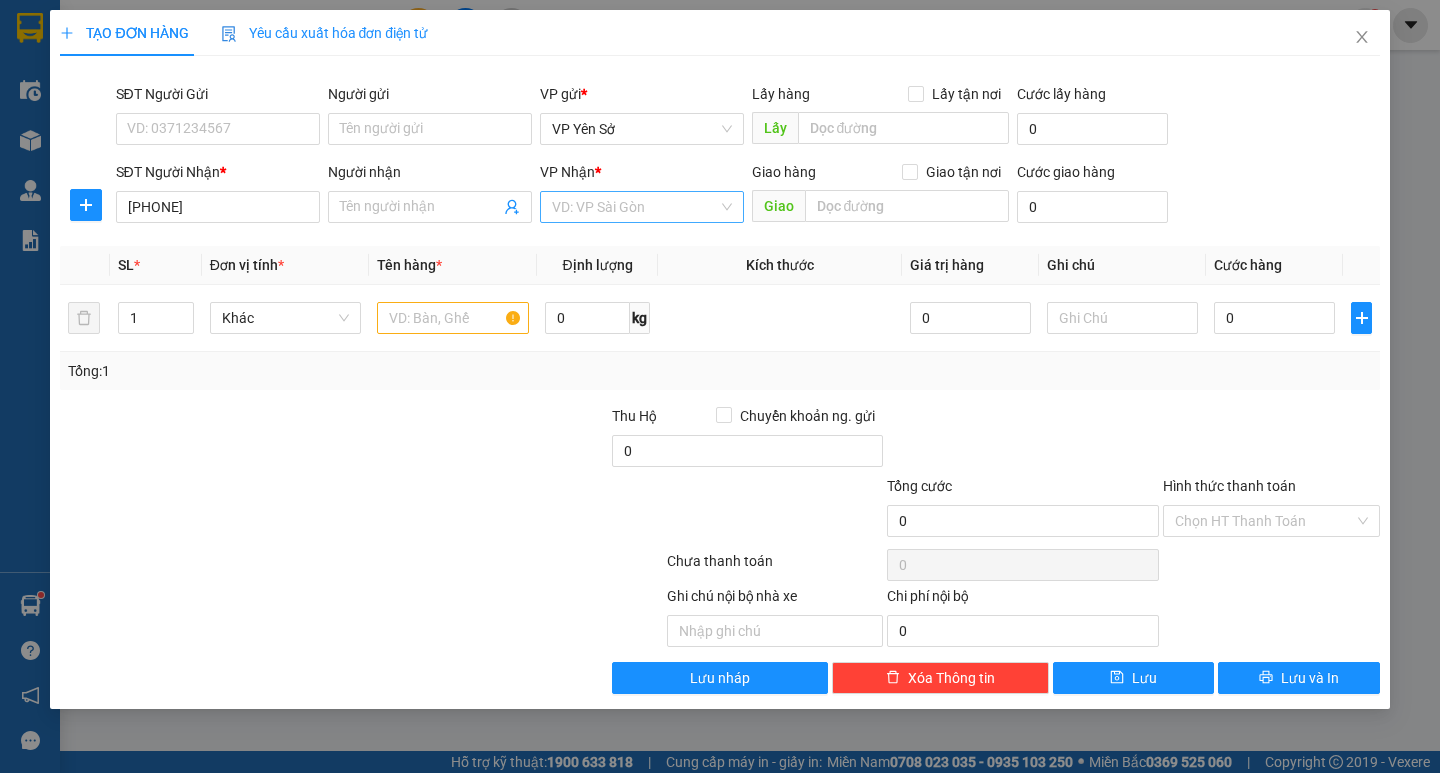 click at bounding box center (635, 207) 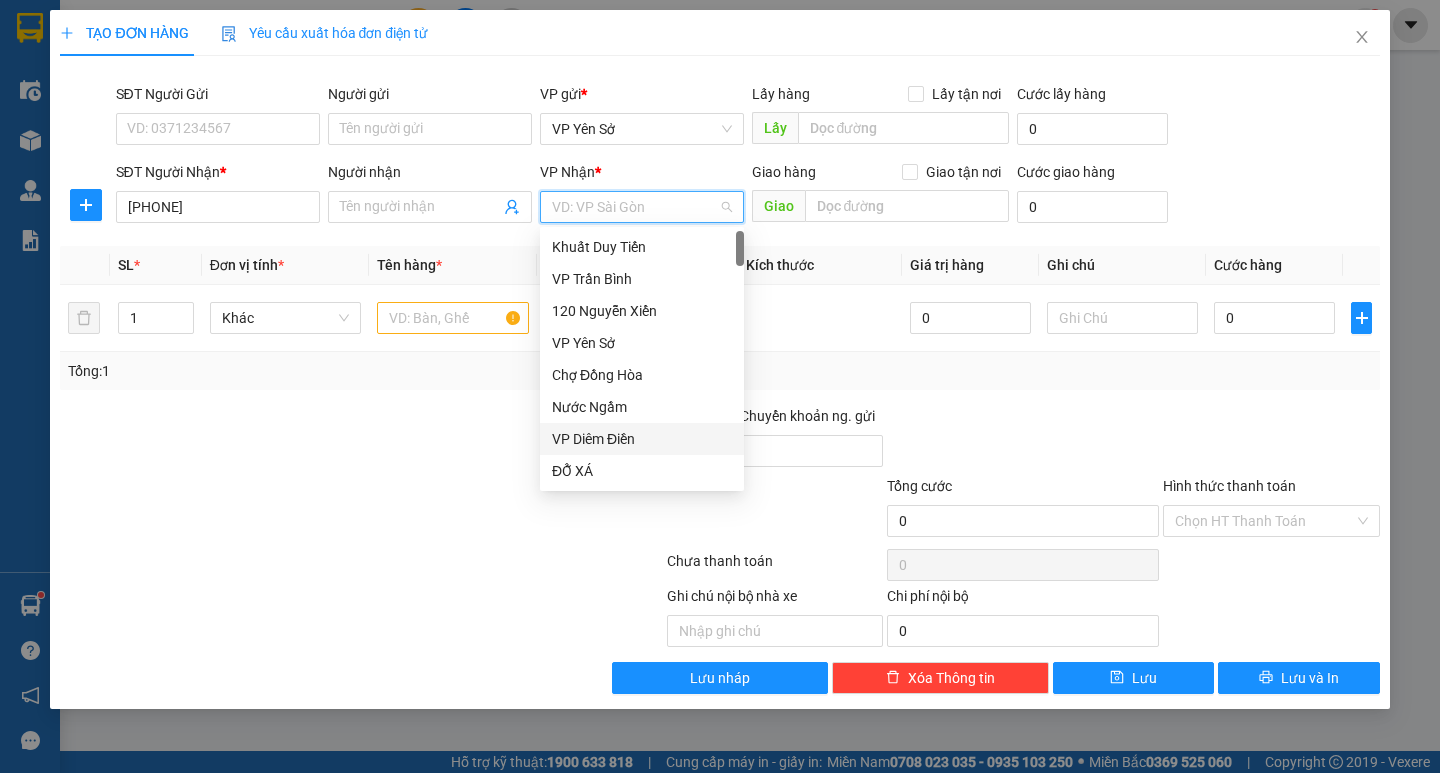 click on "VP Diêm Điền" at bounding box center (642, 439) 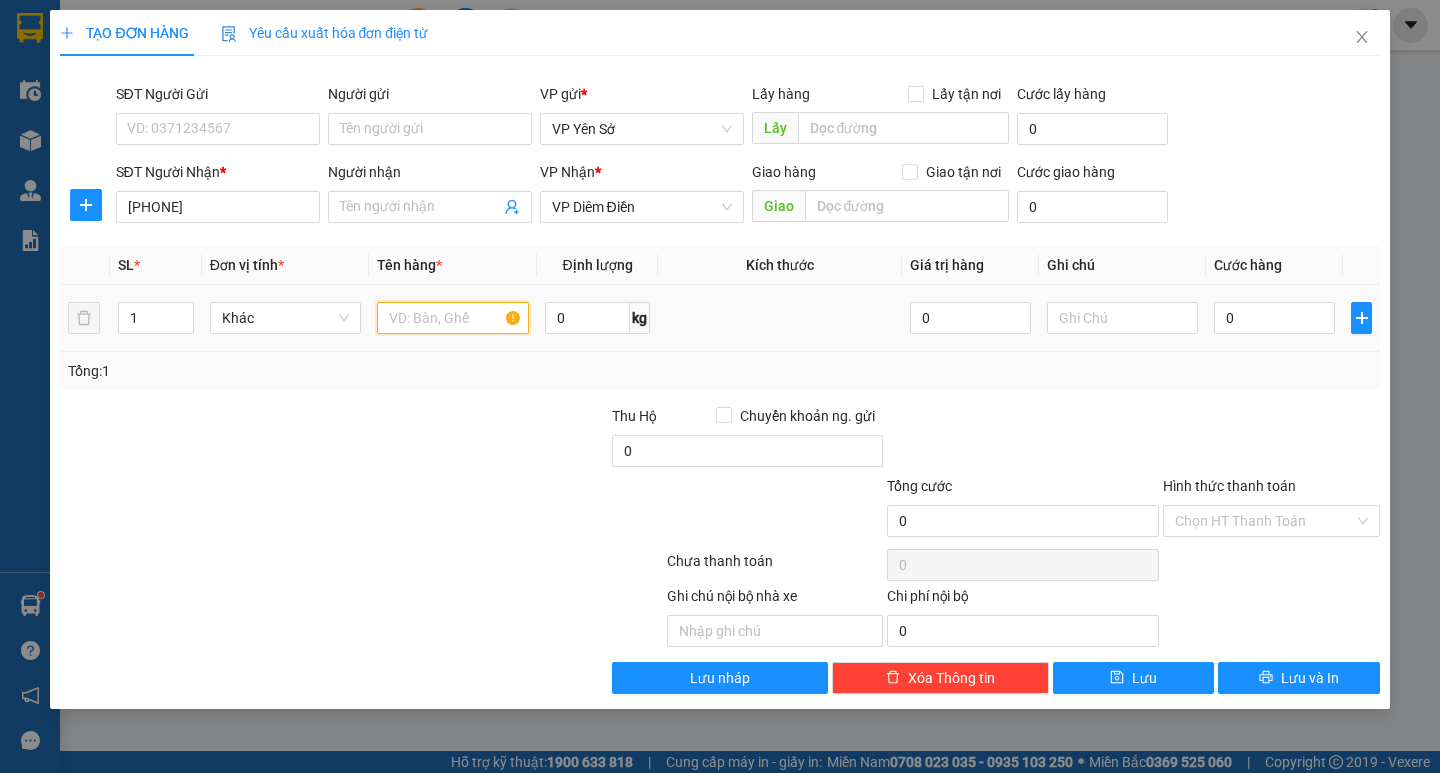 click at bounding box center (452, 318) 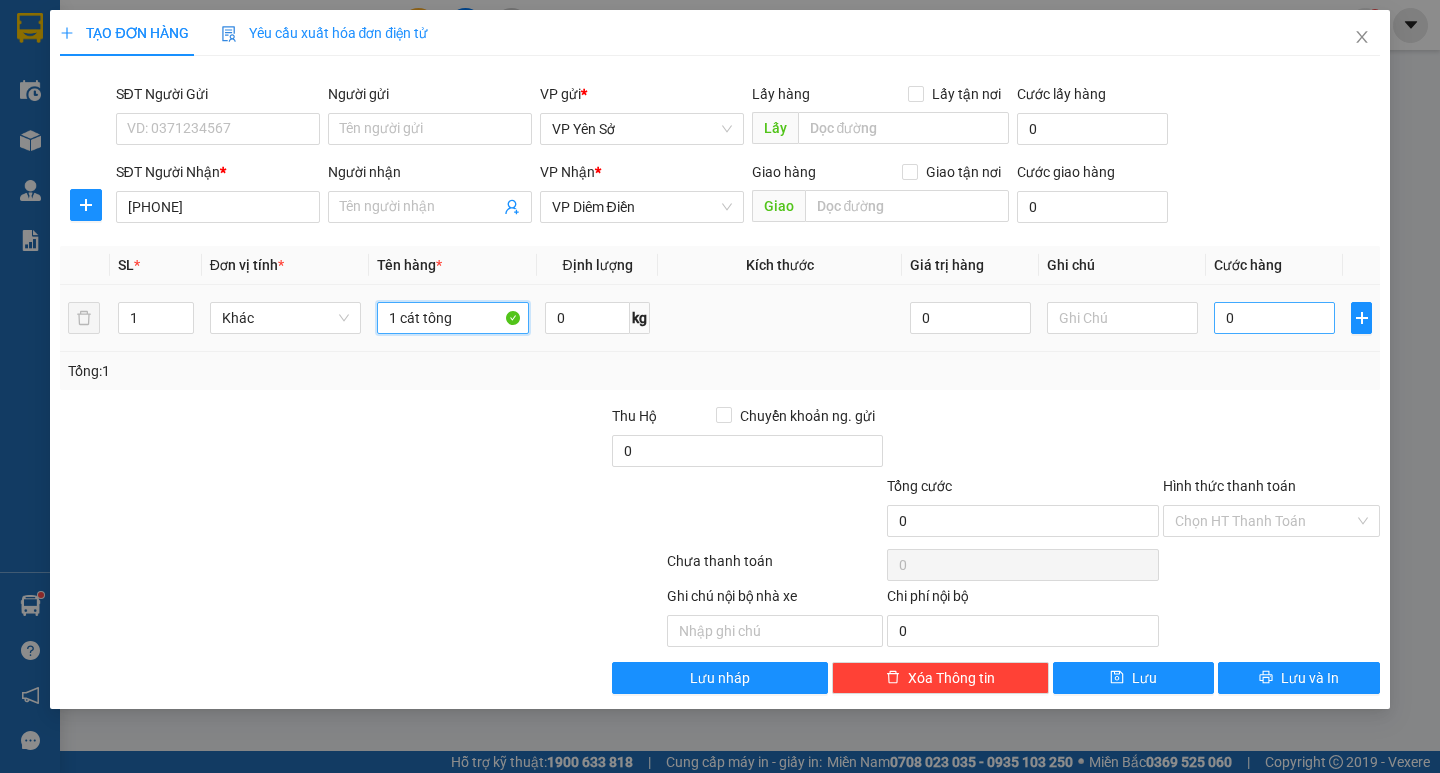 type on "1 cát tông" 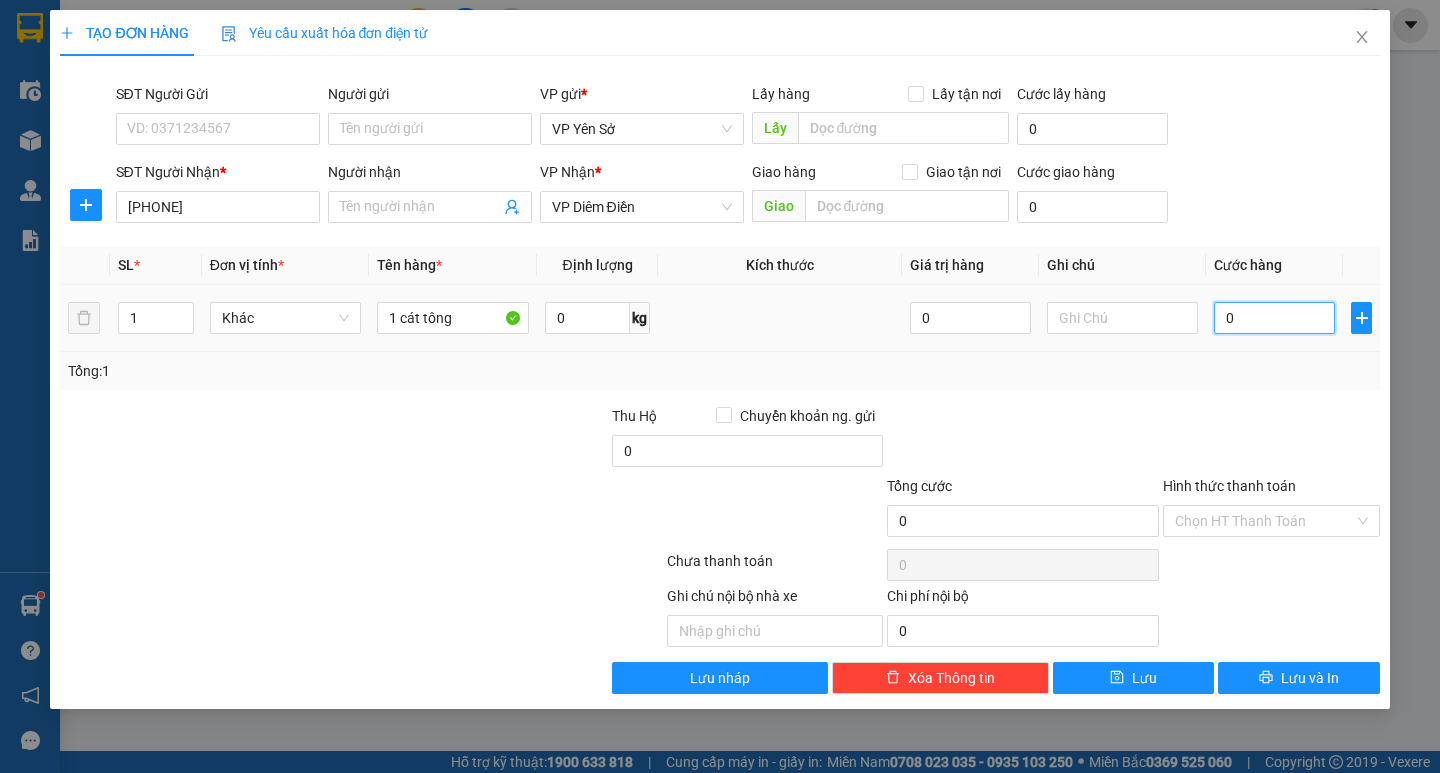 click on "0" at bounding box center (1274, 318) 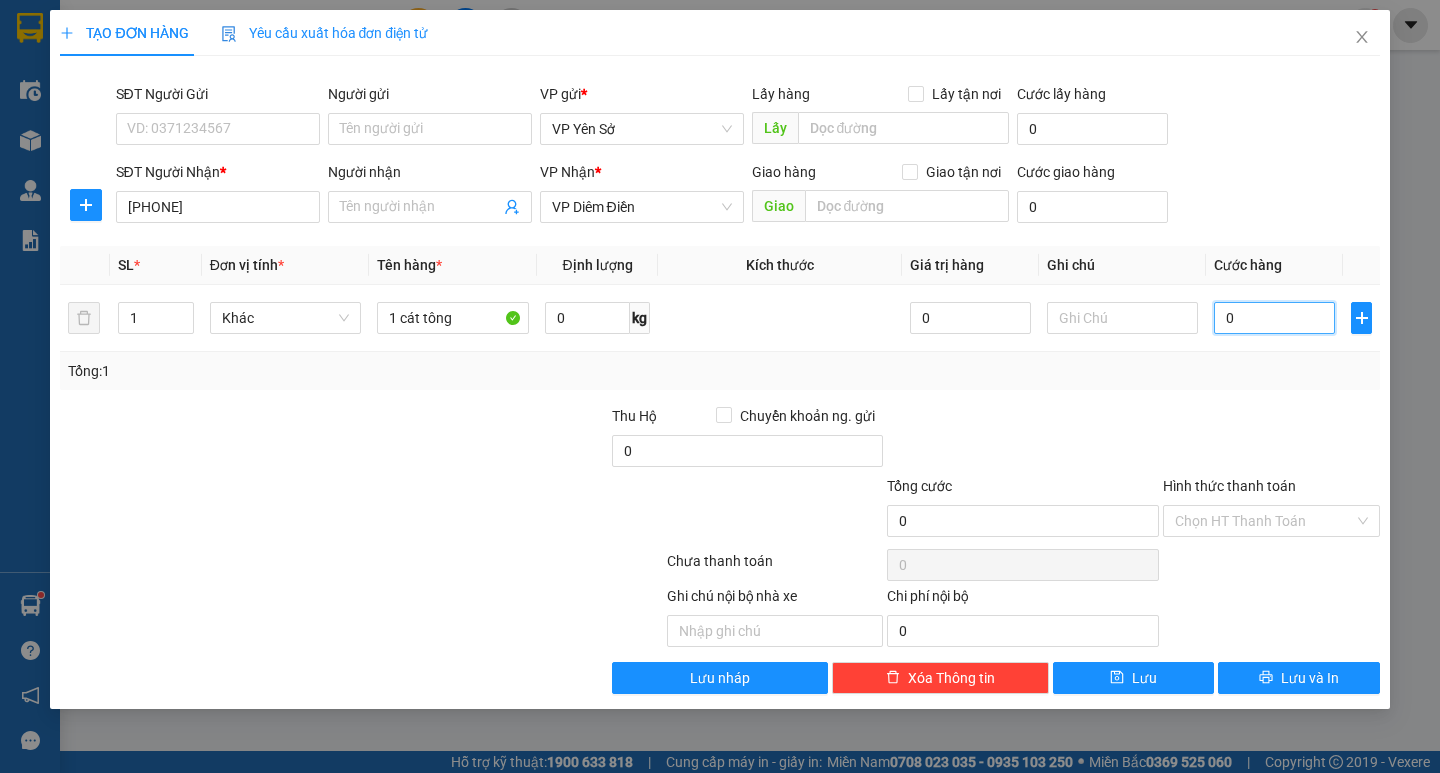 type on "005" 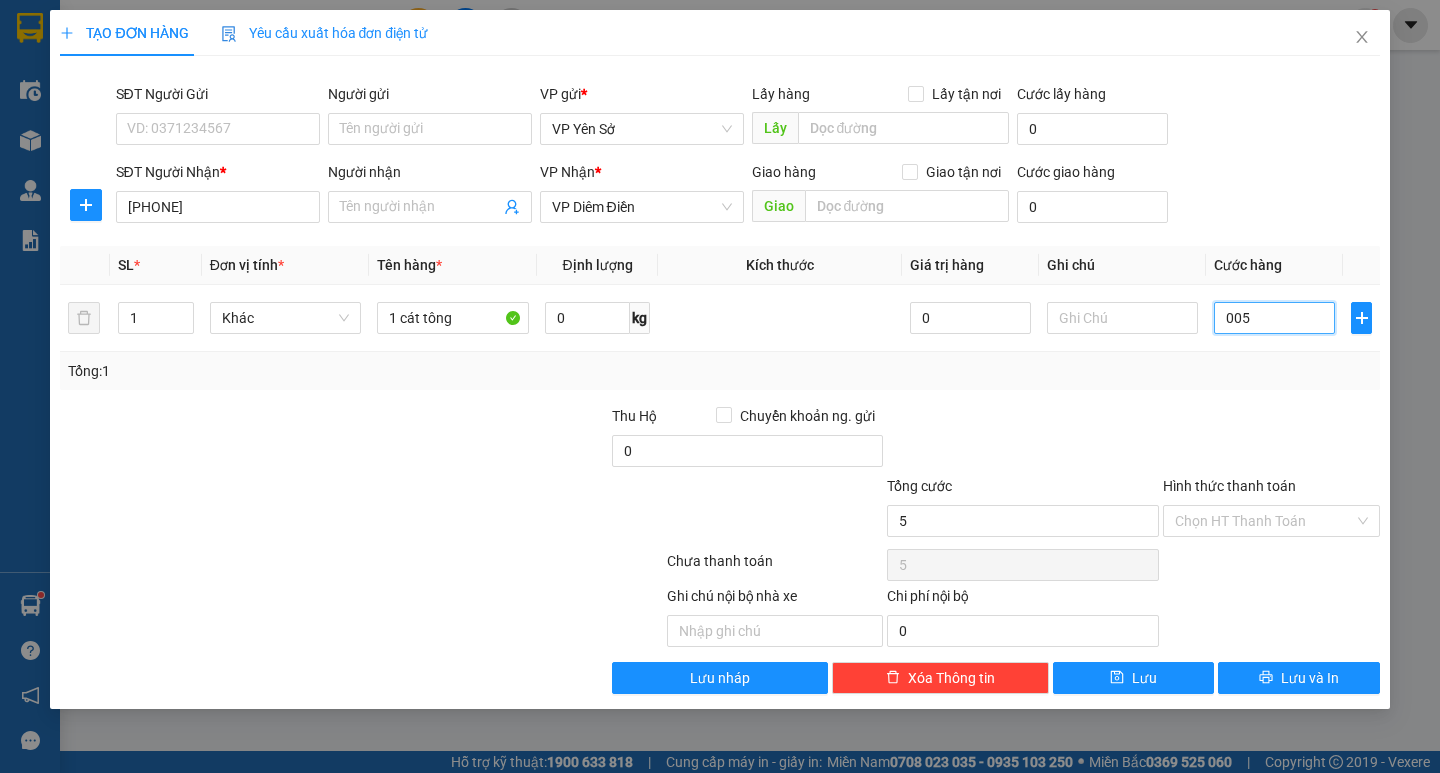 type on "0.050" 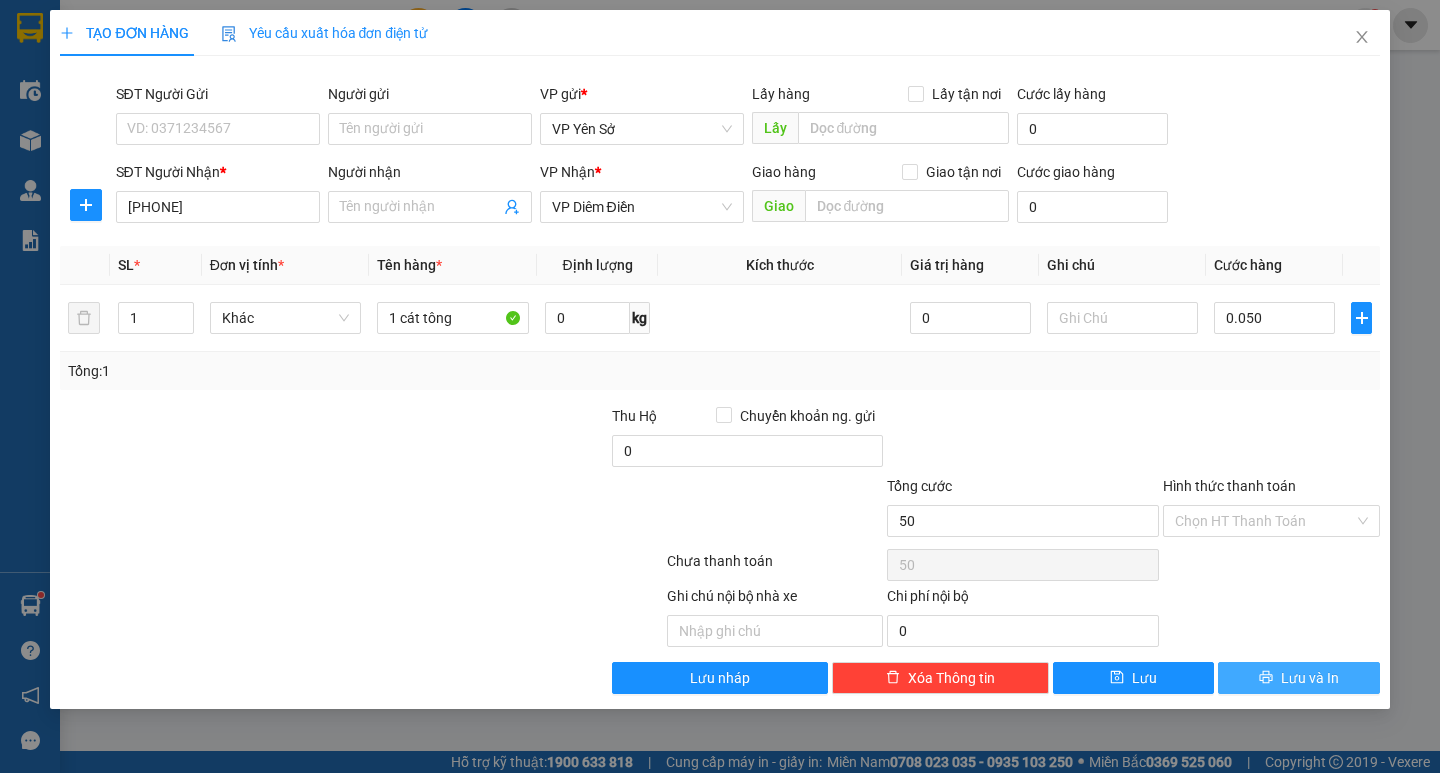 click on "Lưu và In" at bounding box center [1310, 678] 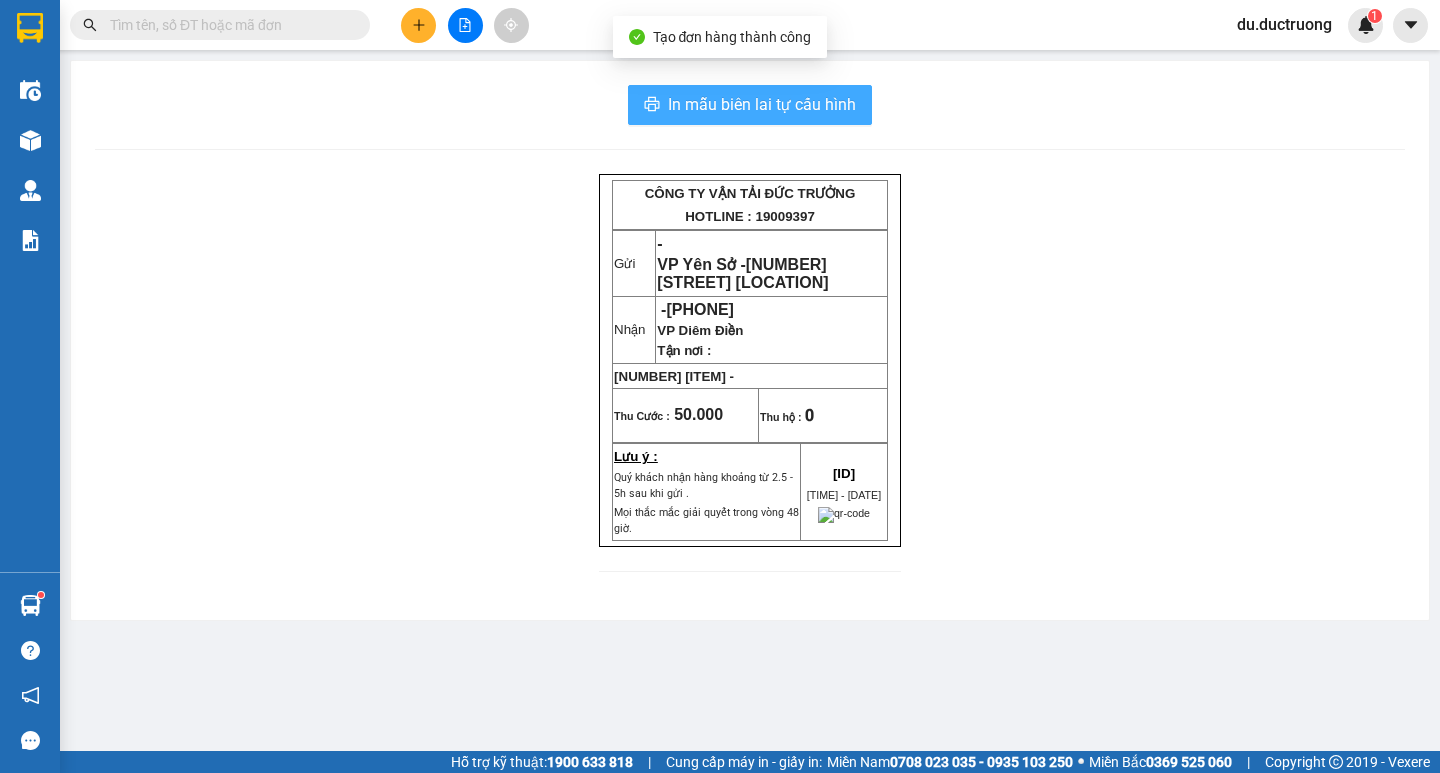 click on "In mẫu biên lai tự cấu hình" at bounding box center (762, 104) 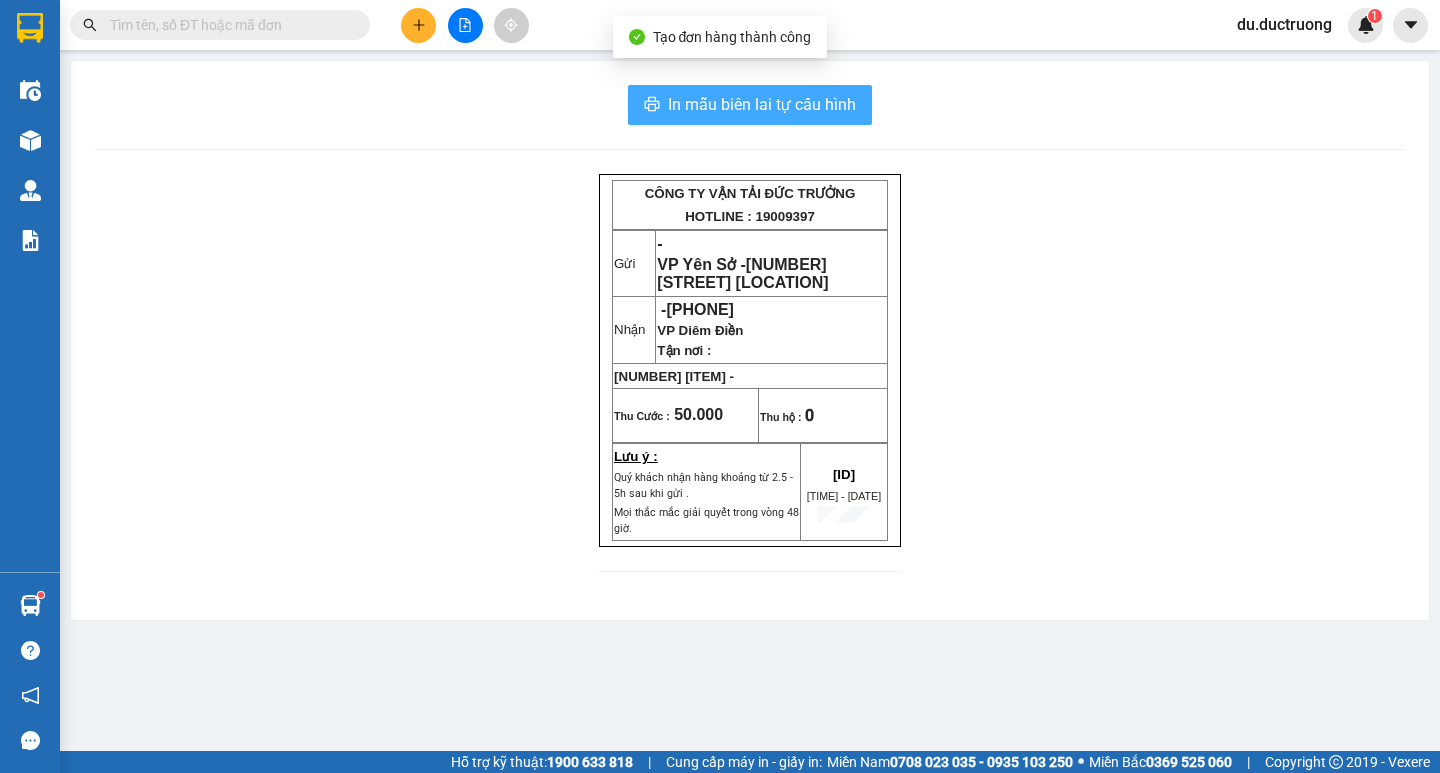 scroll, scrollTop: 0, scrollLeft: 0, axis: both 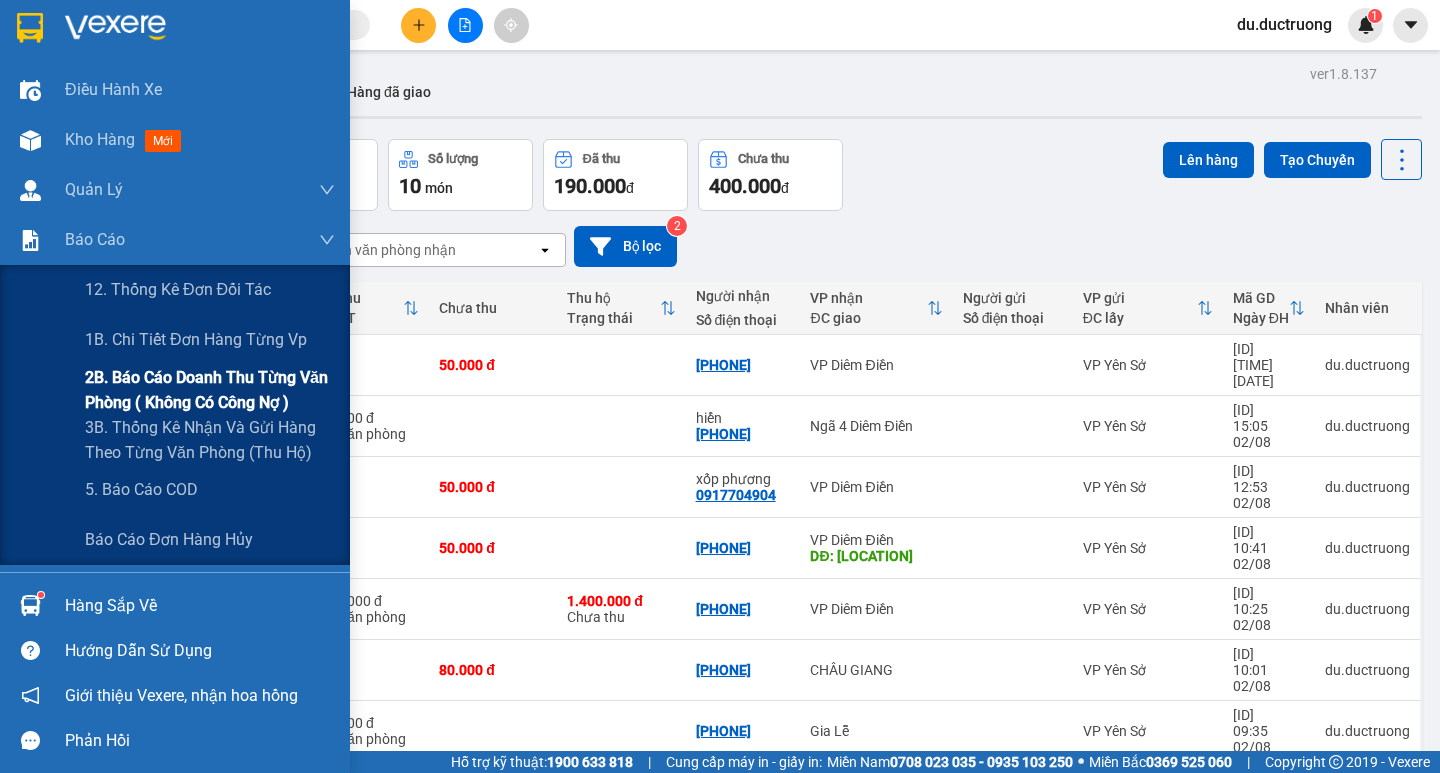 click on "2B. Báo cáo doanh thu từng văn phòng ( không có công nợ )" at bounding box center [210, 390] 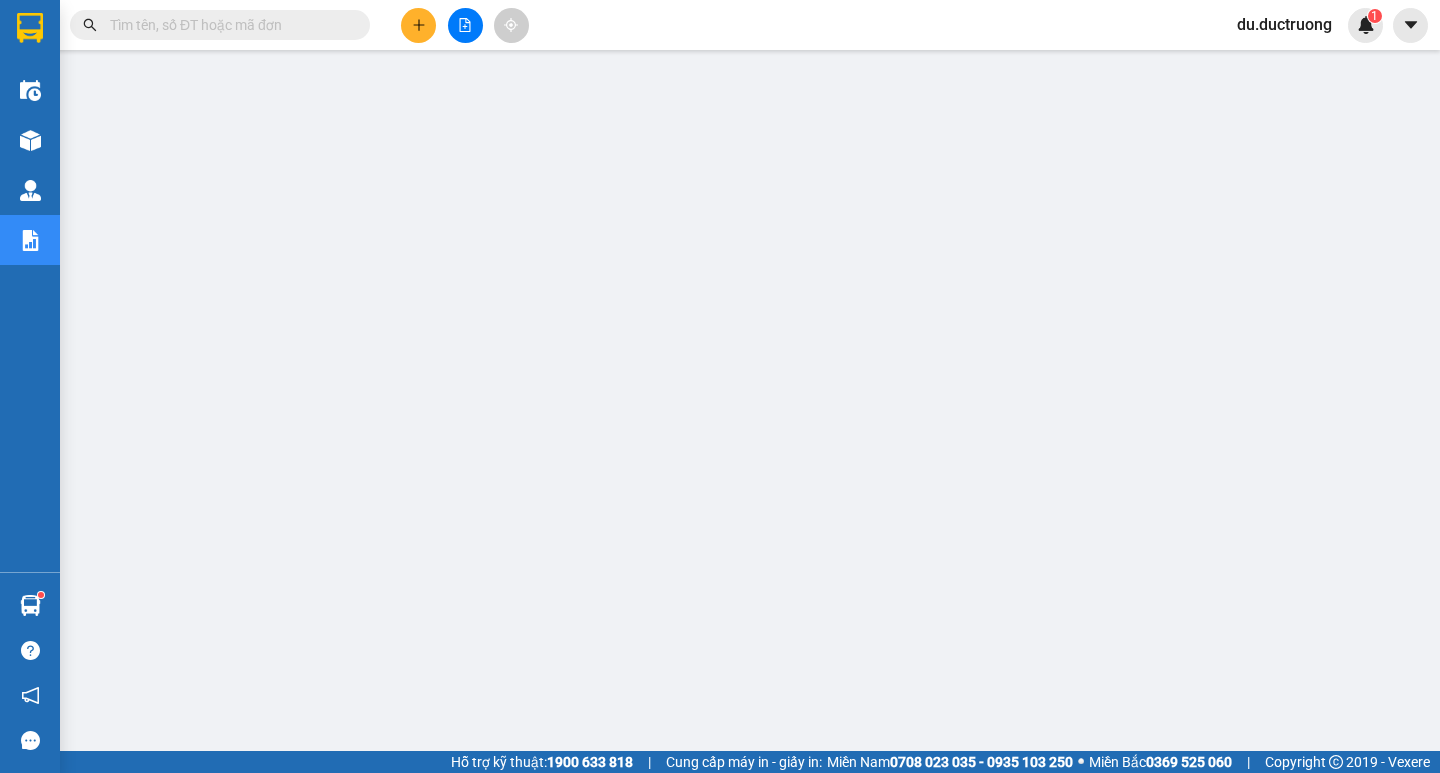 click at bounding box center (418, 25) 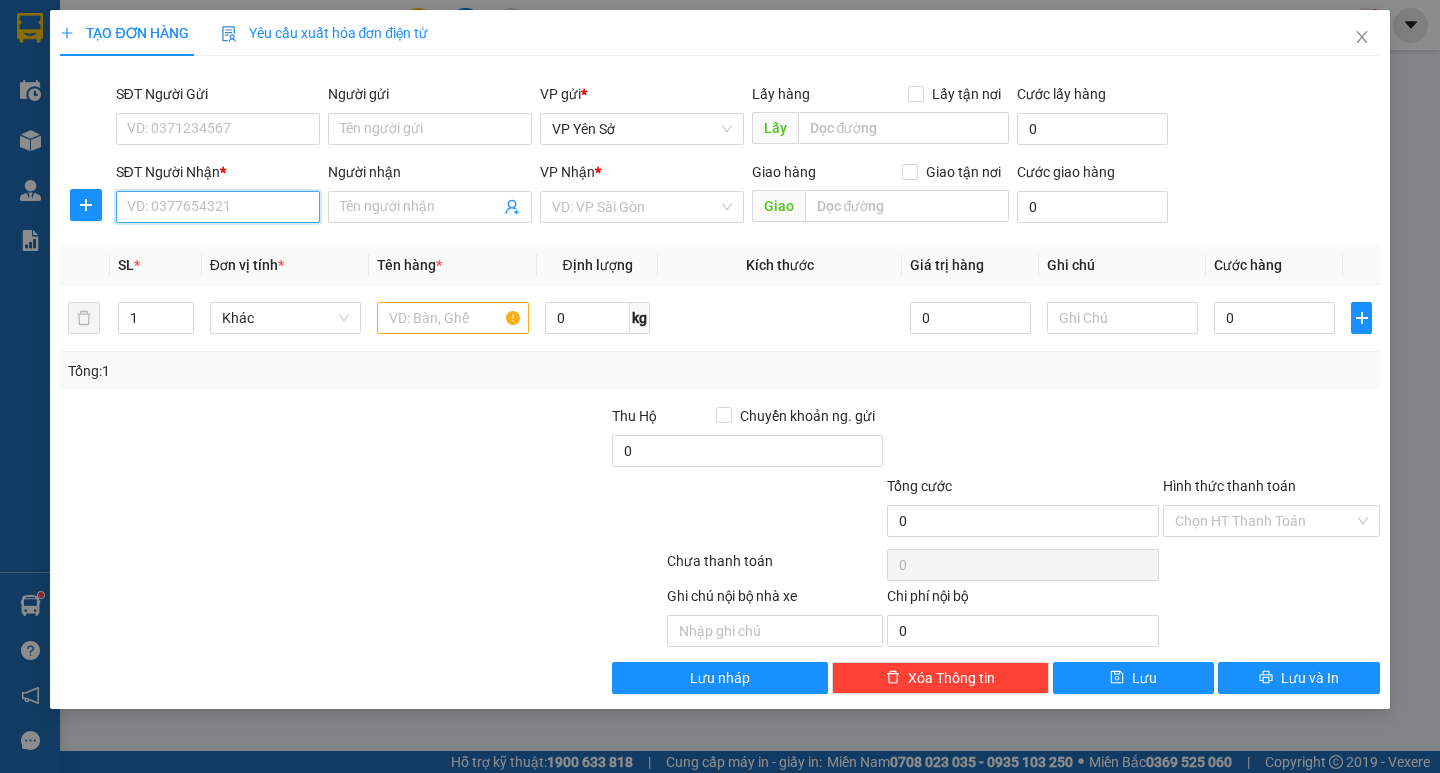 click on "SĐT Người Nhận  *" at bounding box center [218, 207] 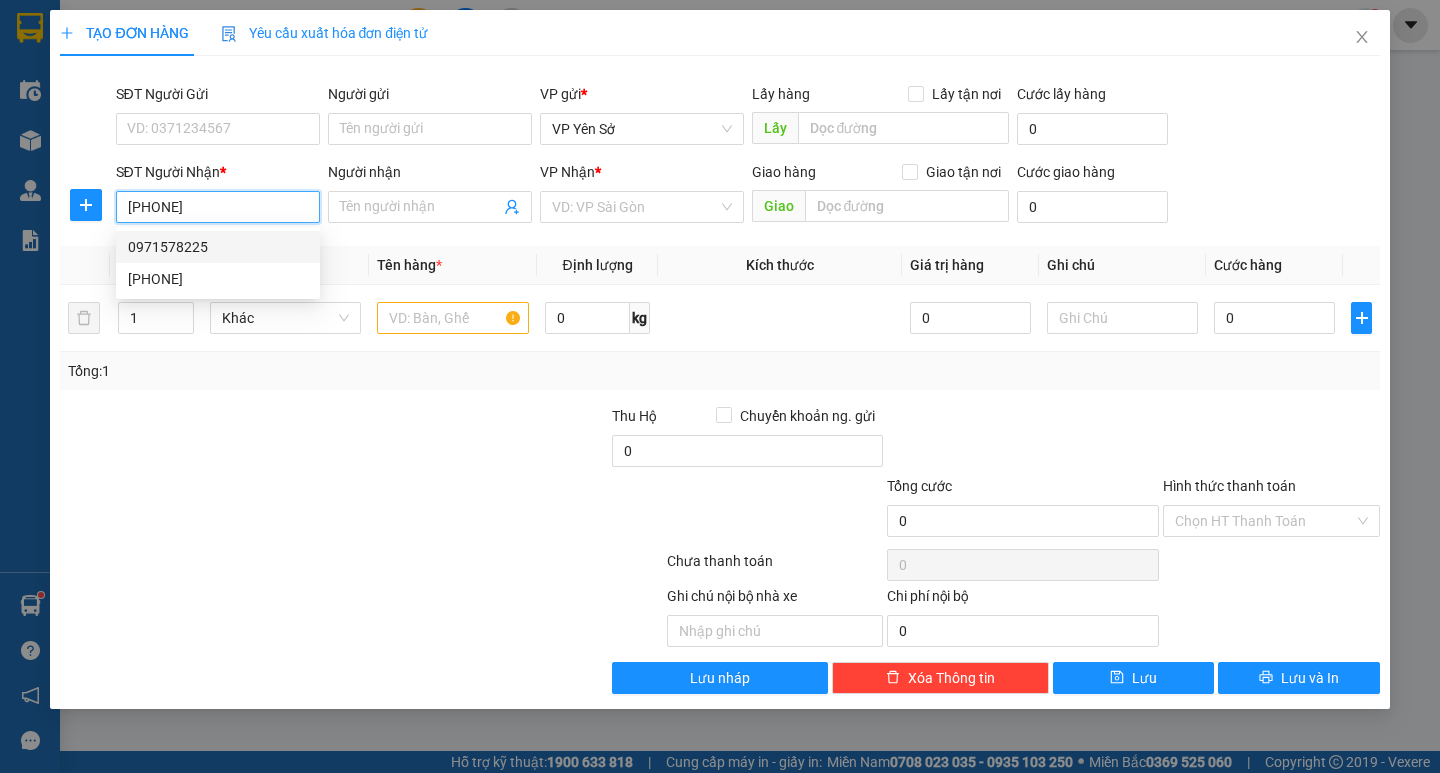 click on "0971578225" at bounding box center (218, 247) 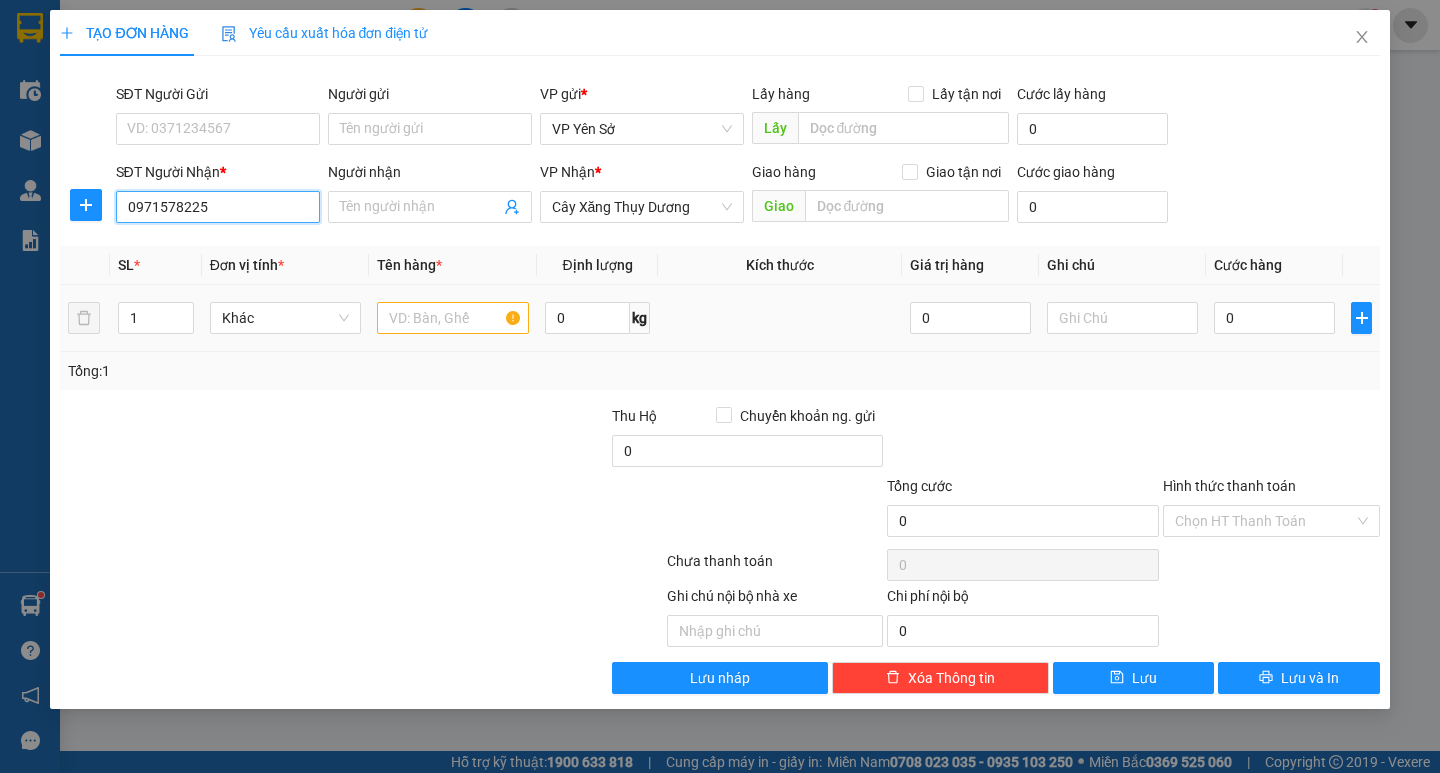 type on "0971578225" 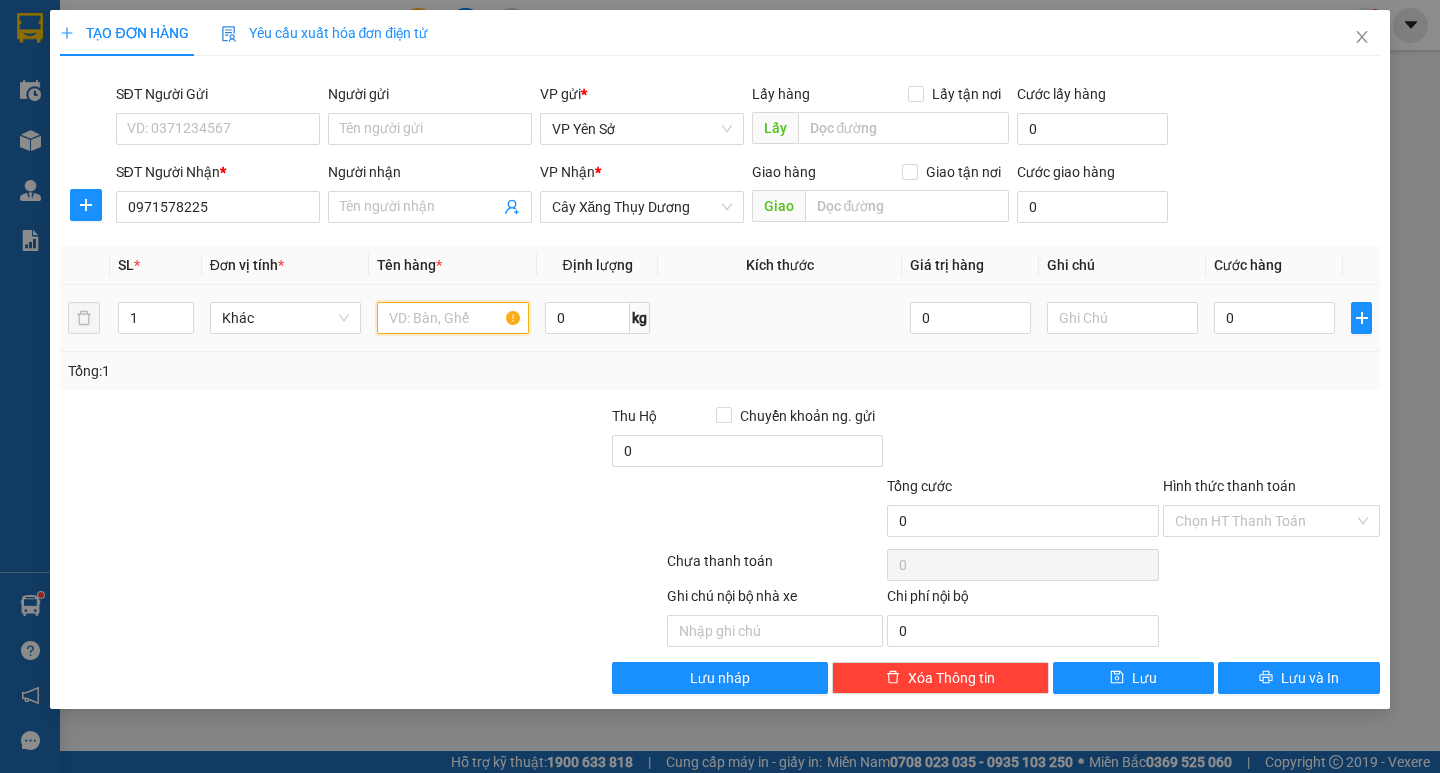 click at bounding box center [452, 318] 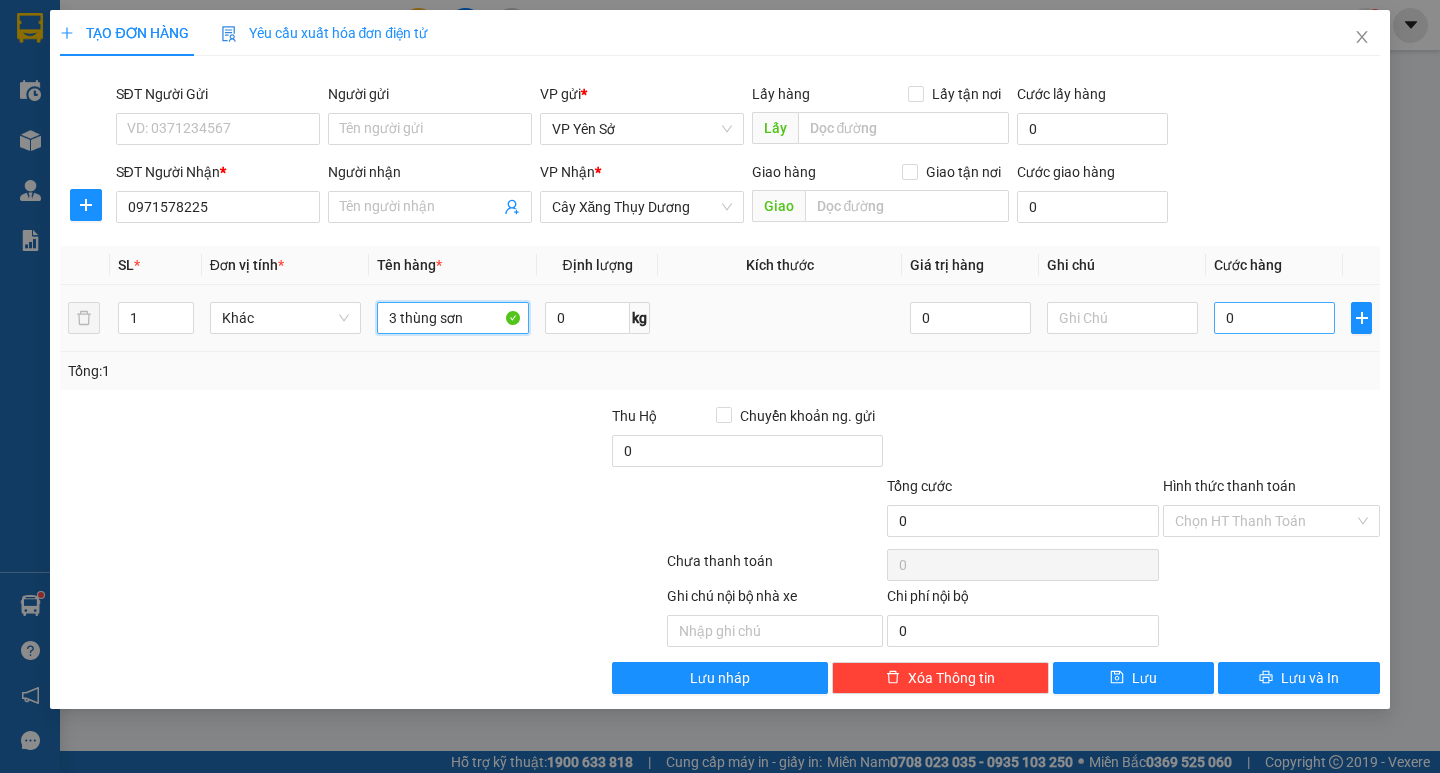 type on "3 thùng sơn" 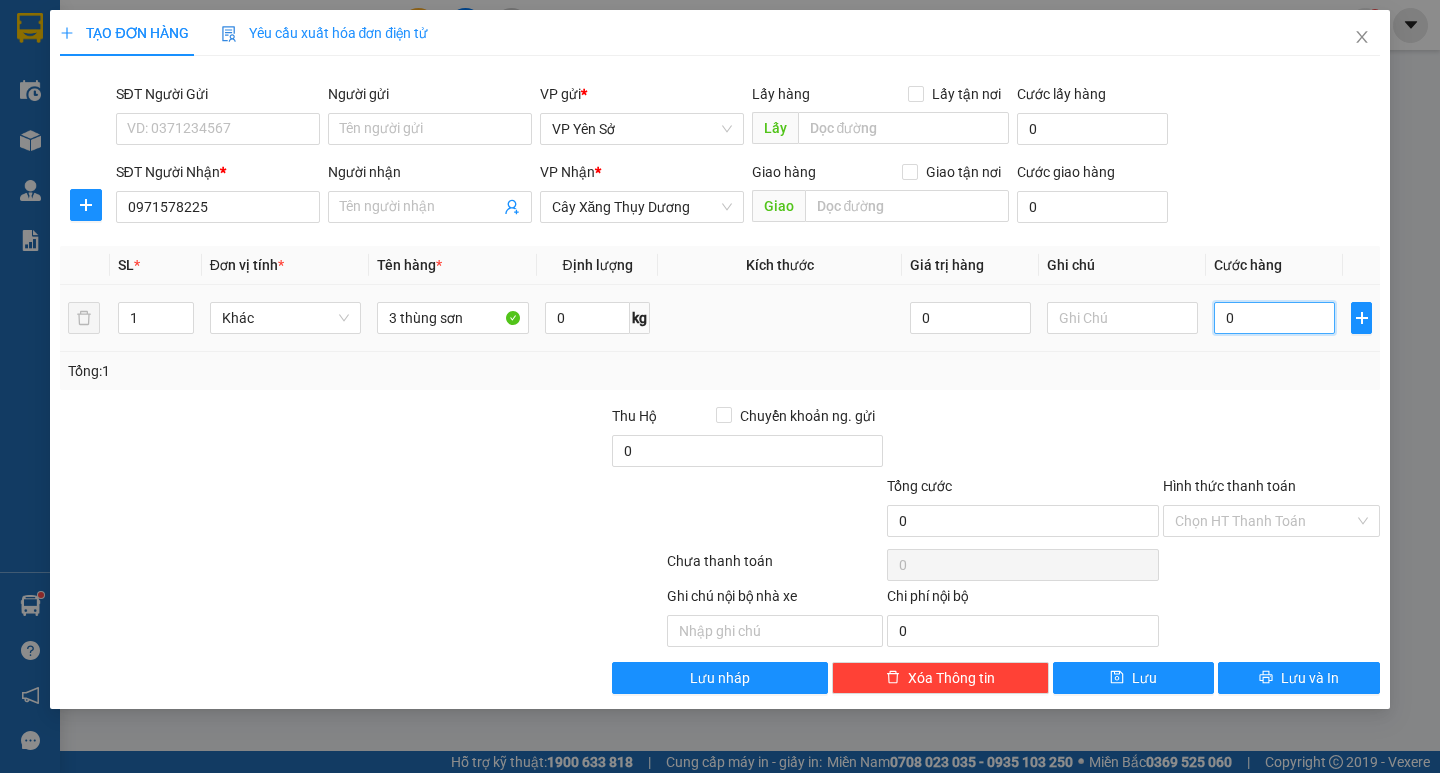 click on "0" at bounding box center [1274, 318] 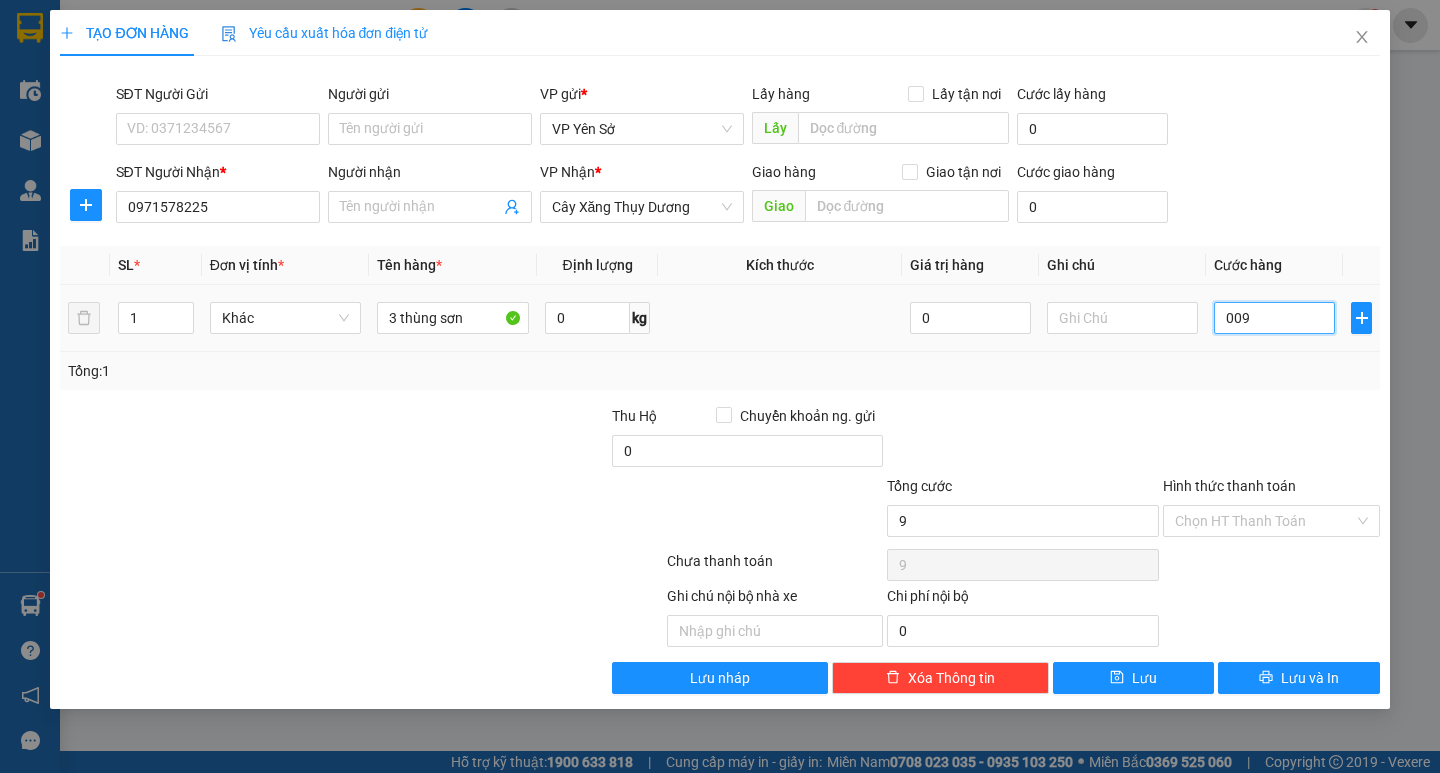 type on "0.090" 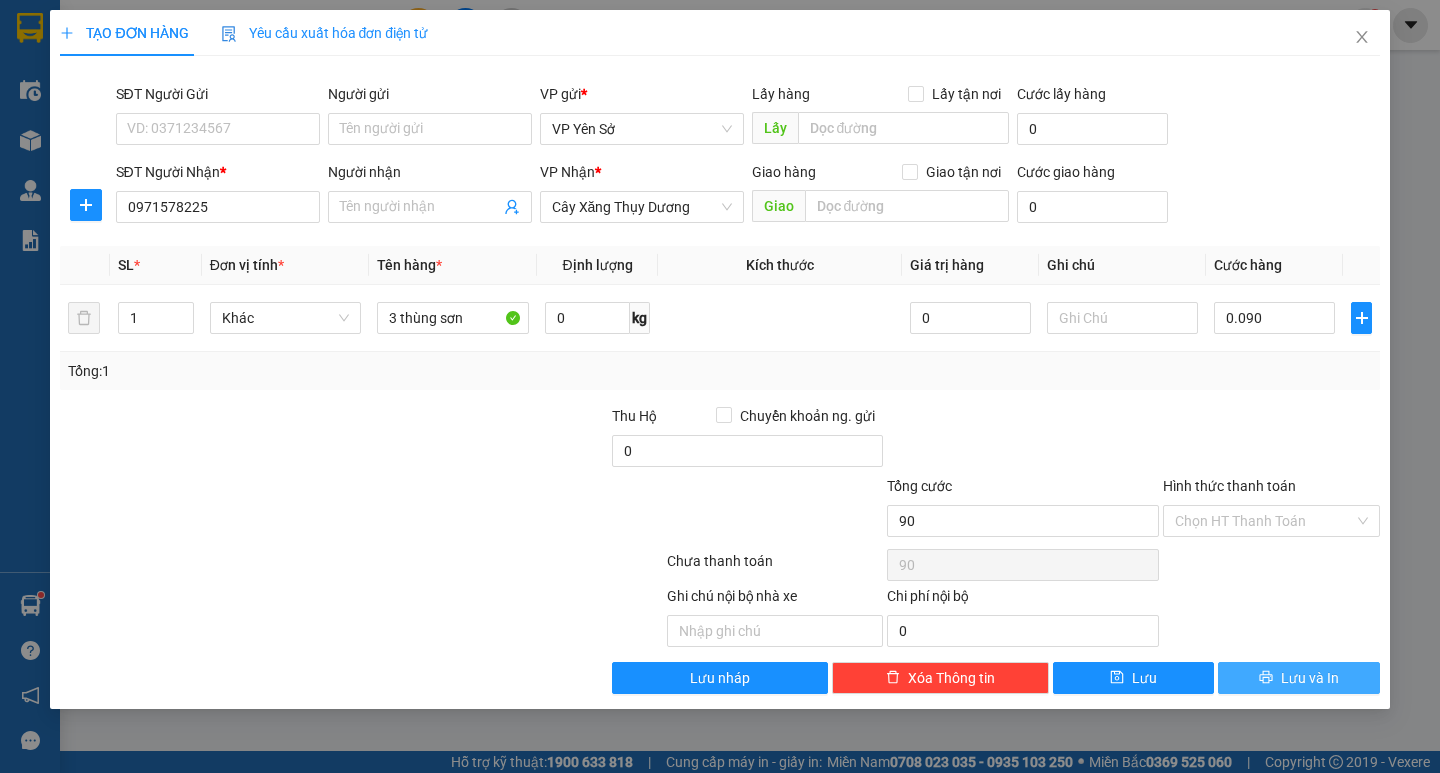 click on "Lưu và In" at bounding box center (1310, 678) 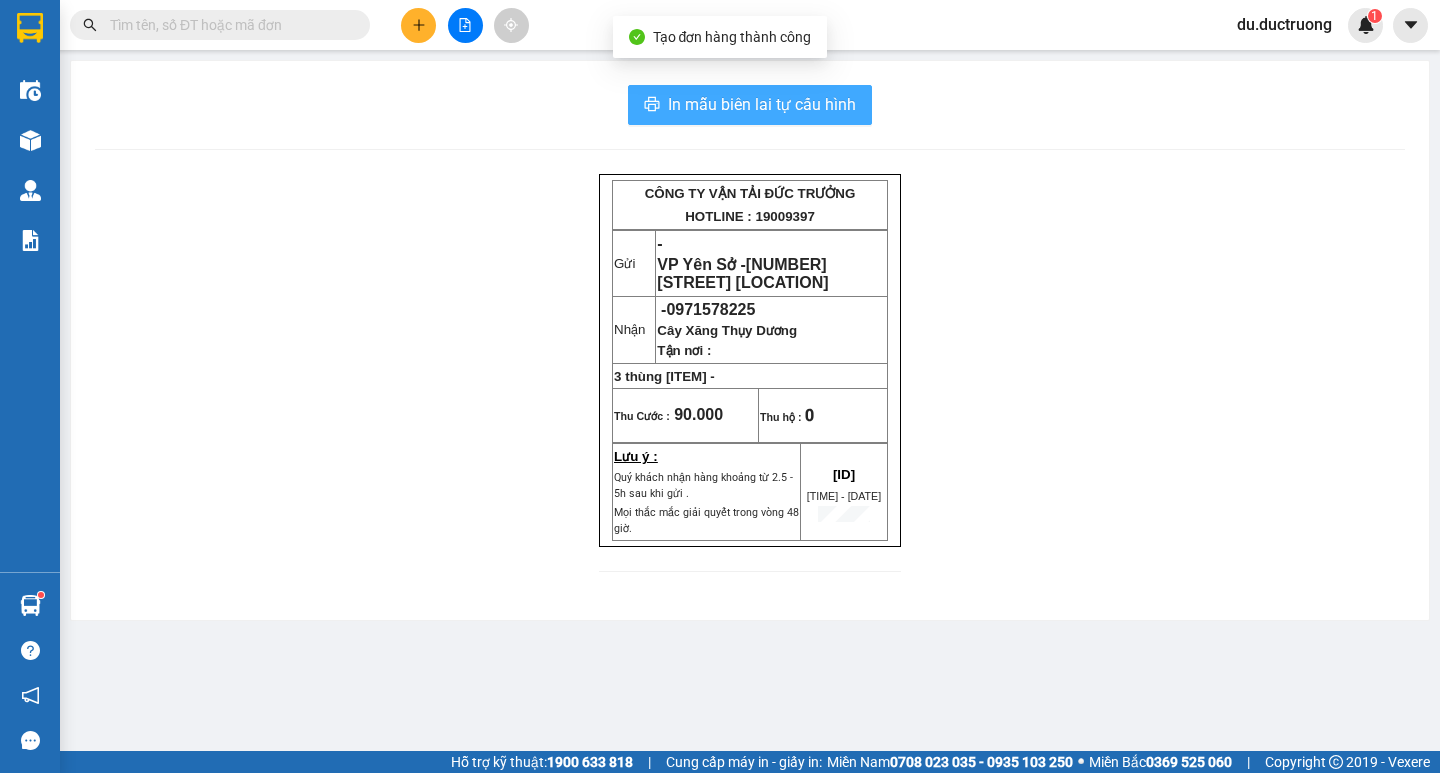 click on "In mẫu biên lai tự cấu hình" at bounding box center (762, 104) 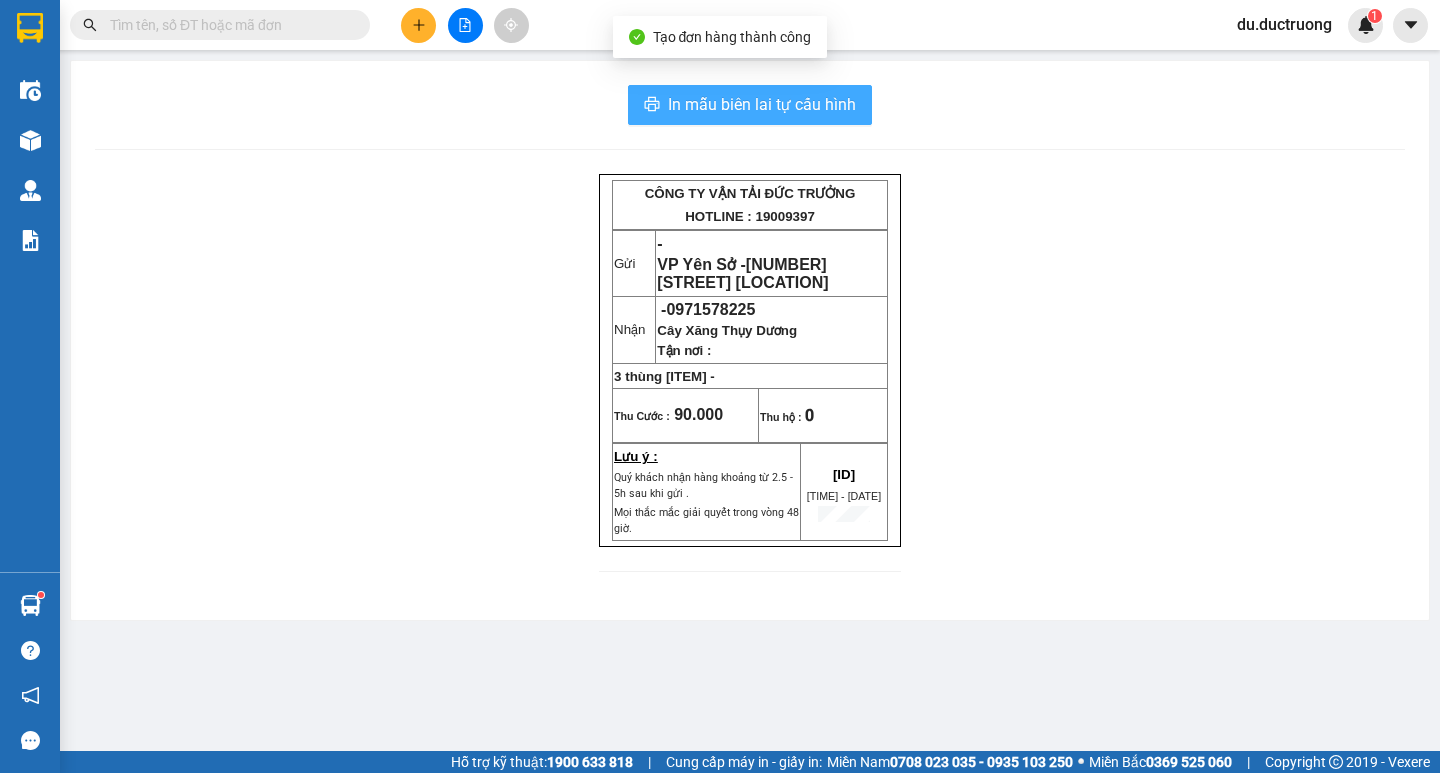 scroll, scrollTop: 0, scrollLeft: 0, axis: both 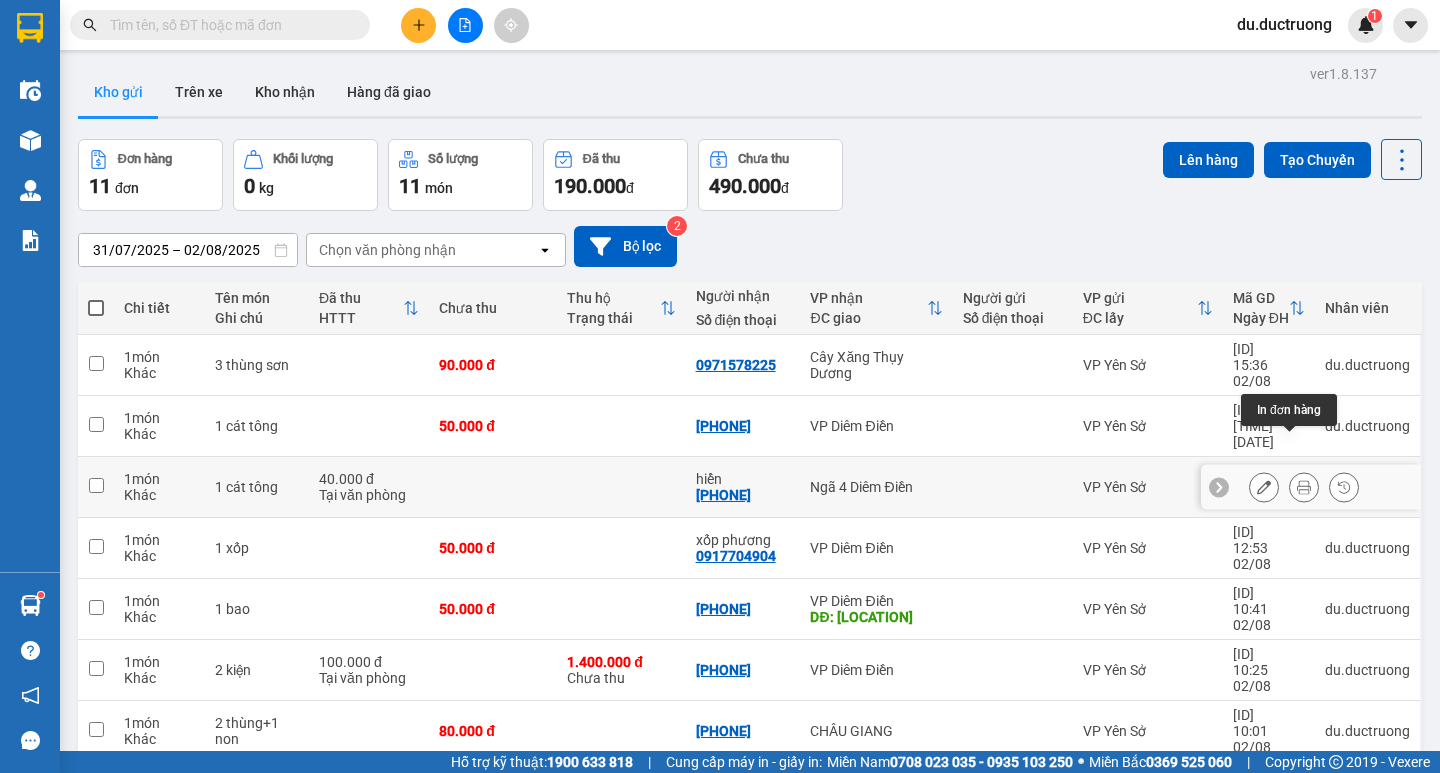 click 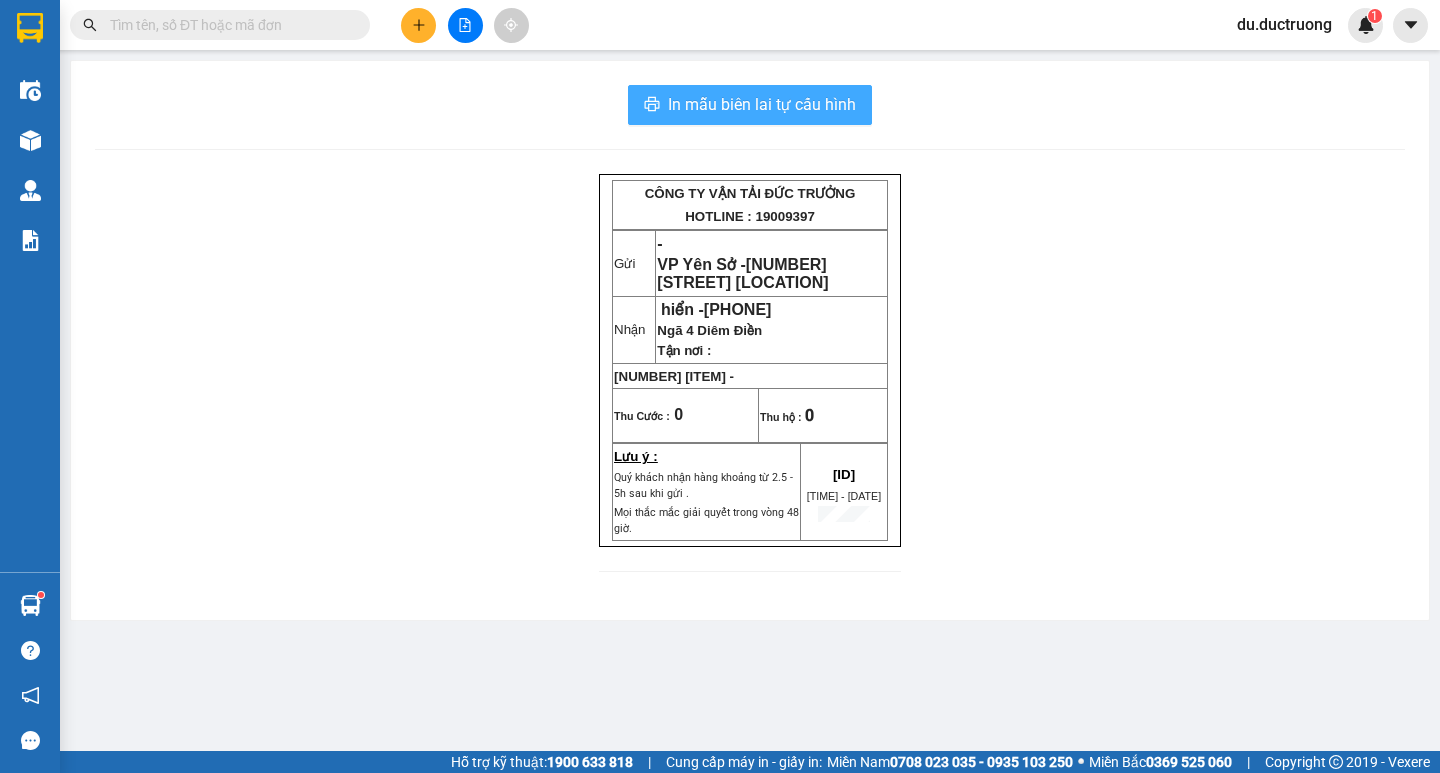 click on "In mẫu biên lai tự cấu hình" at bounding box center (762, 104) 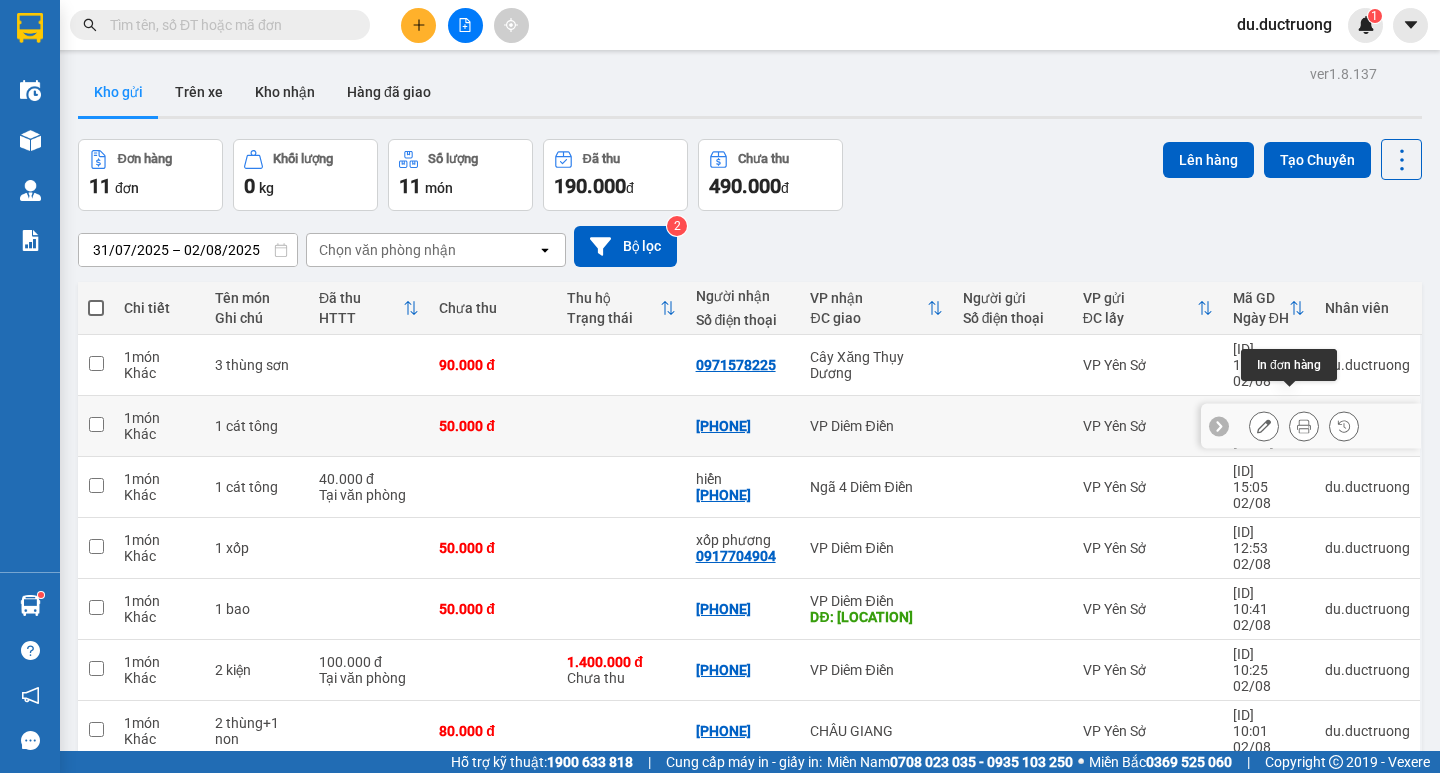 click 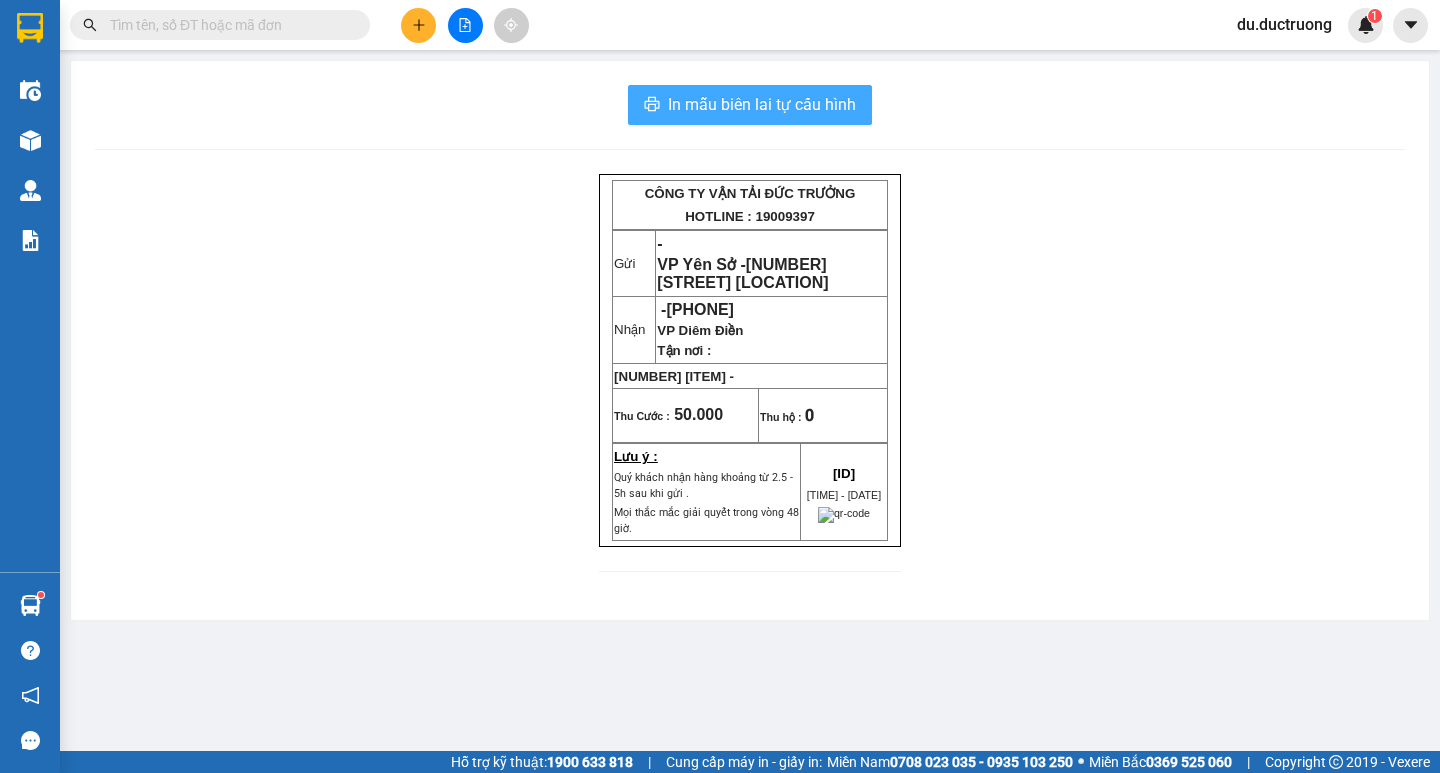 click on "In mẫu biên lai tự cấu hình" at bounding box center [762, 104] 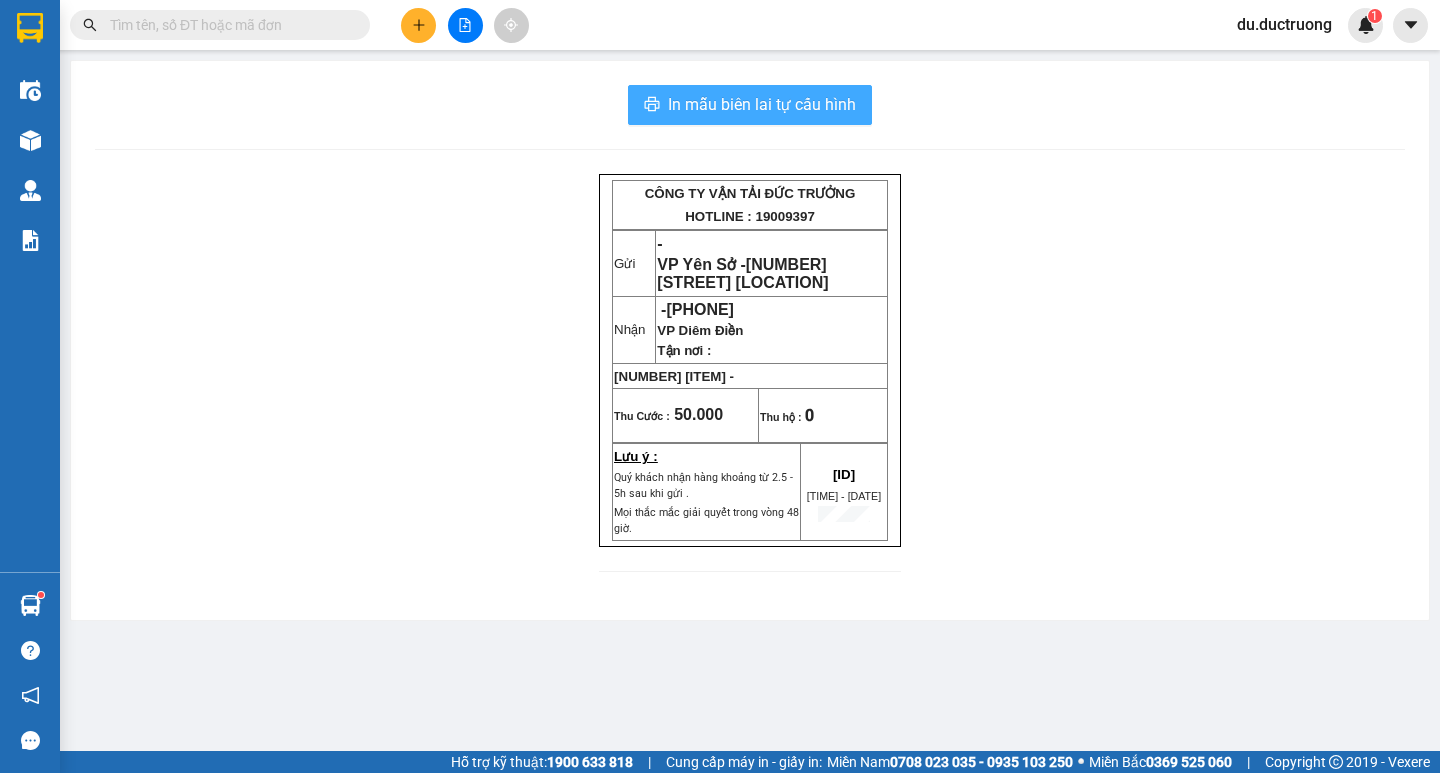 scroll, scrollTop: 0, scrollLeft: 0, axis: both 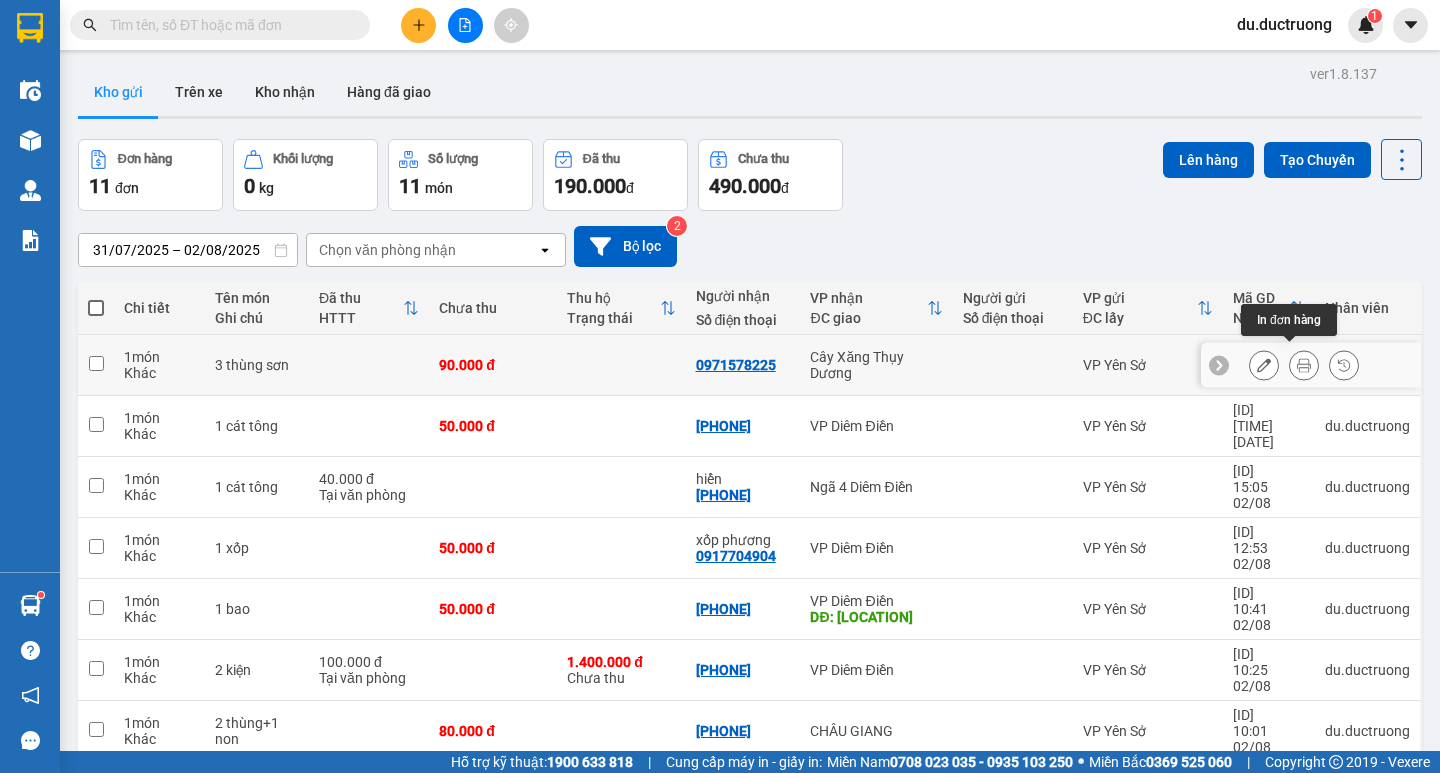 click 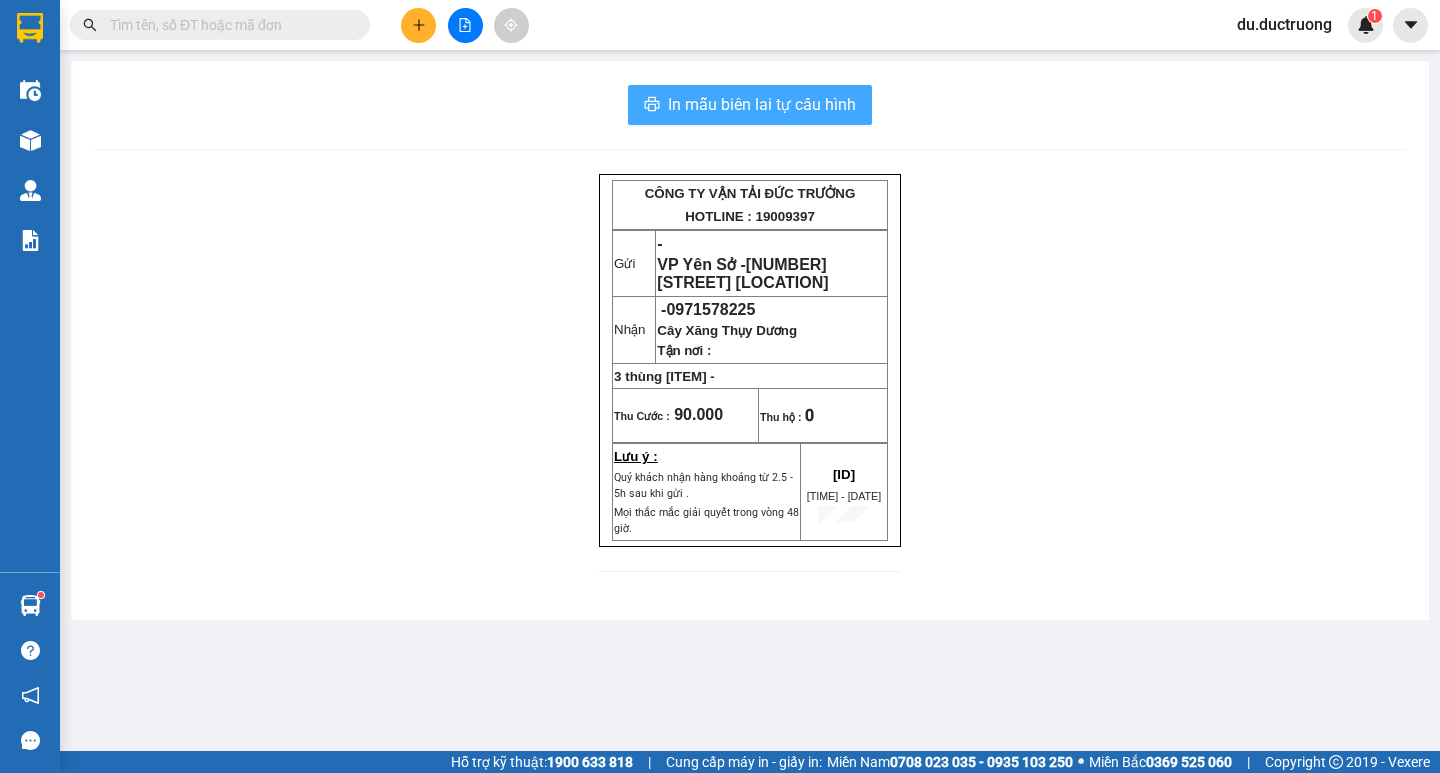click on "In mẫu biên lai tự cấu hình" at bounding box center (762, 104) 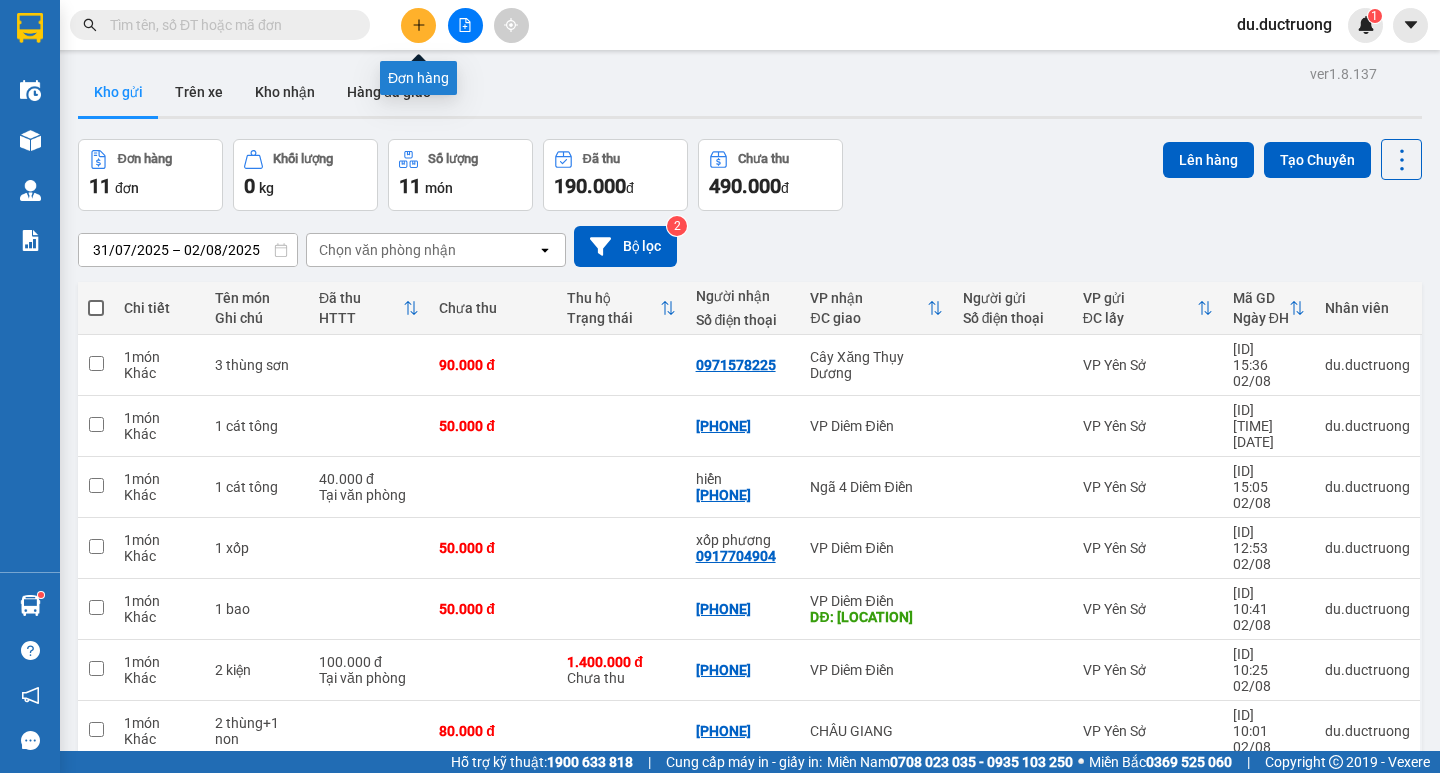 click 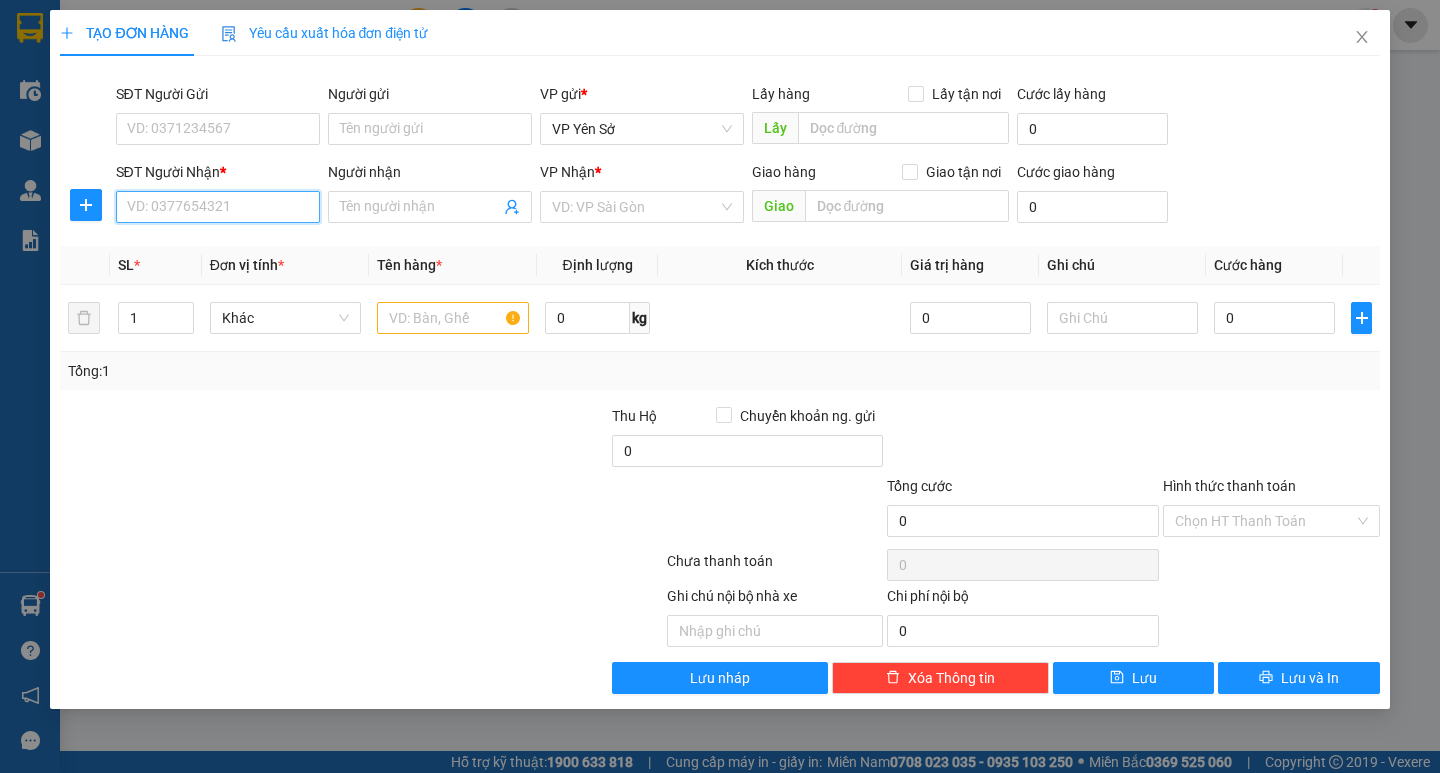 click on "SĐT Người Nhận  *" at bounding box center [218, 207] 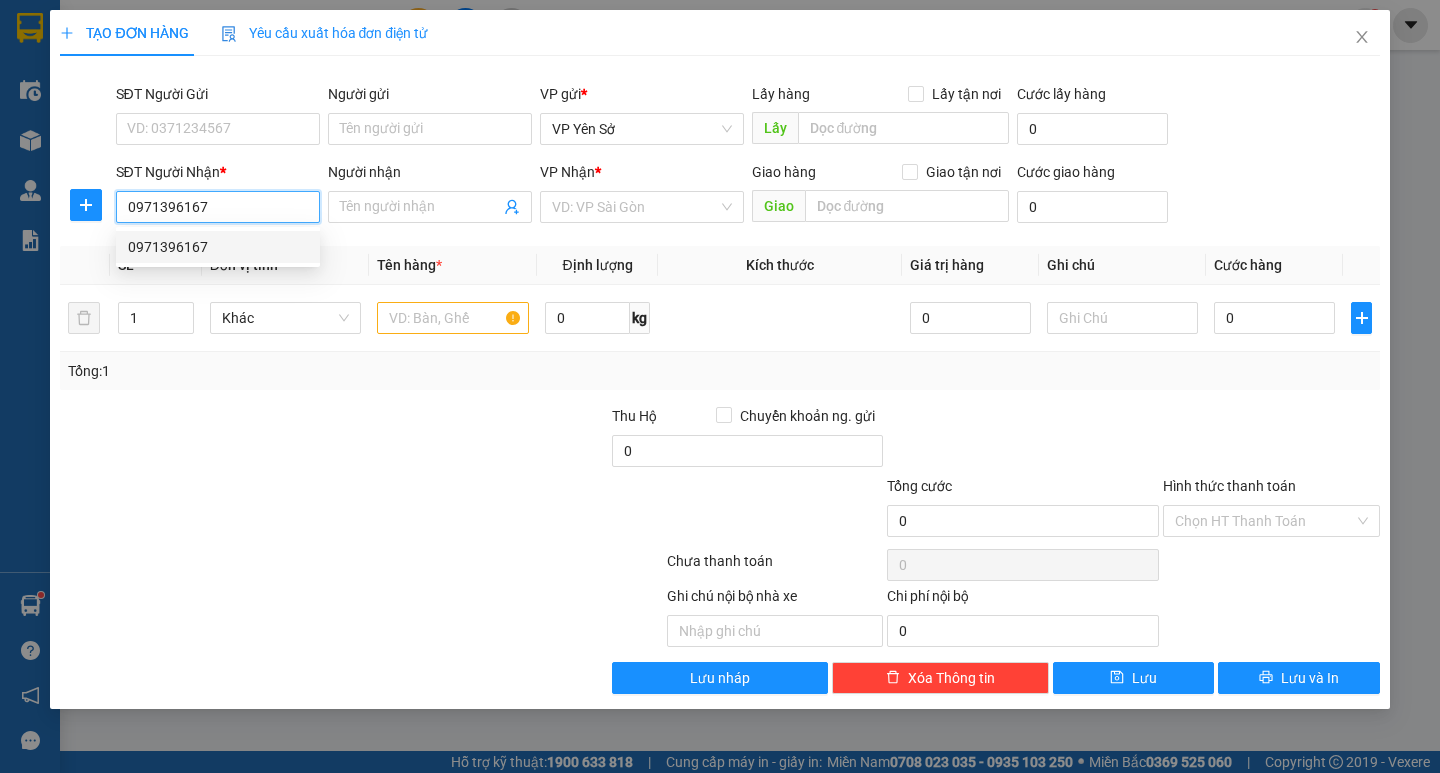 click on "0971396167" at bounding box center (218, 247) 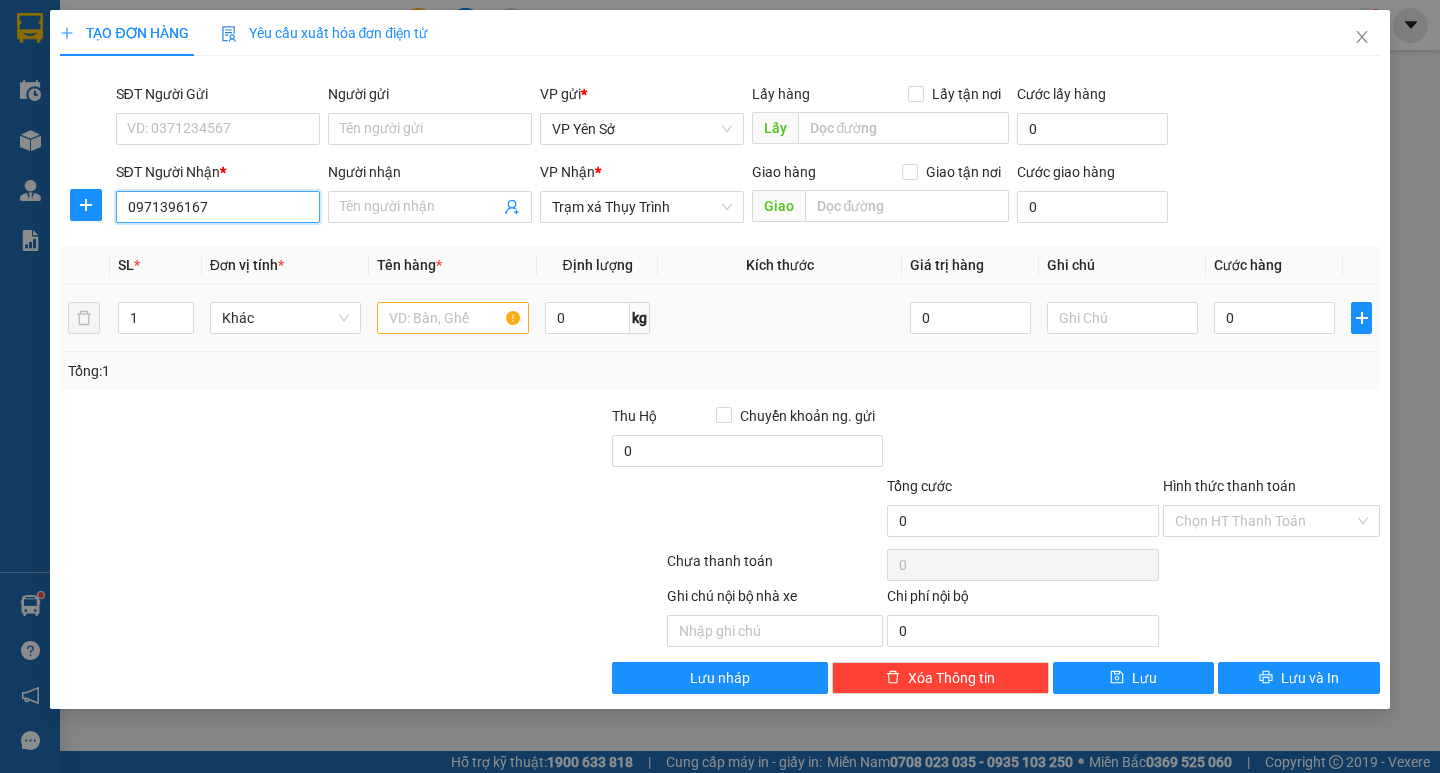 type on "0971396167" 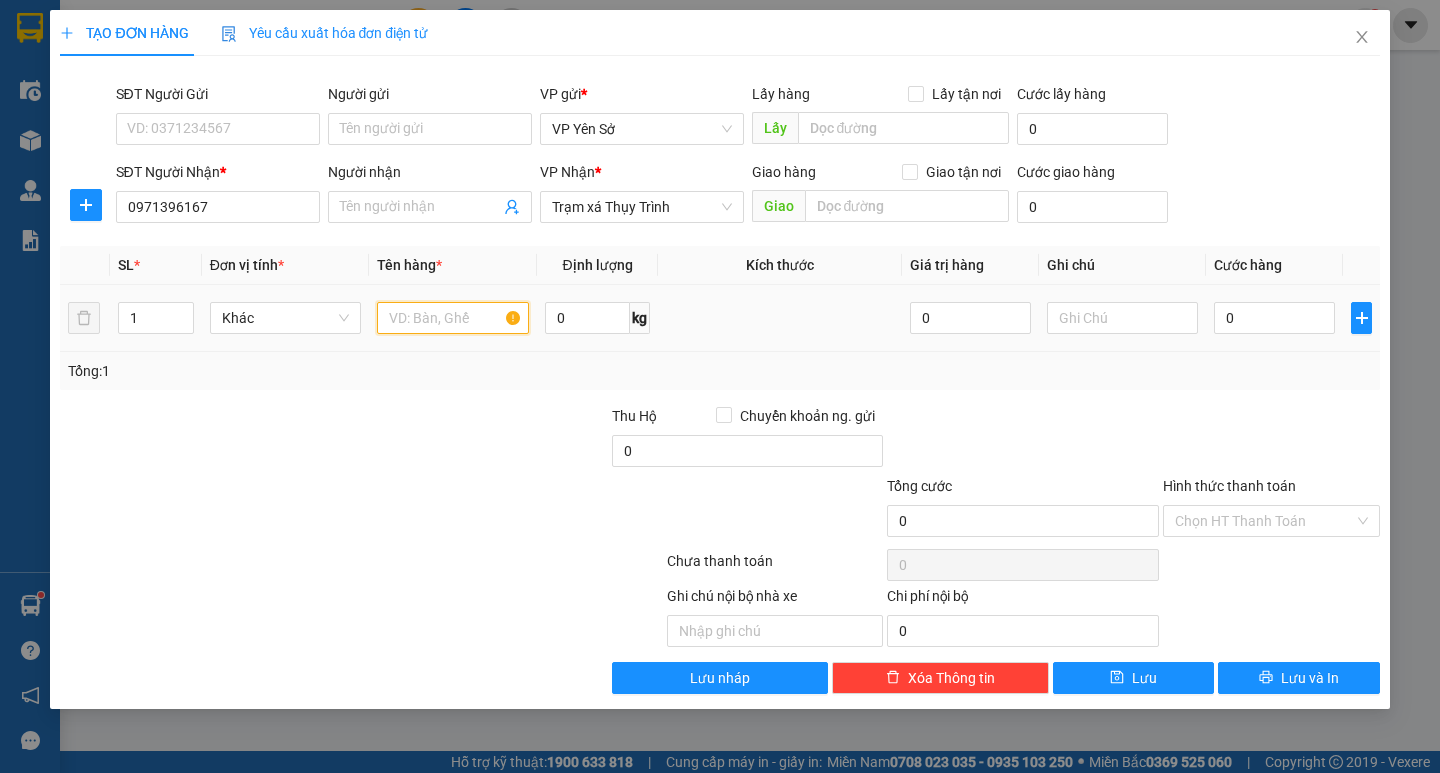 click at bounding box center (452, 318) 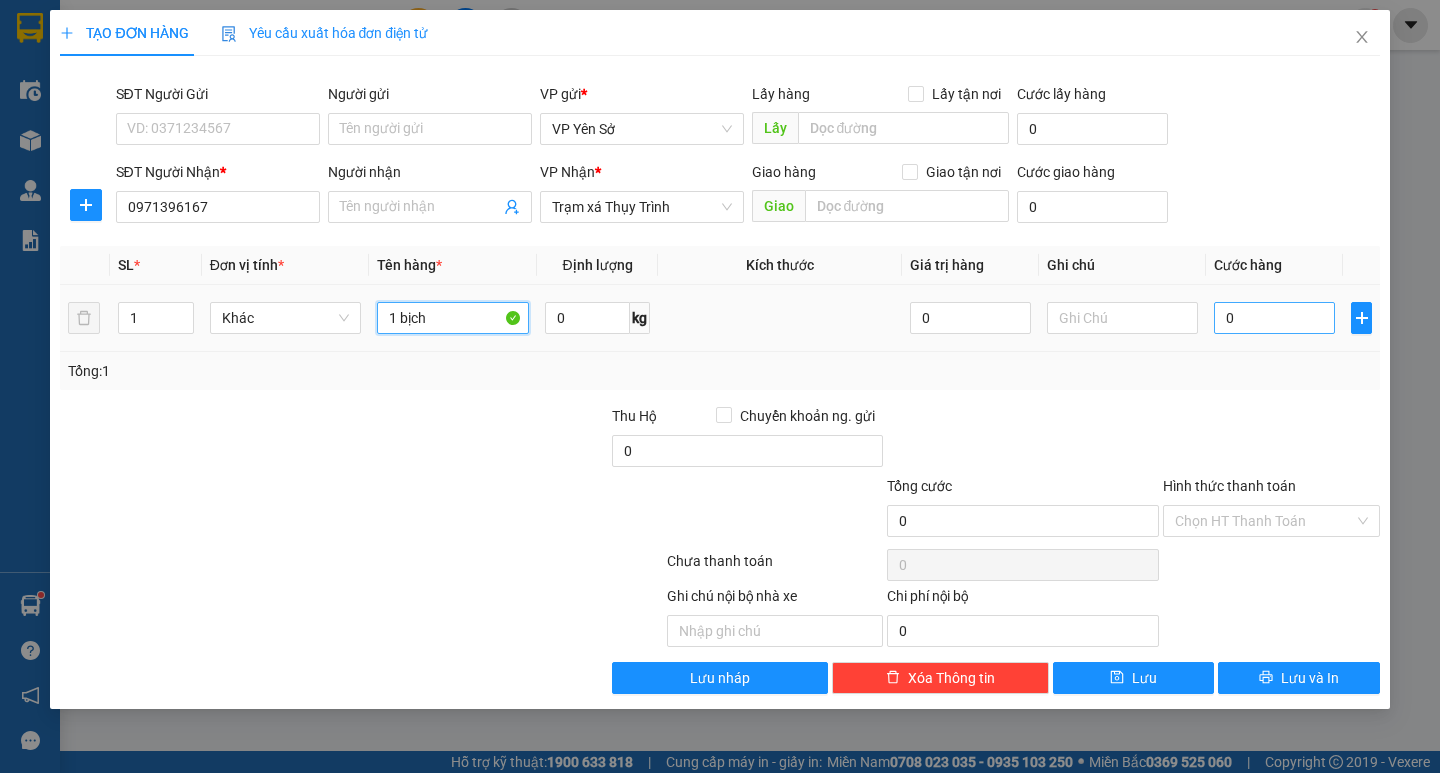 type on "1 bịch" 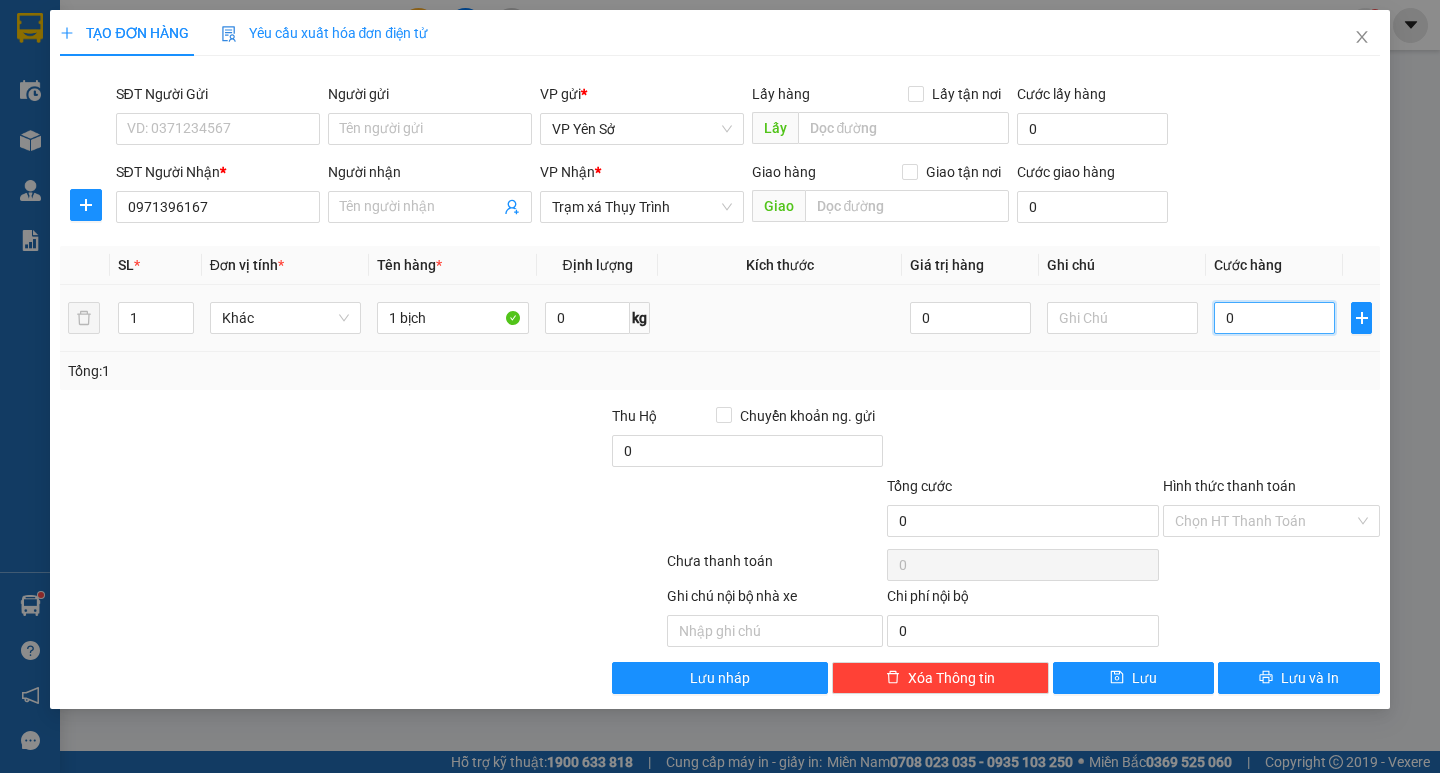 click on "0" at bounding box center [1274, 318] 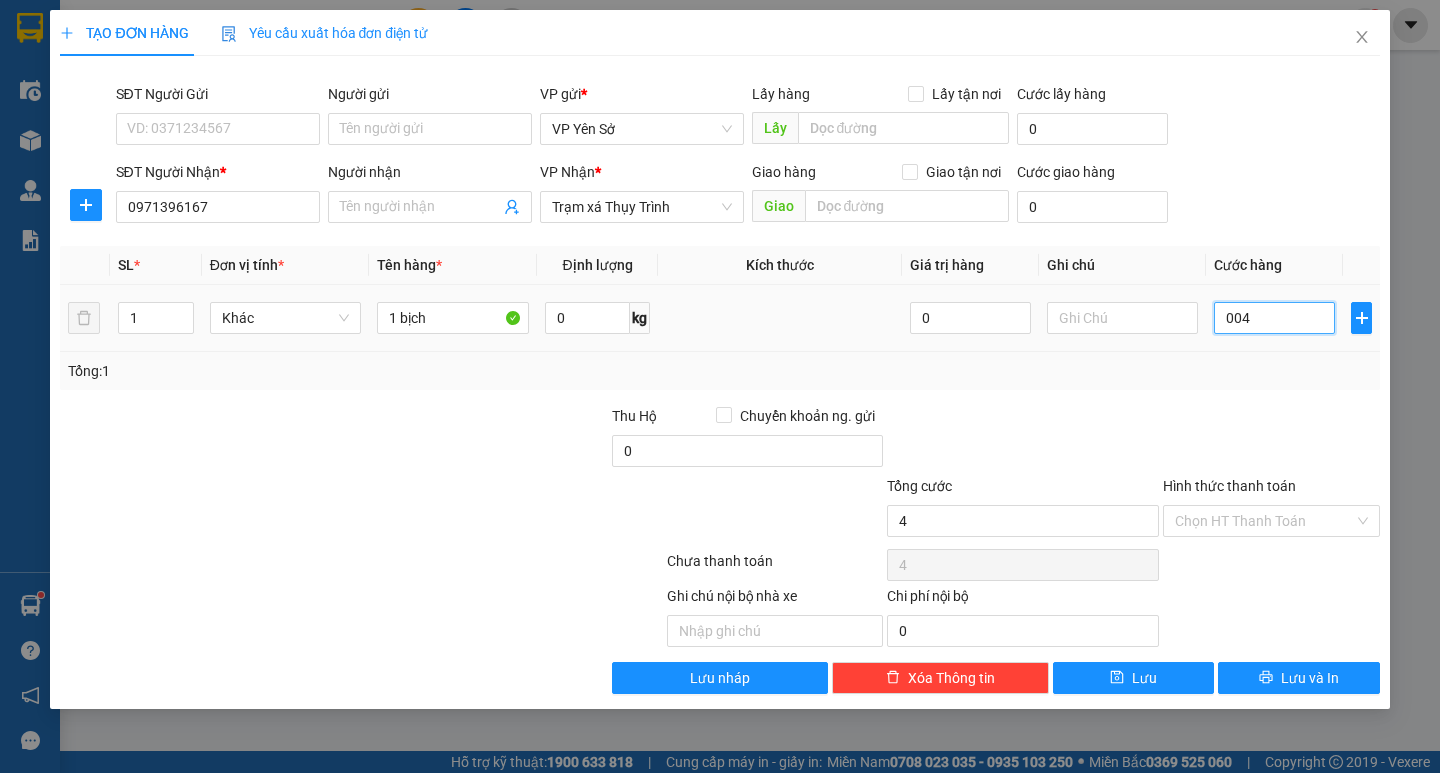 type on "0.040" 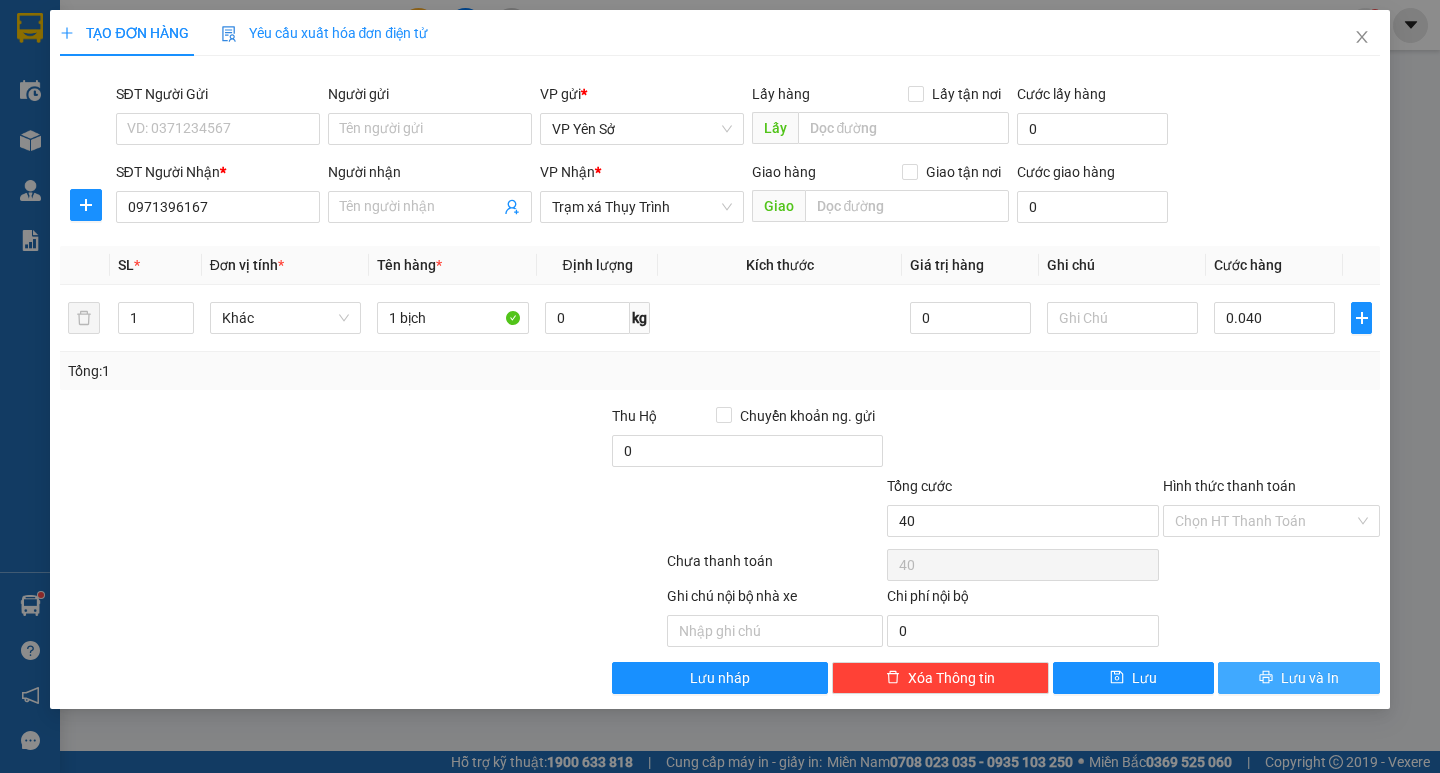 type on "40.000" 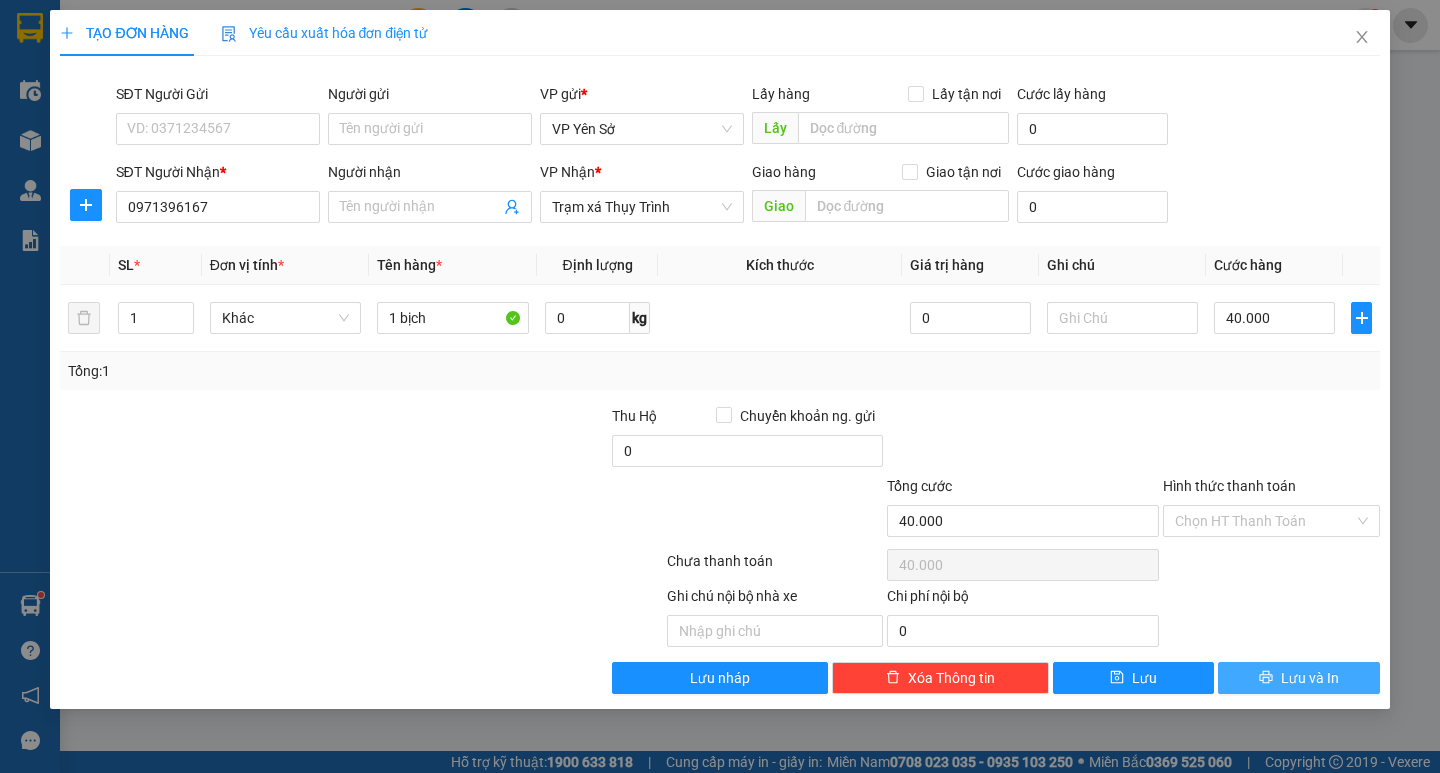 click on "Lưu và In" at bounding box center [1310, 678] 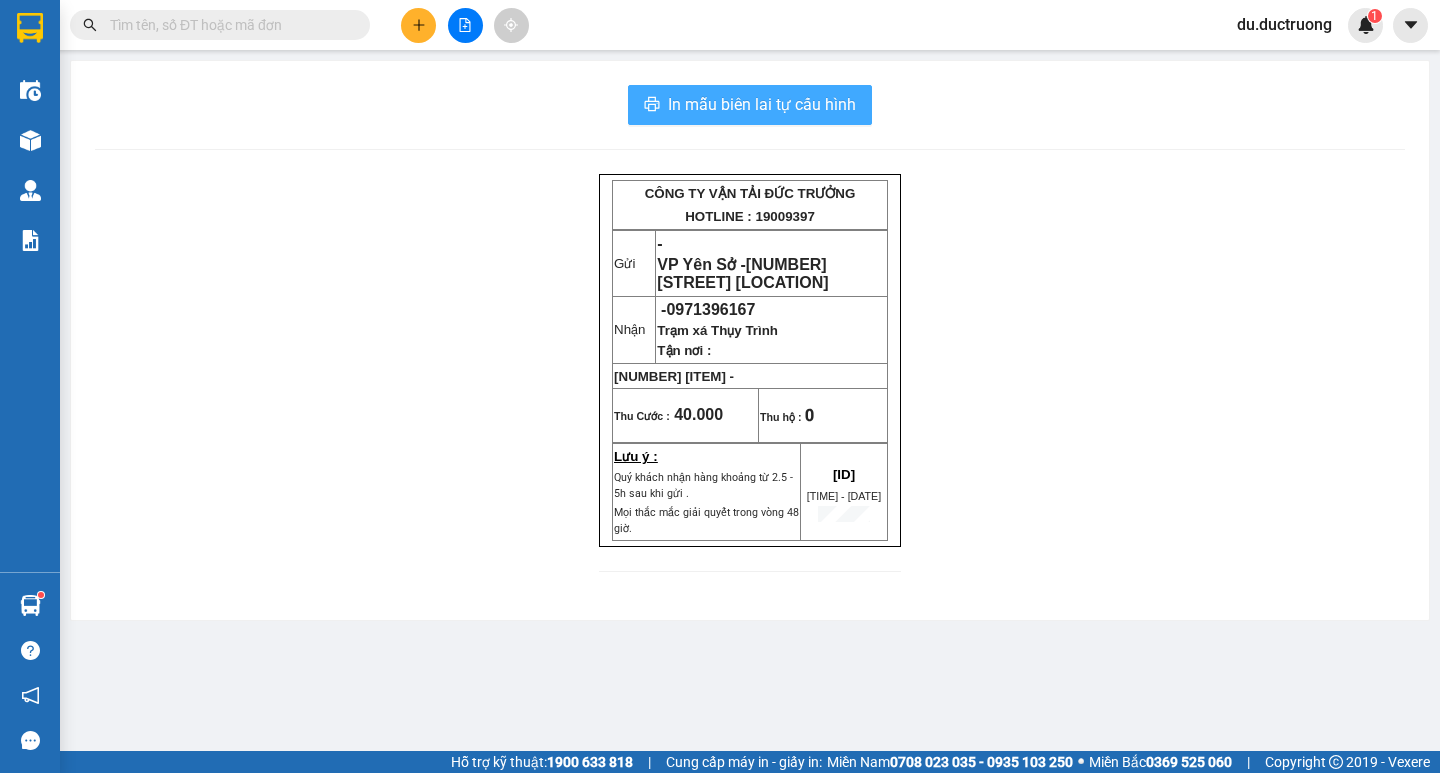 click on "In mẫu biên lai tự cấu hình" at bounding box center (762, 104) 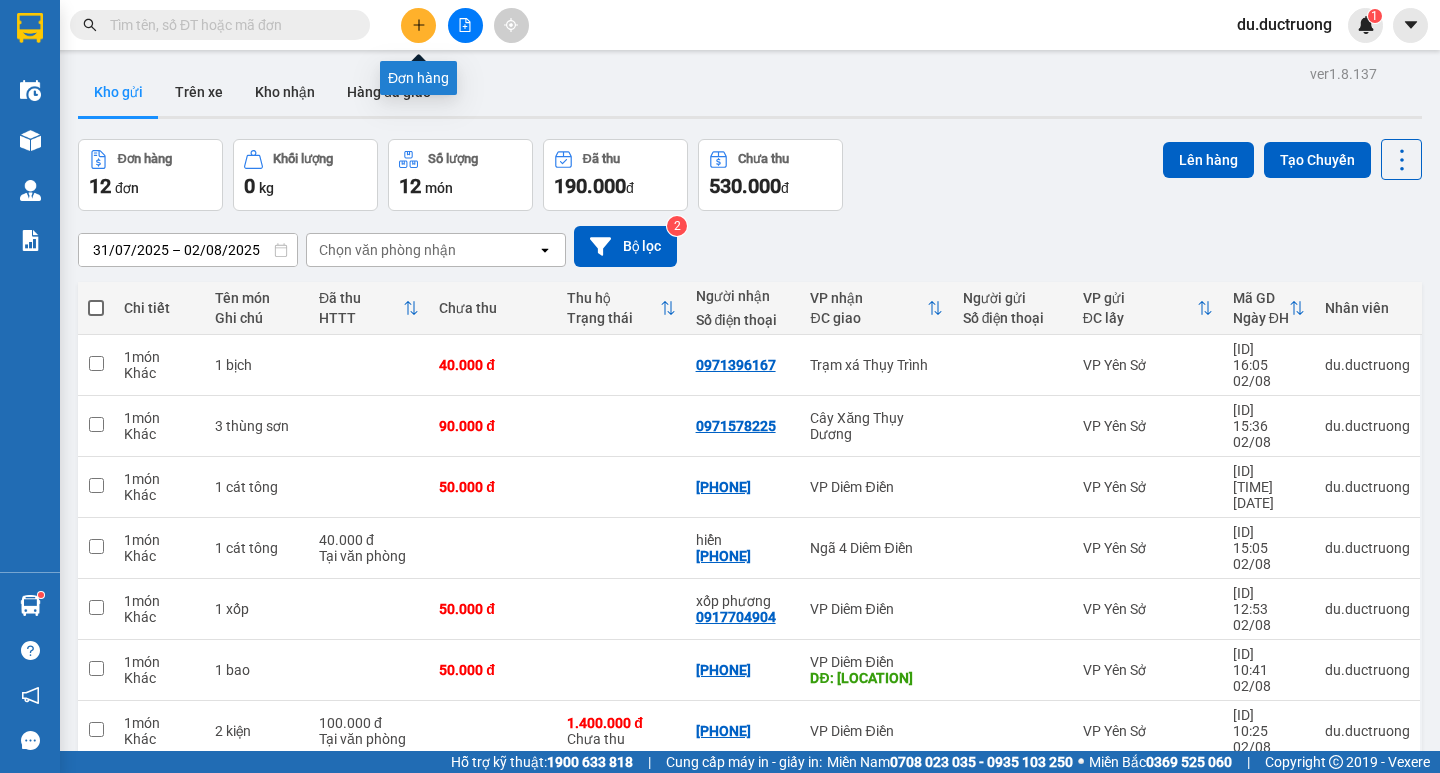 click 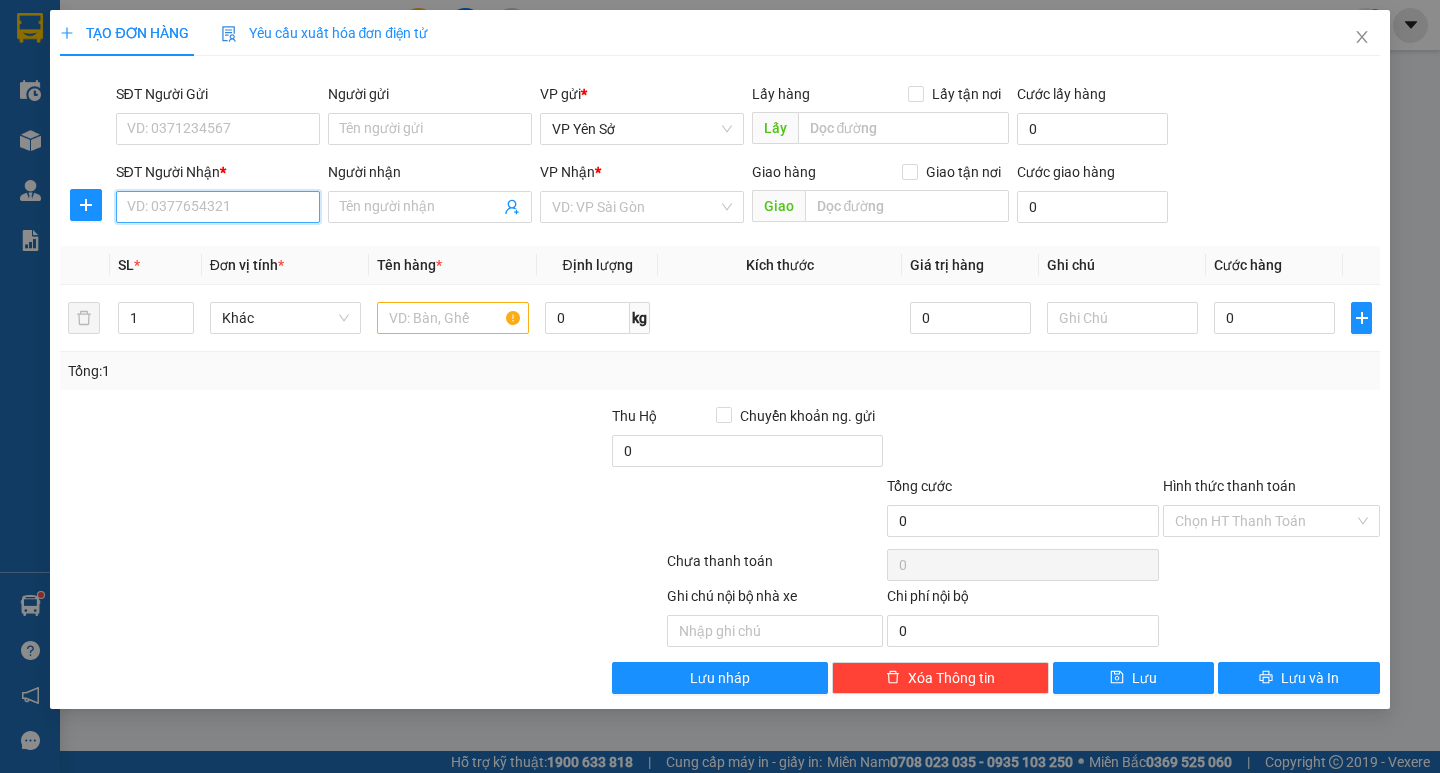 click on "SĐT Người Nhận  *" at bounding box center (218, 207) 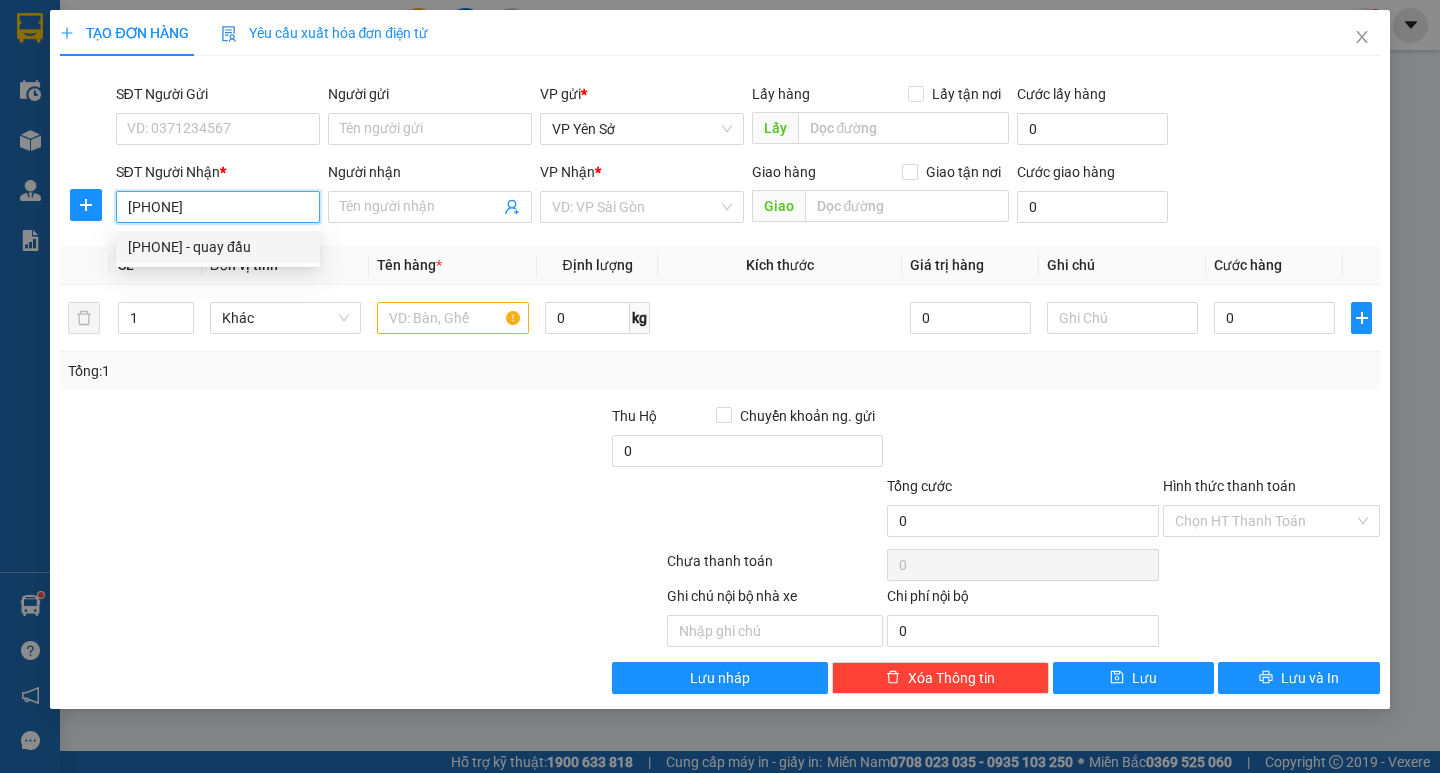 click on "[PHONE] - quay đầu" at bounding box center (218, 247) 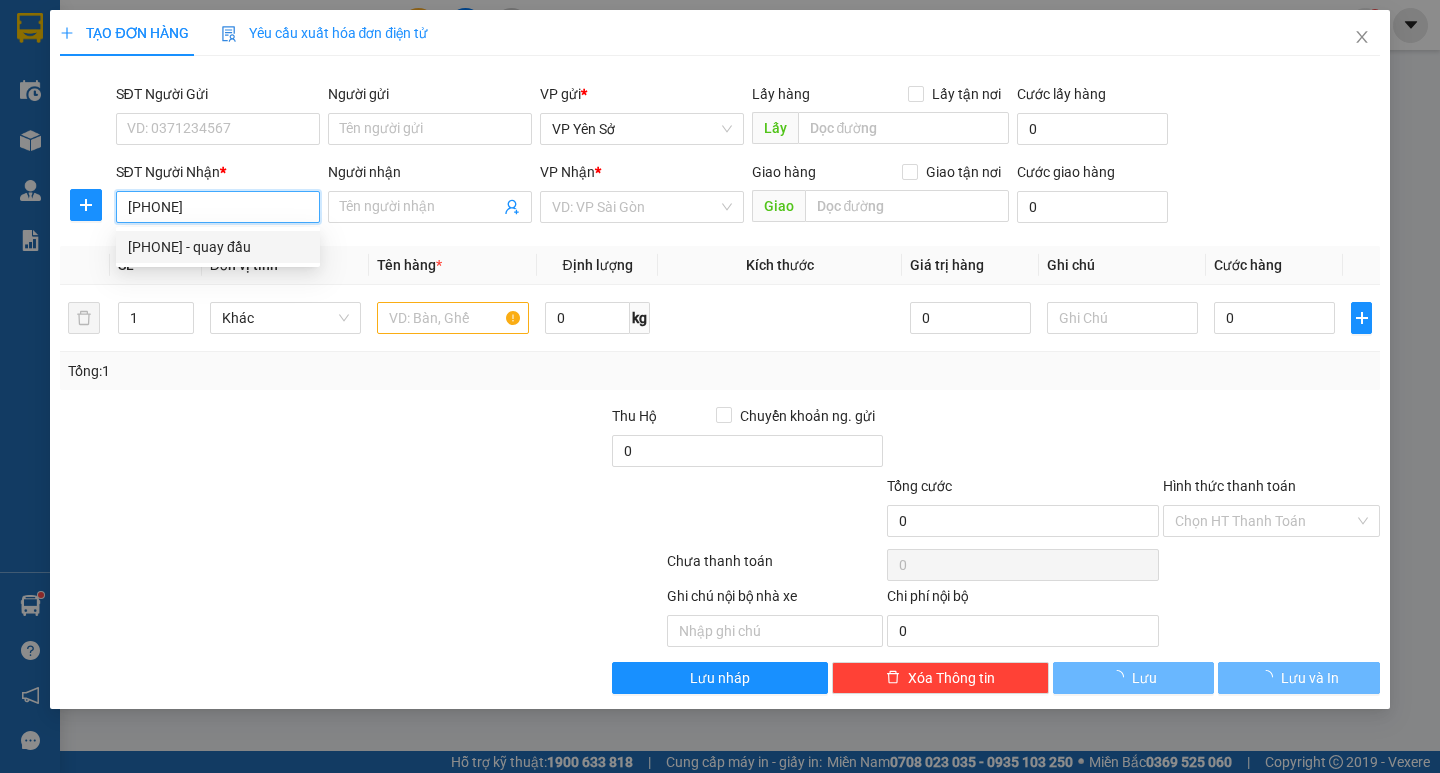 type on "quay đầu" 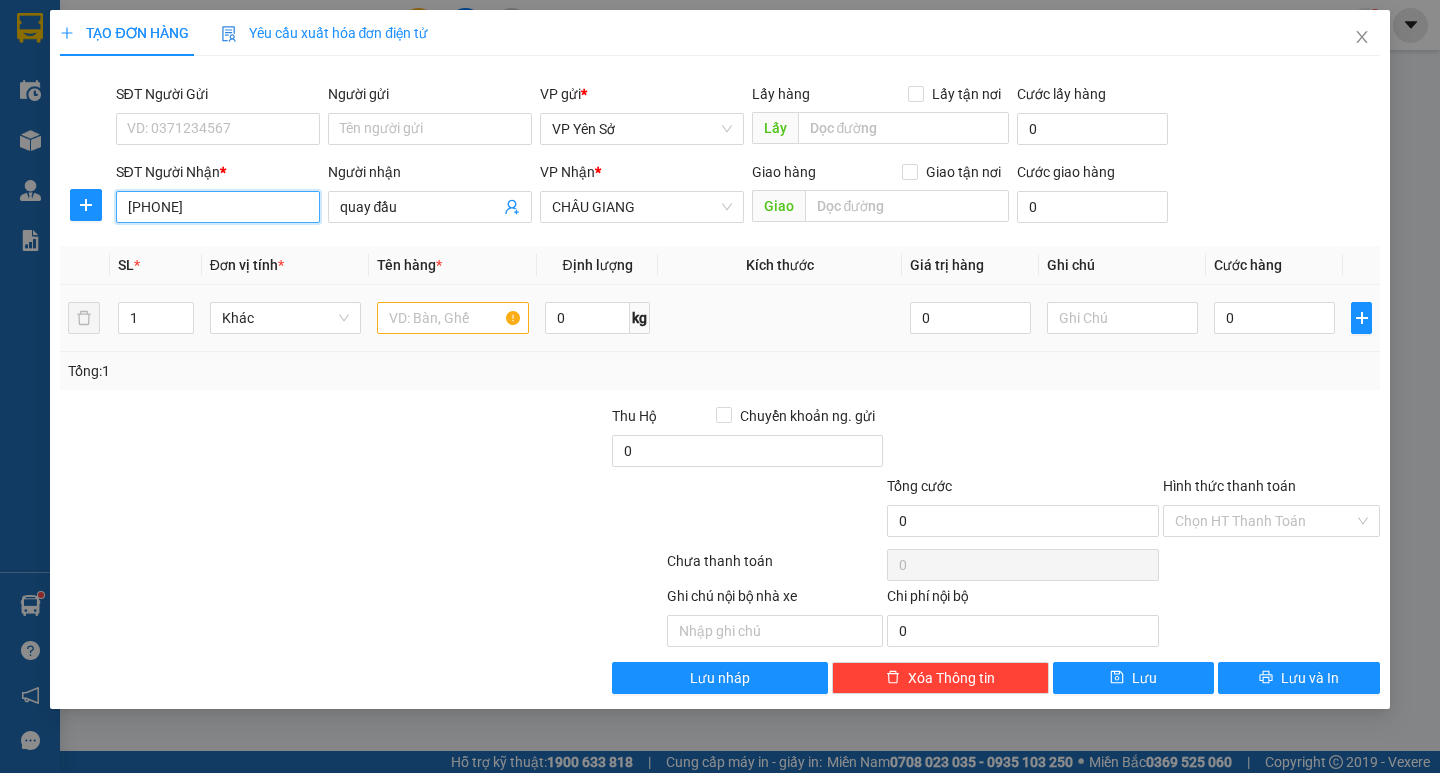 type on "[PHONE]" 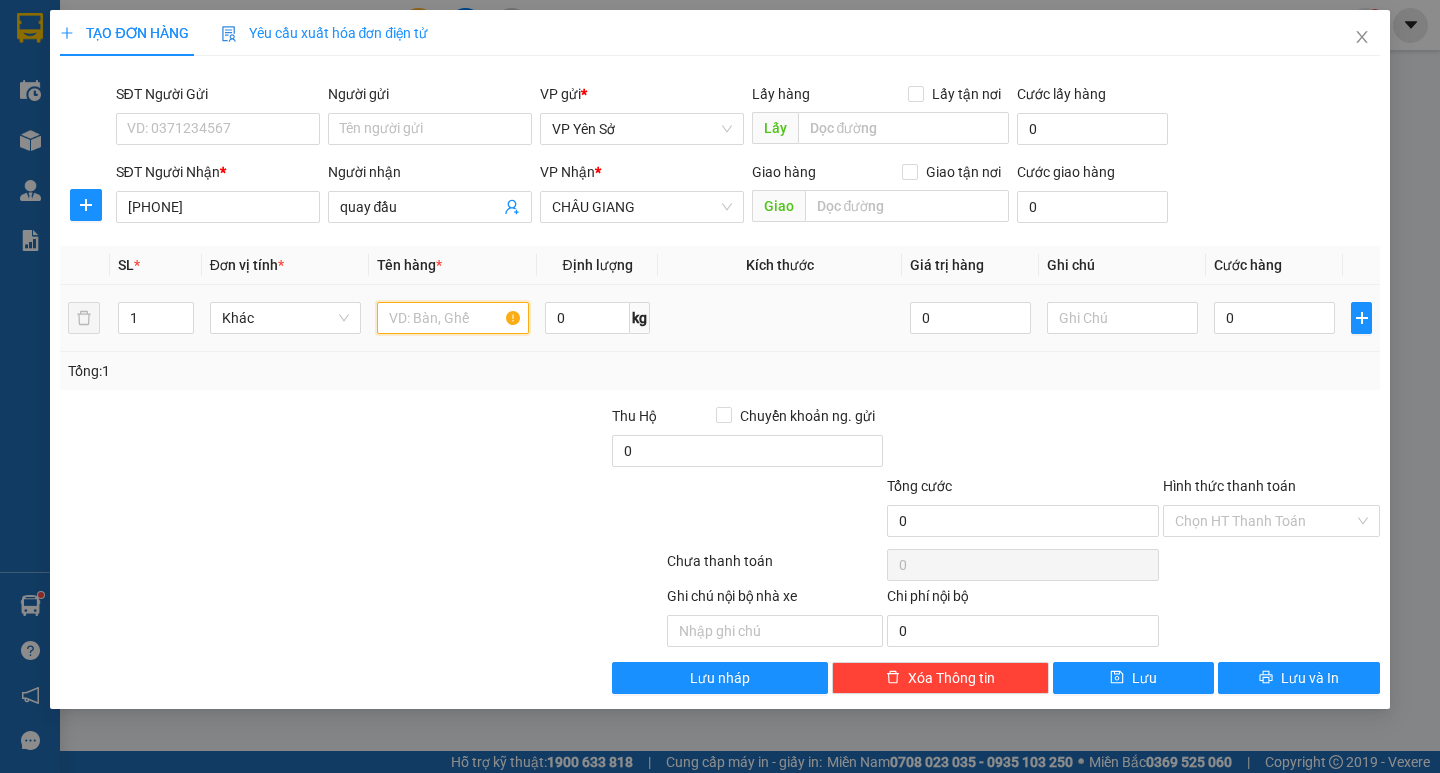 click at bounding box center [452, 318] 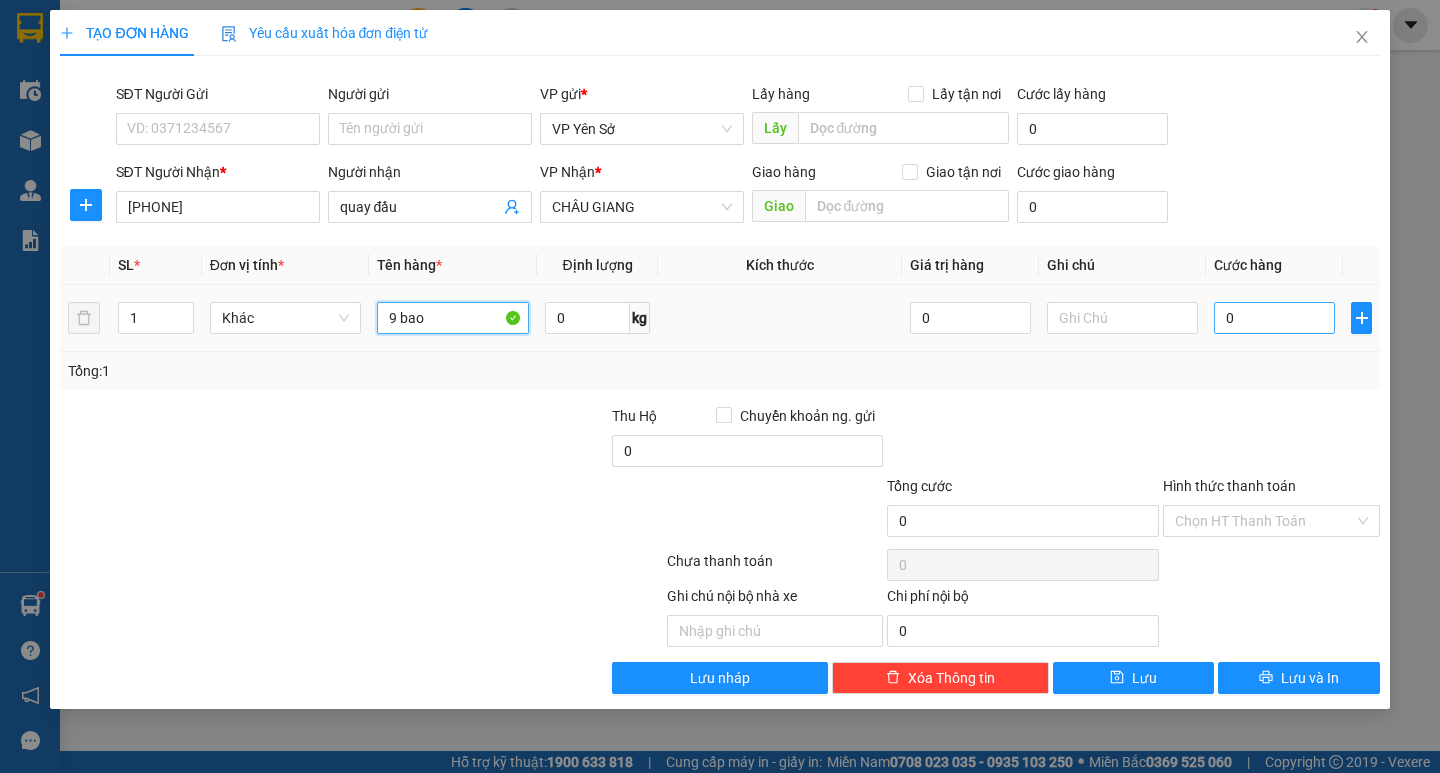 type on "9 bao" 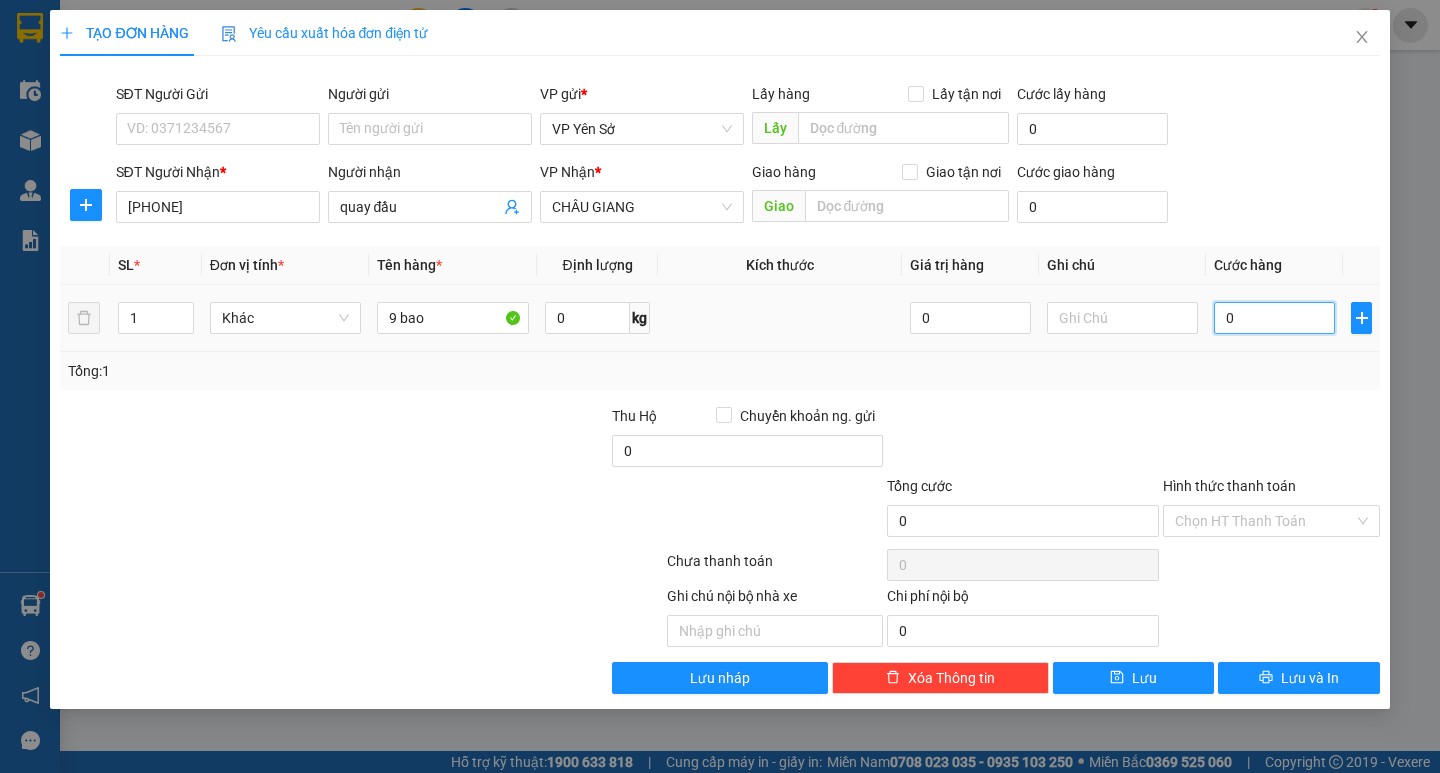 click on "0" at bounding box center [1274, 318] 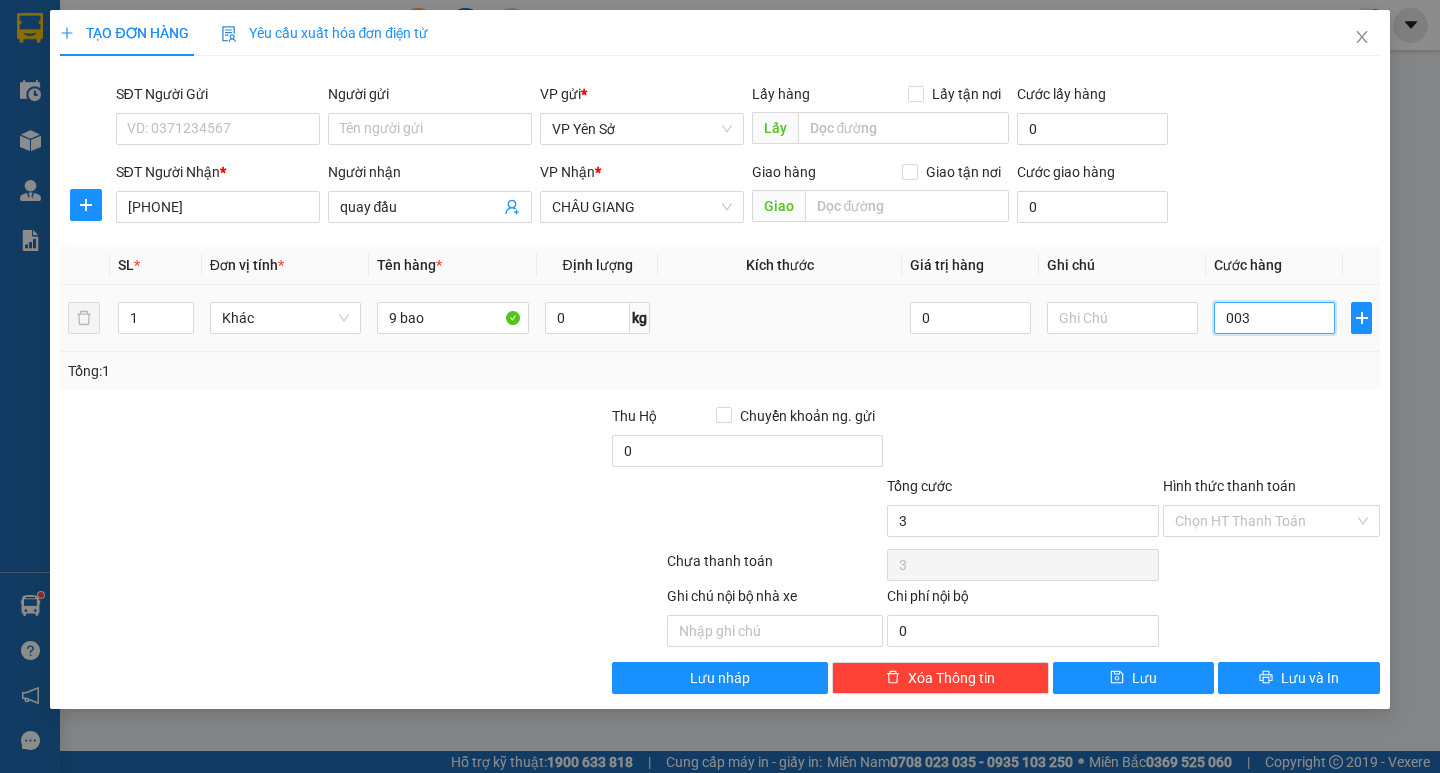 type on "[NUMBER]" 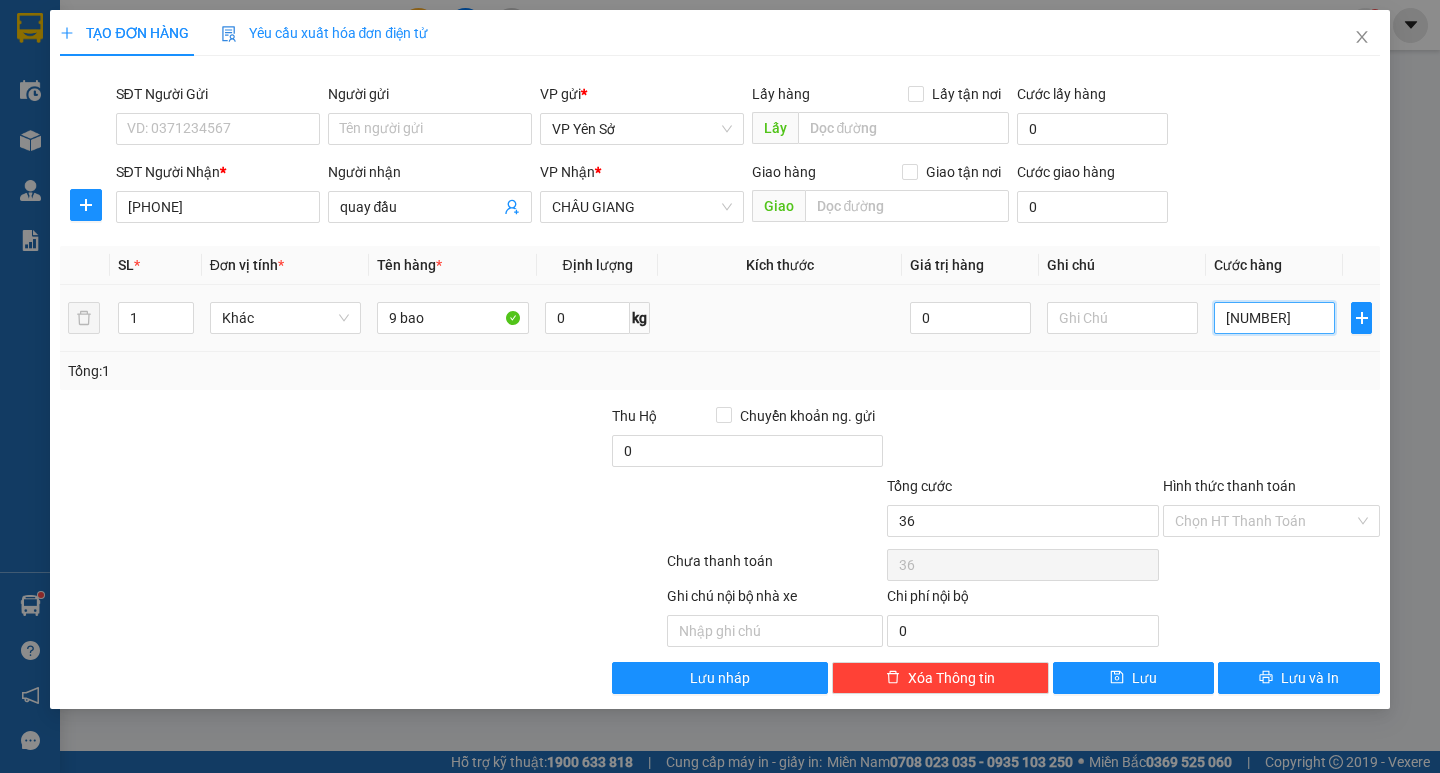 type on "[NUMBER]" 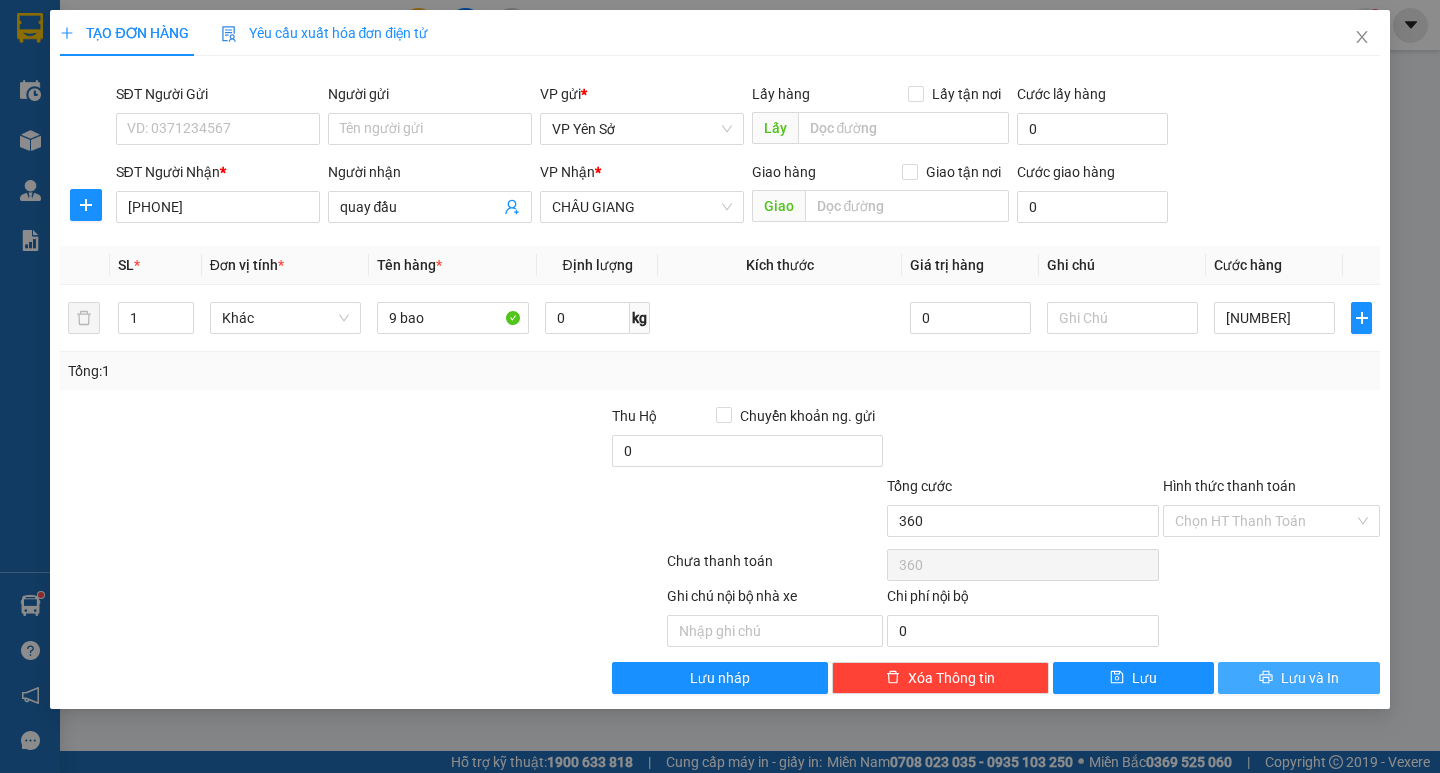 type on "360.000" 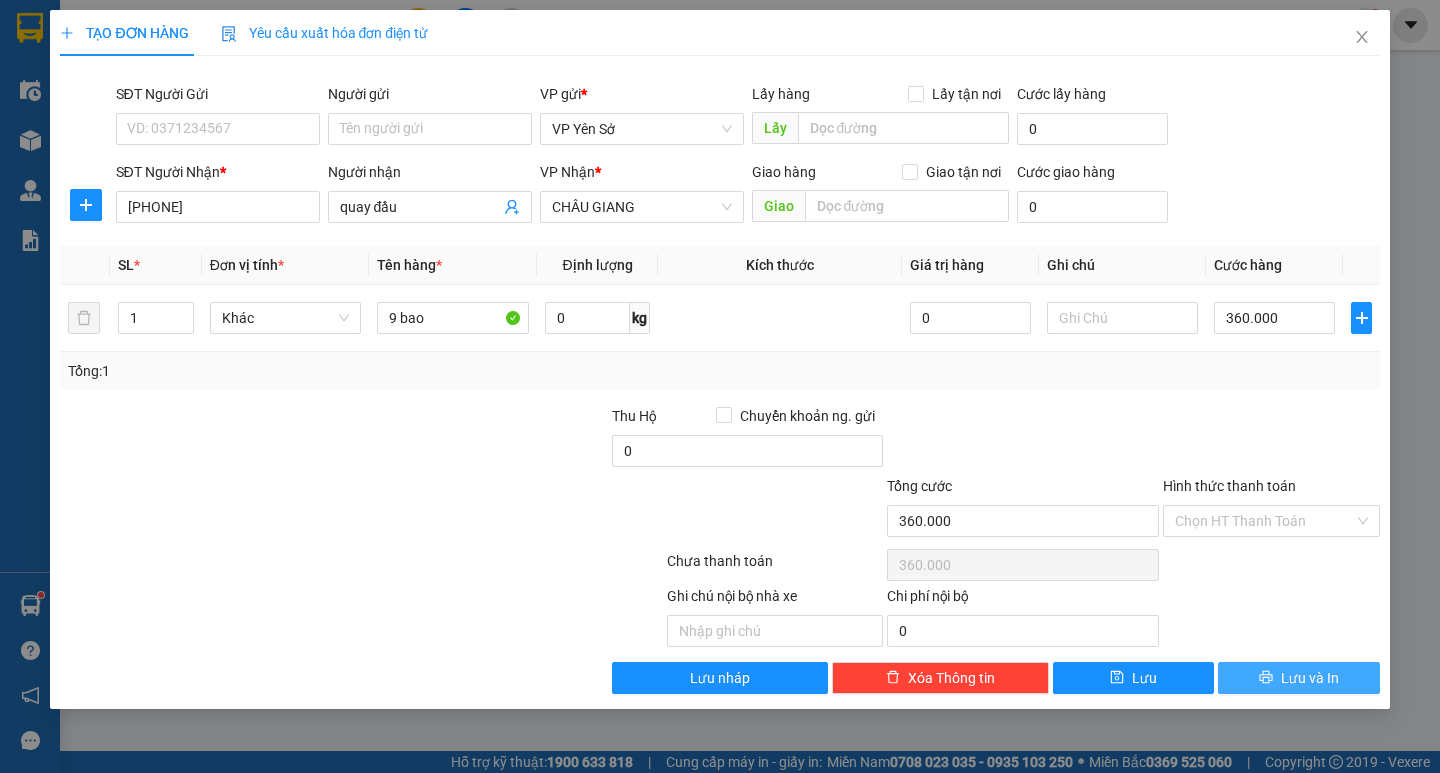 click on "Lưu và In" at bounding box center (1310, 678) 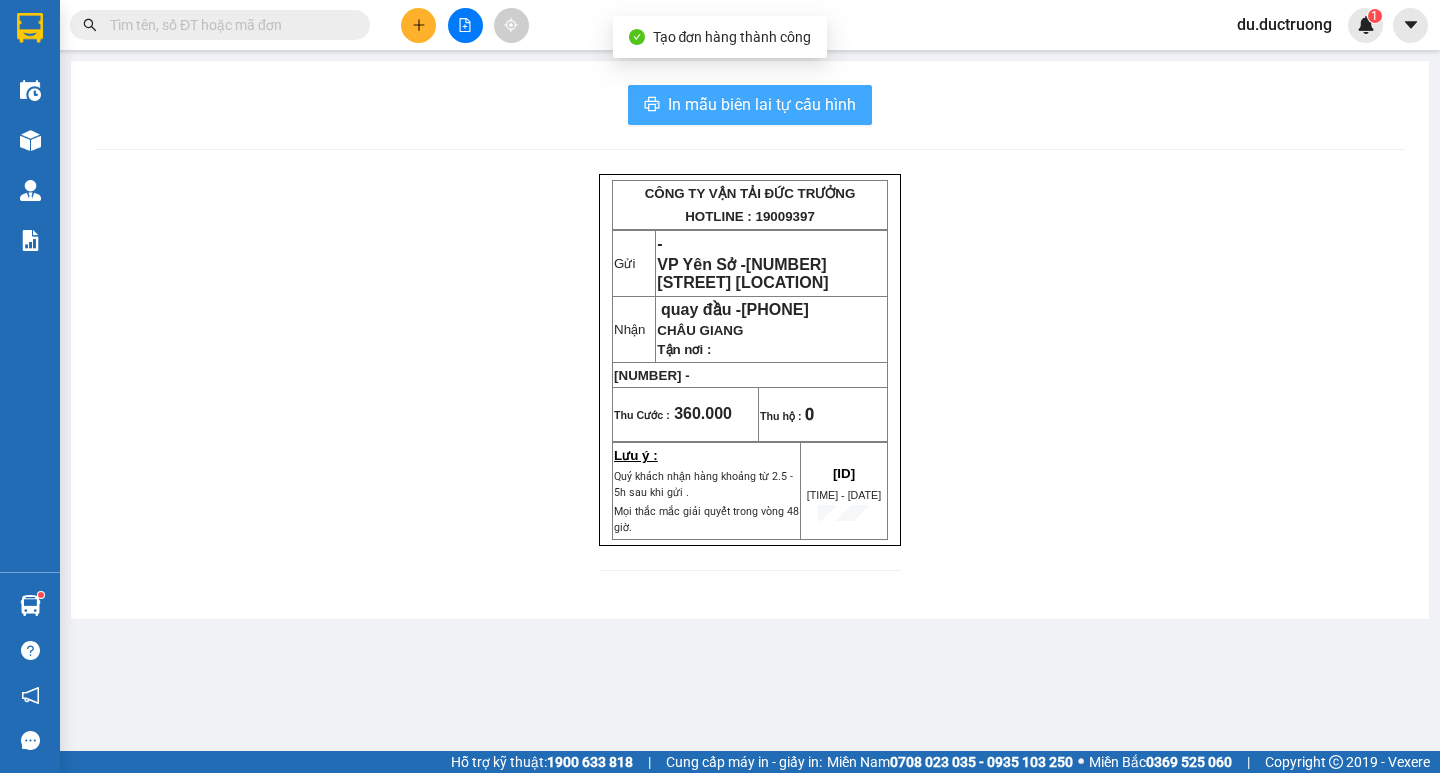 drag, startPoint x: 738, startPoint y: 97, endPoint x: 706, endPoint y: 114, distance: 36.23534 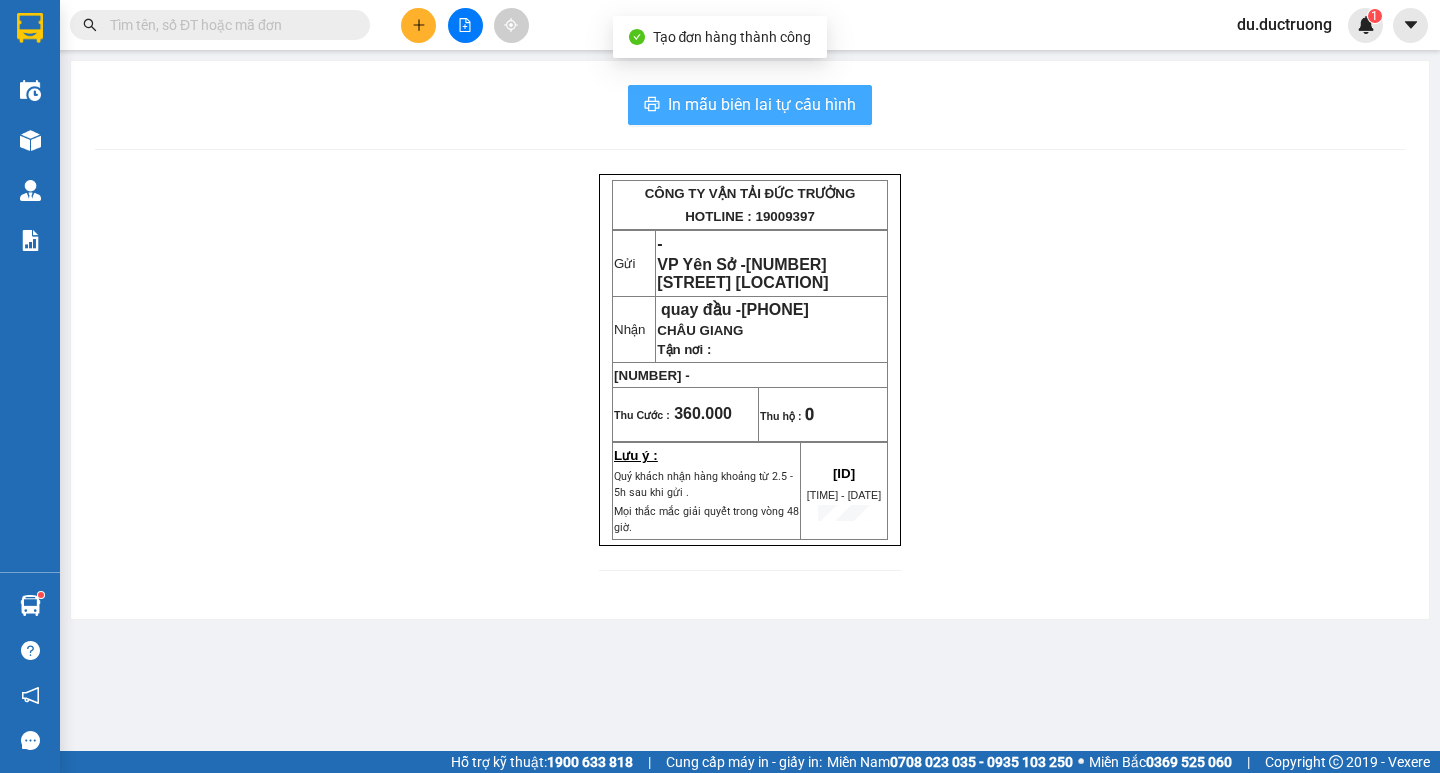 scroll, scrollTop: 0, scrollLeft: 0, axis: both 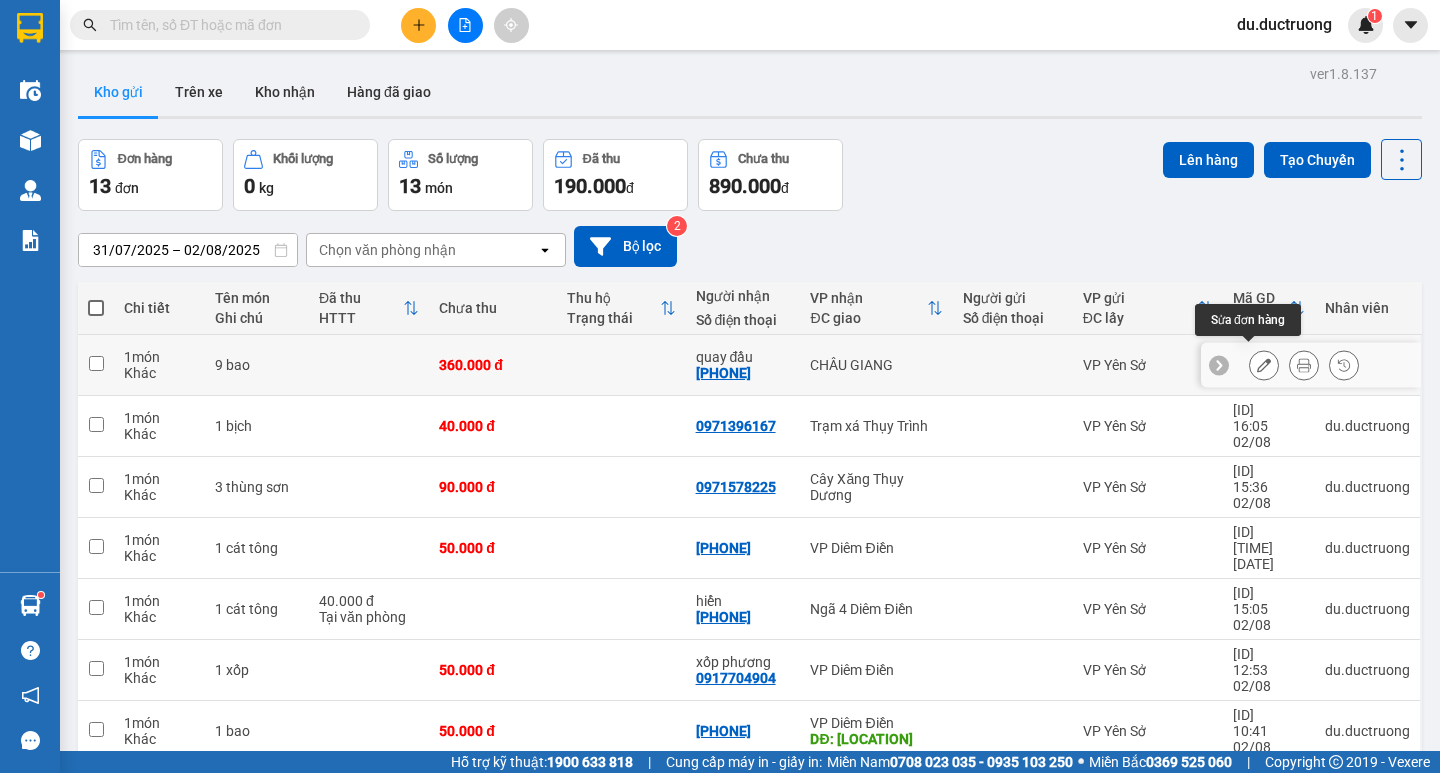 click 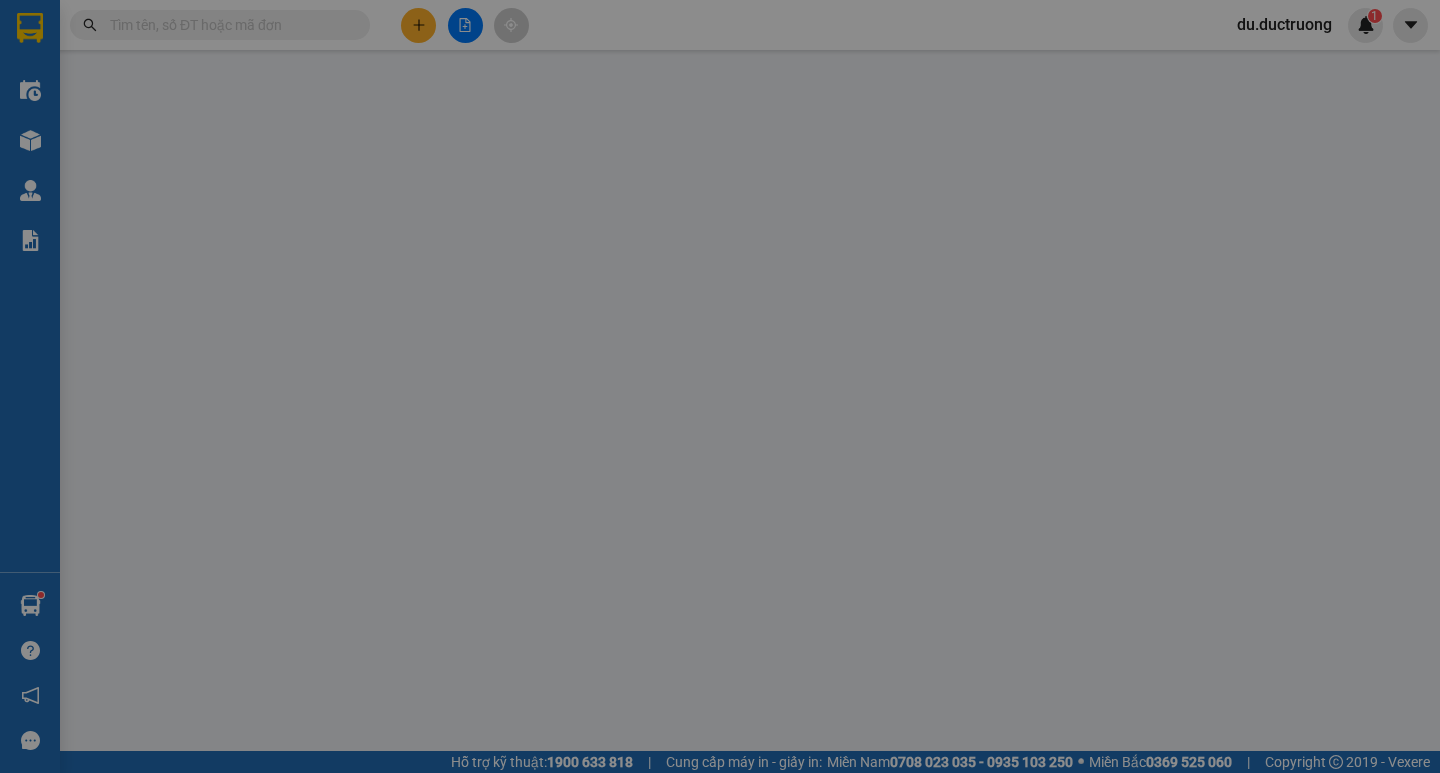 type on "[PHONE]" 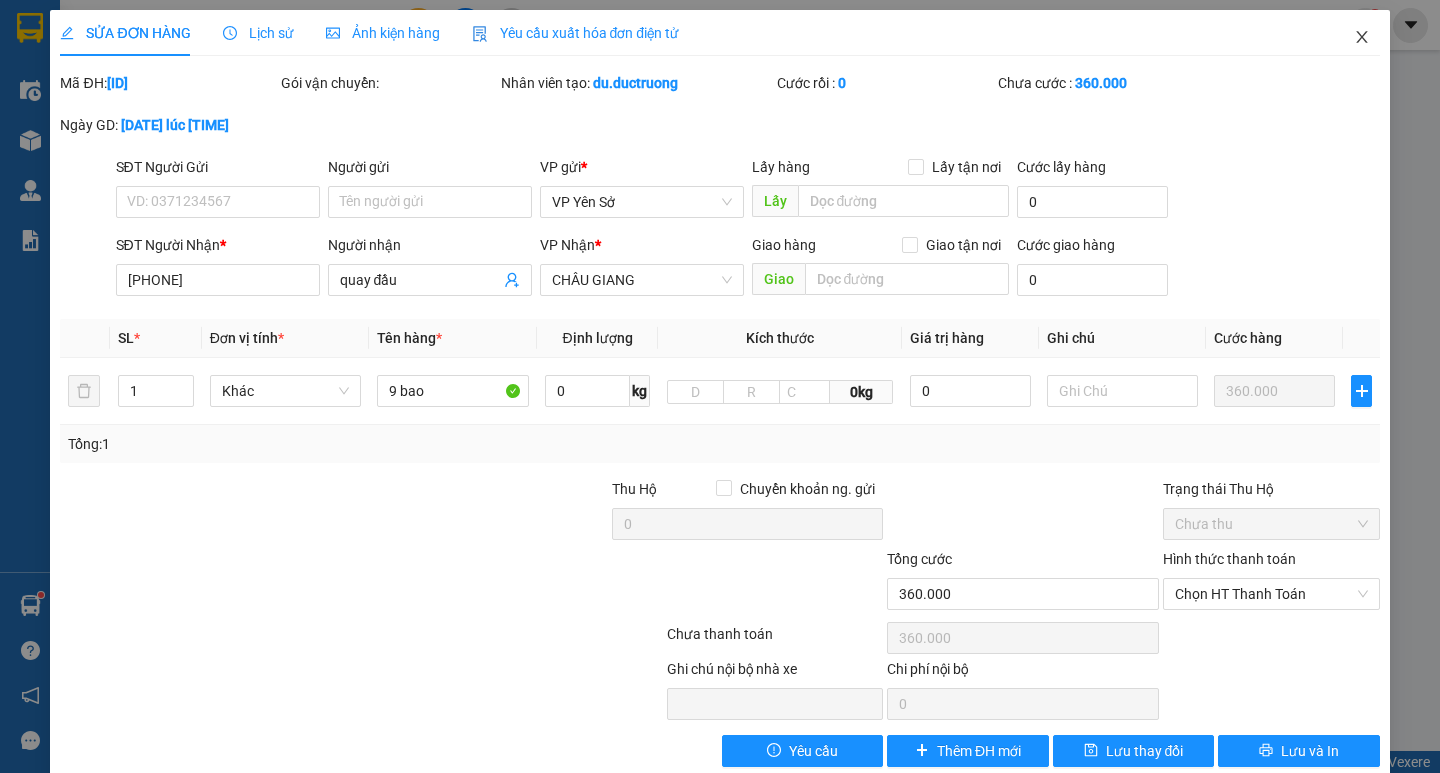 click 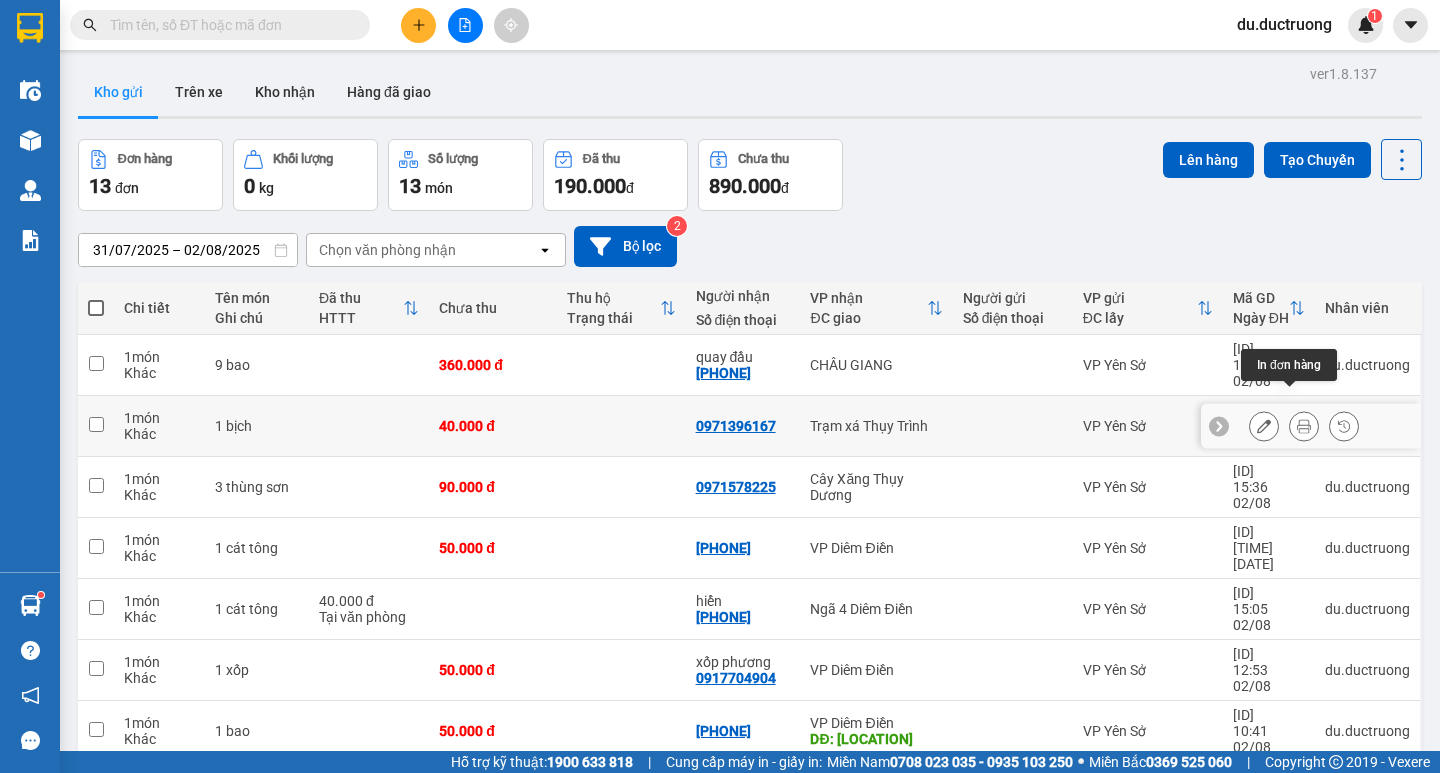 click 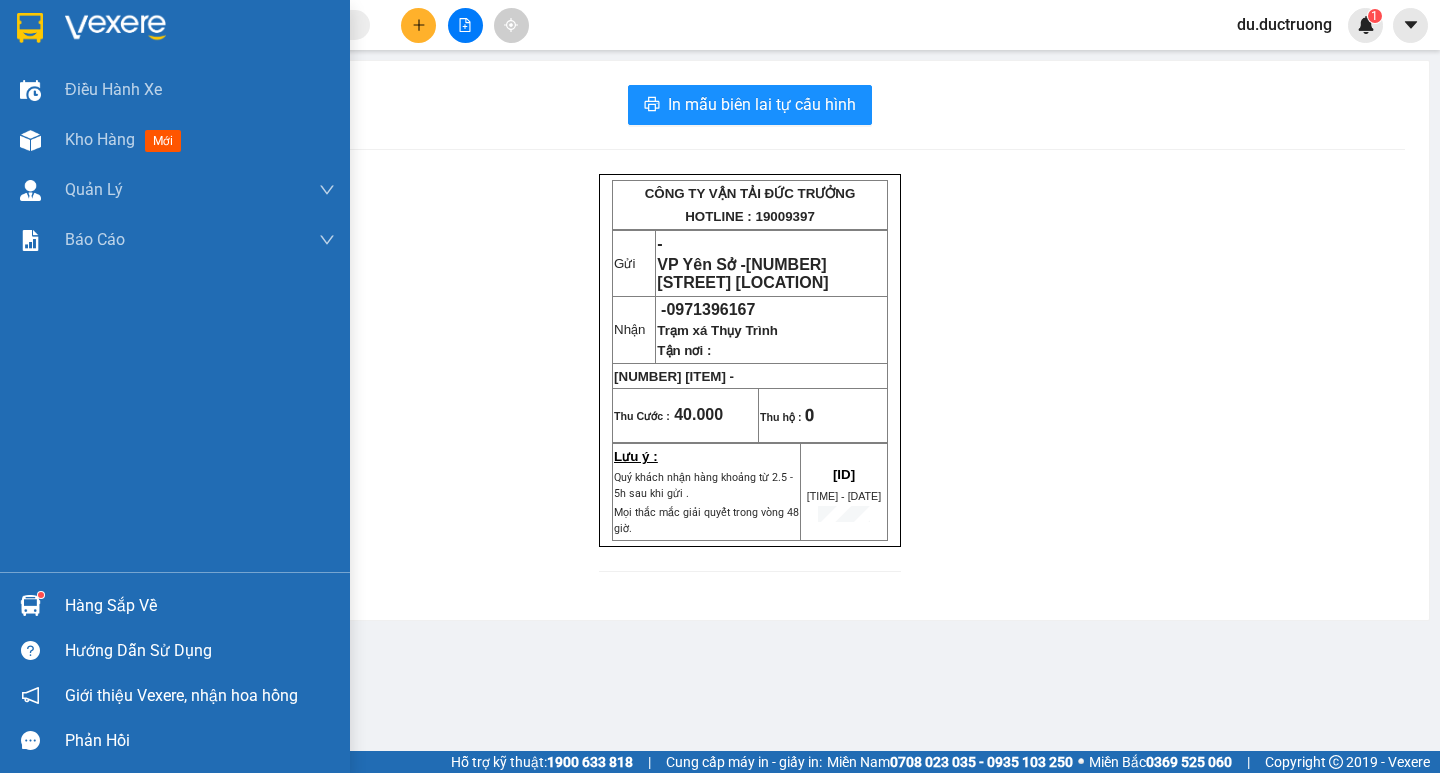 click at bounding box center (30, 28) 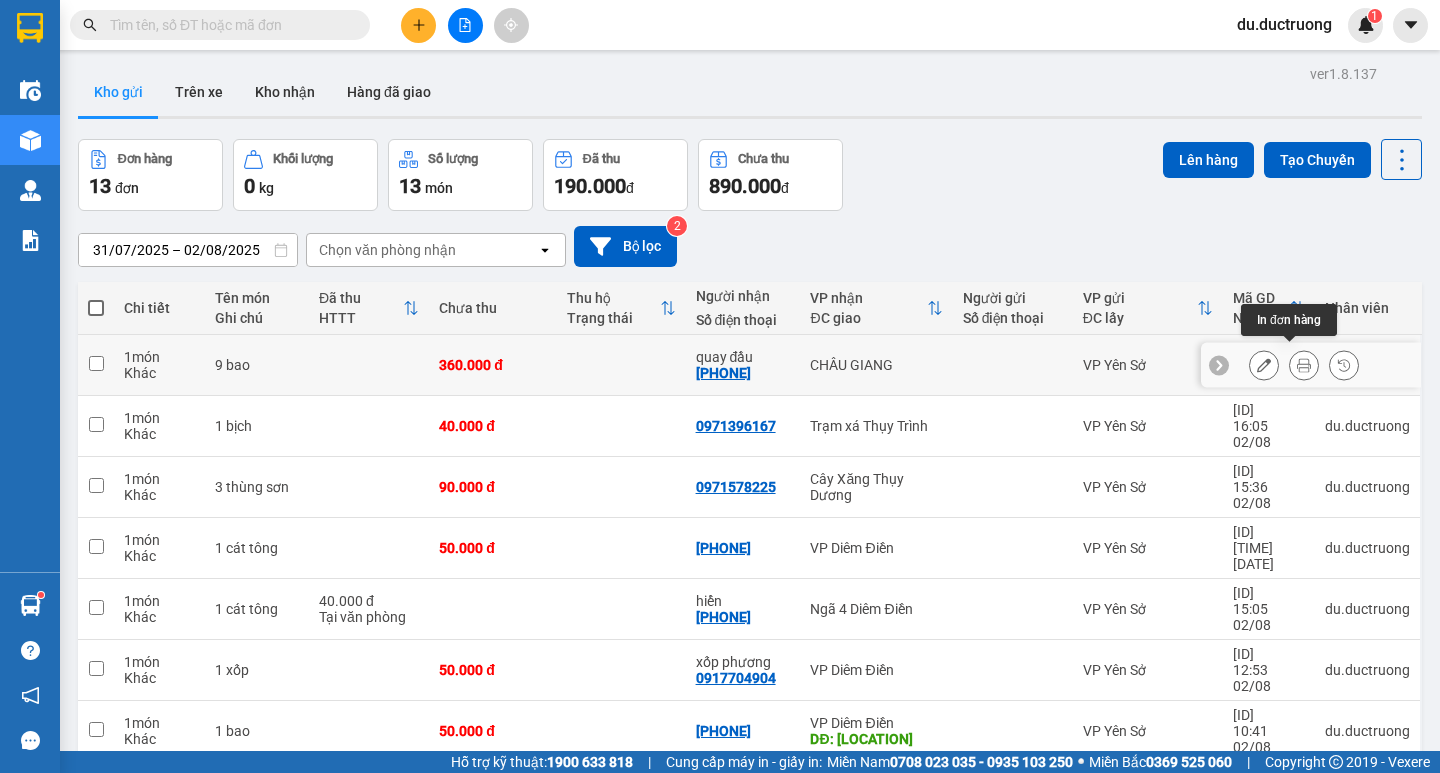 click 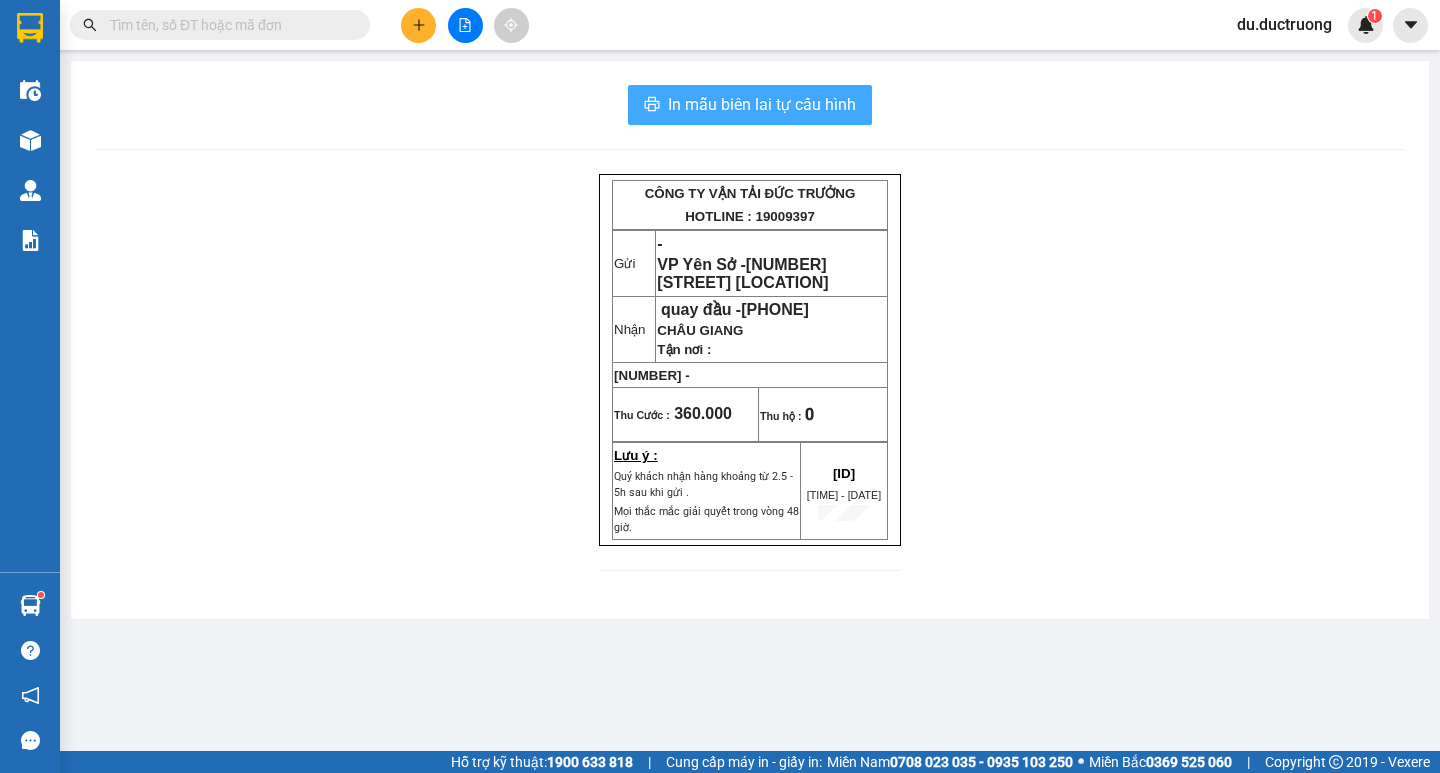 click on "In mẫu biên lai tự cấu hình" at bounding box center (762, 104) 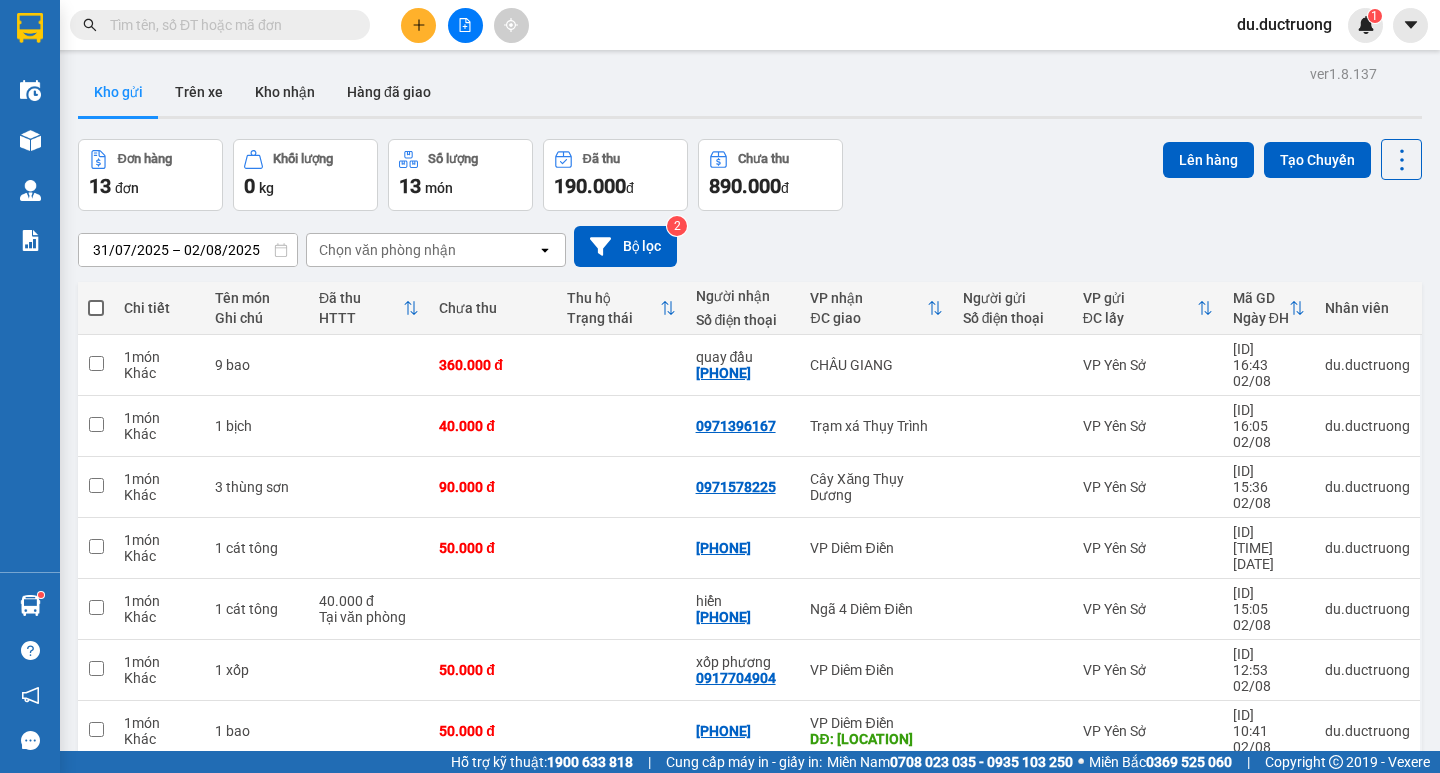 click 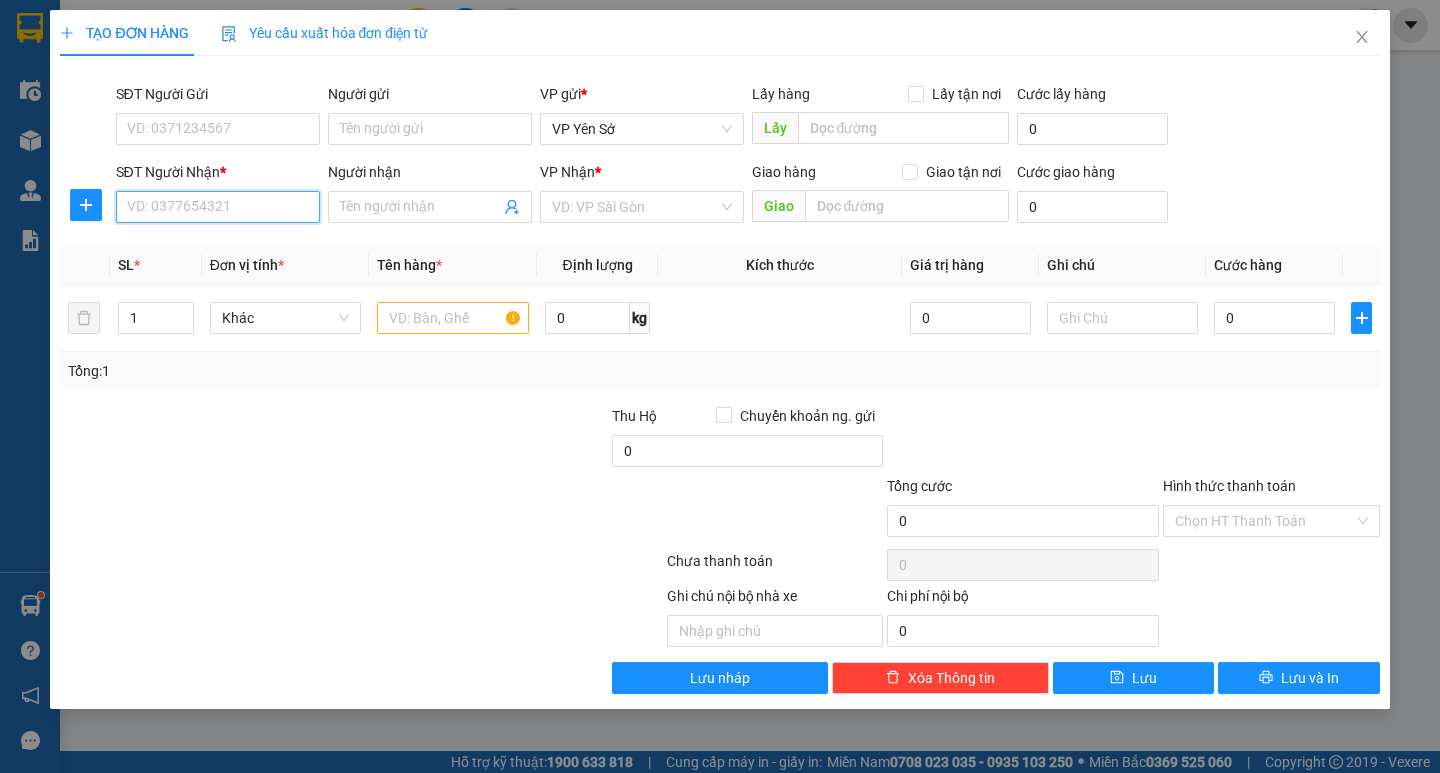 click on "SĐT Người Nhận  *" at bounding box center (218, 207) 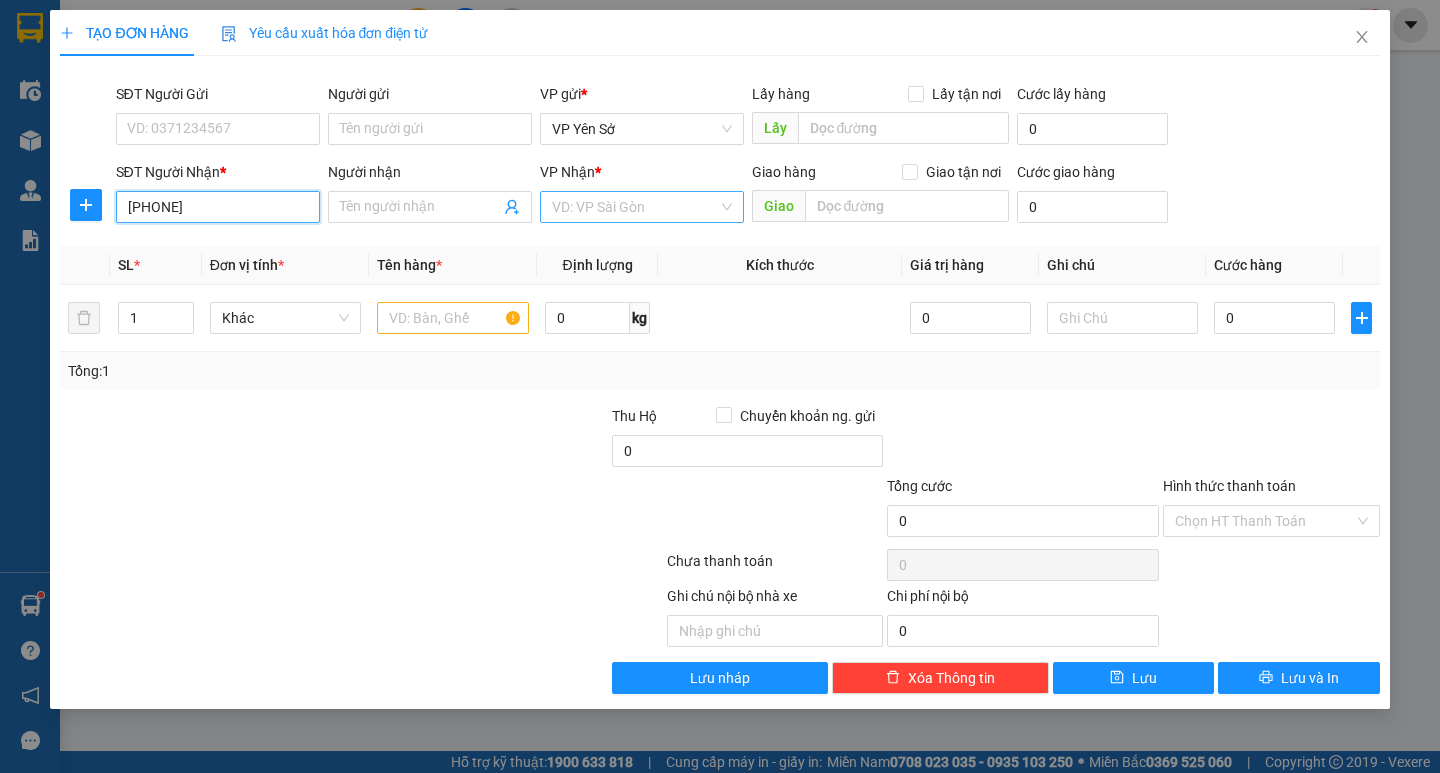 type on "[PHONE]" 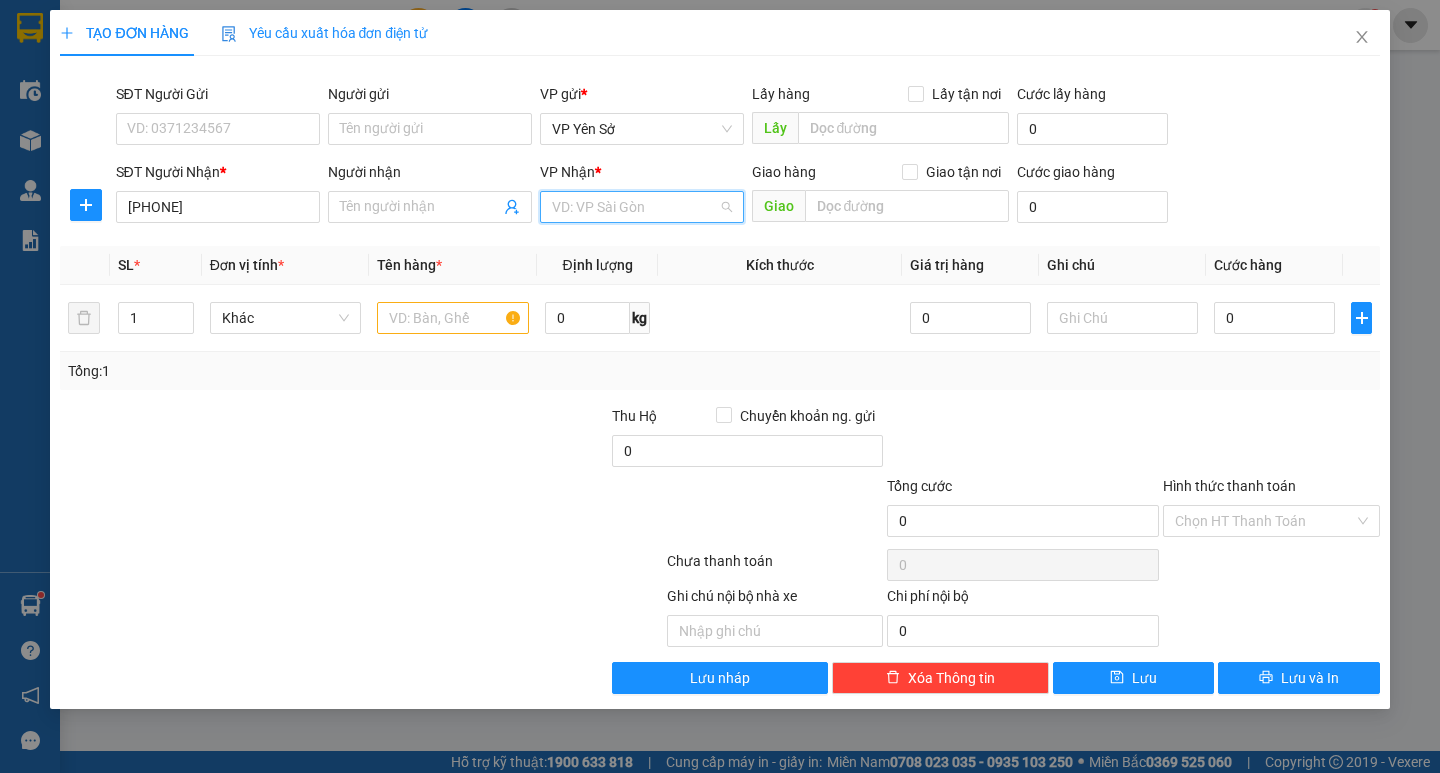 click at bounding box center [635, 207] 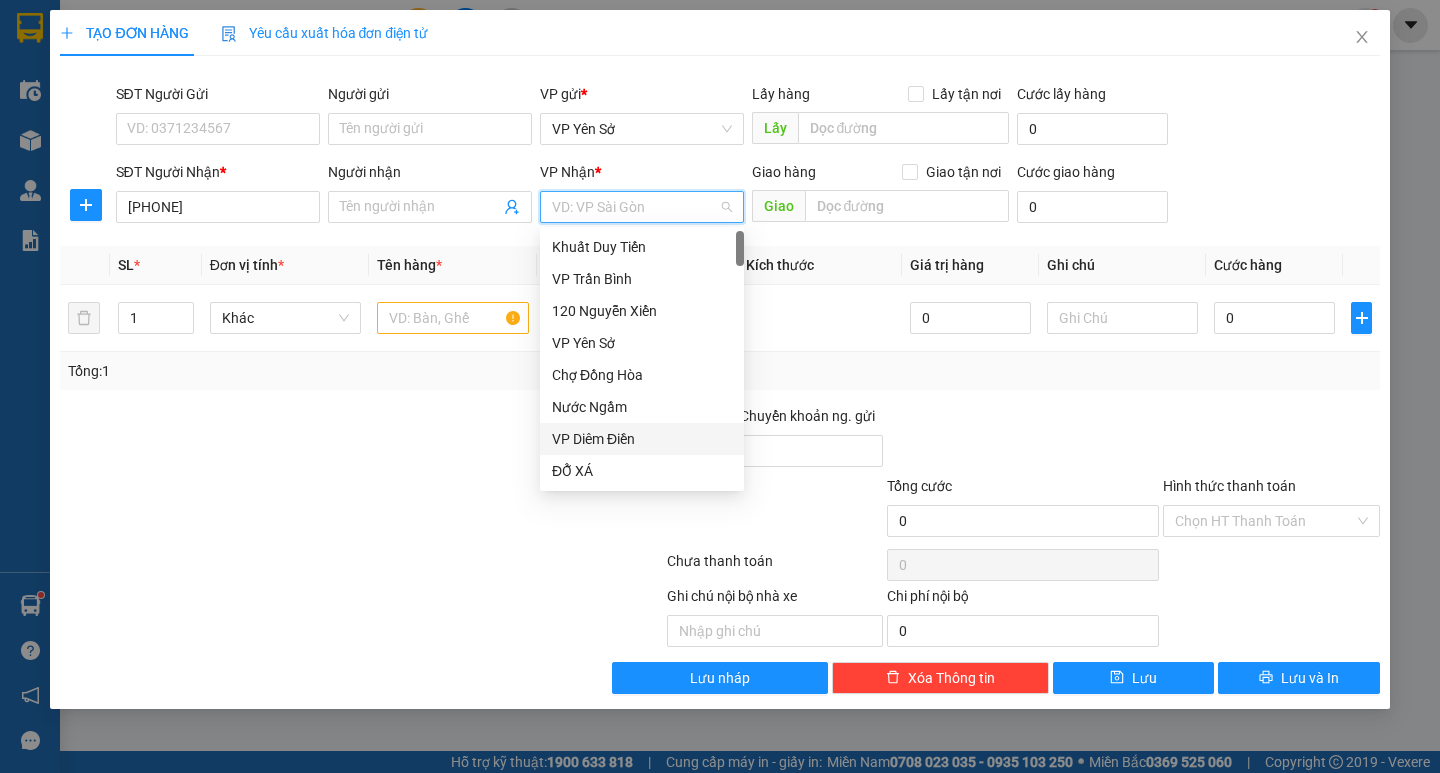 click on "VP Diêm Điền" at bounding box center [642, 439] 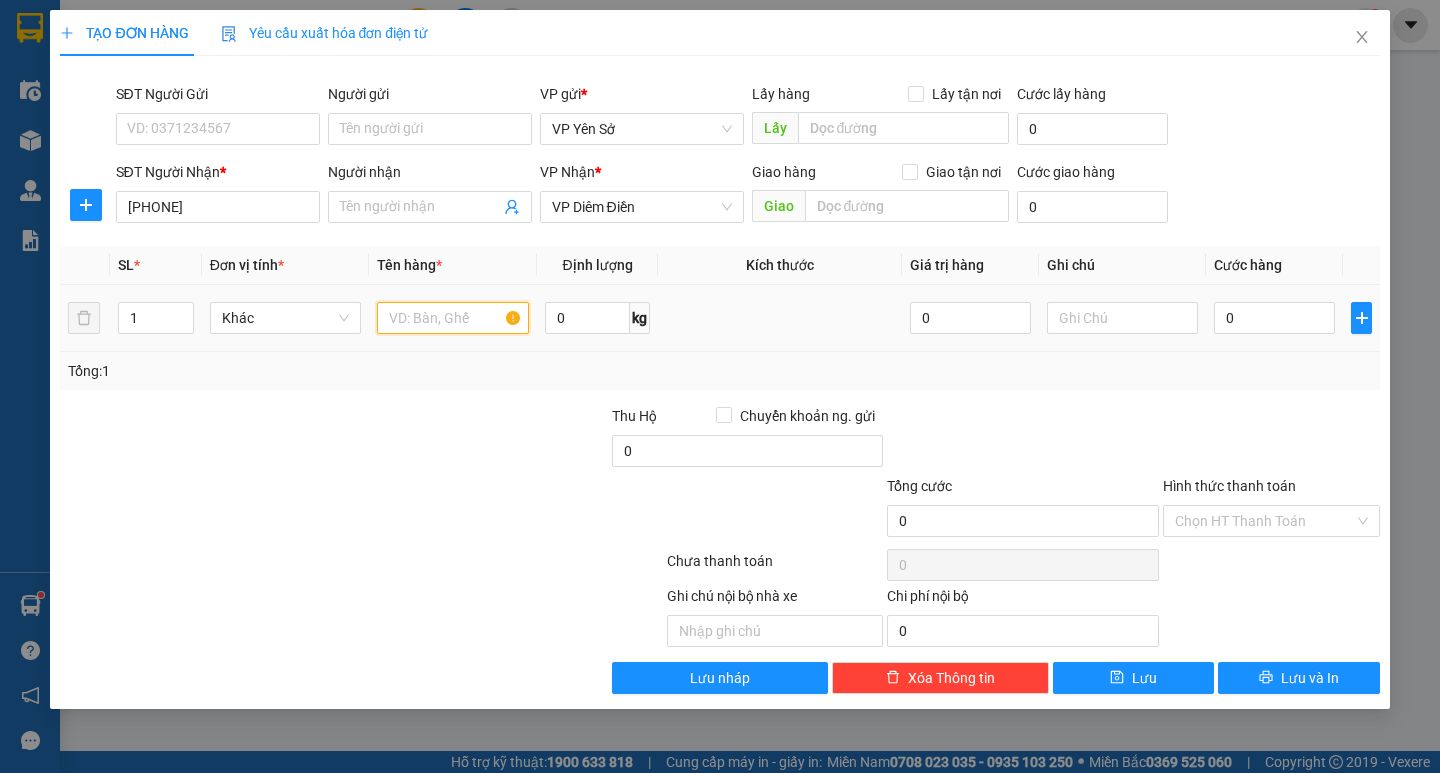 click at bounding box center [452, 318] 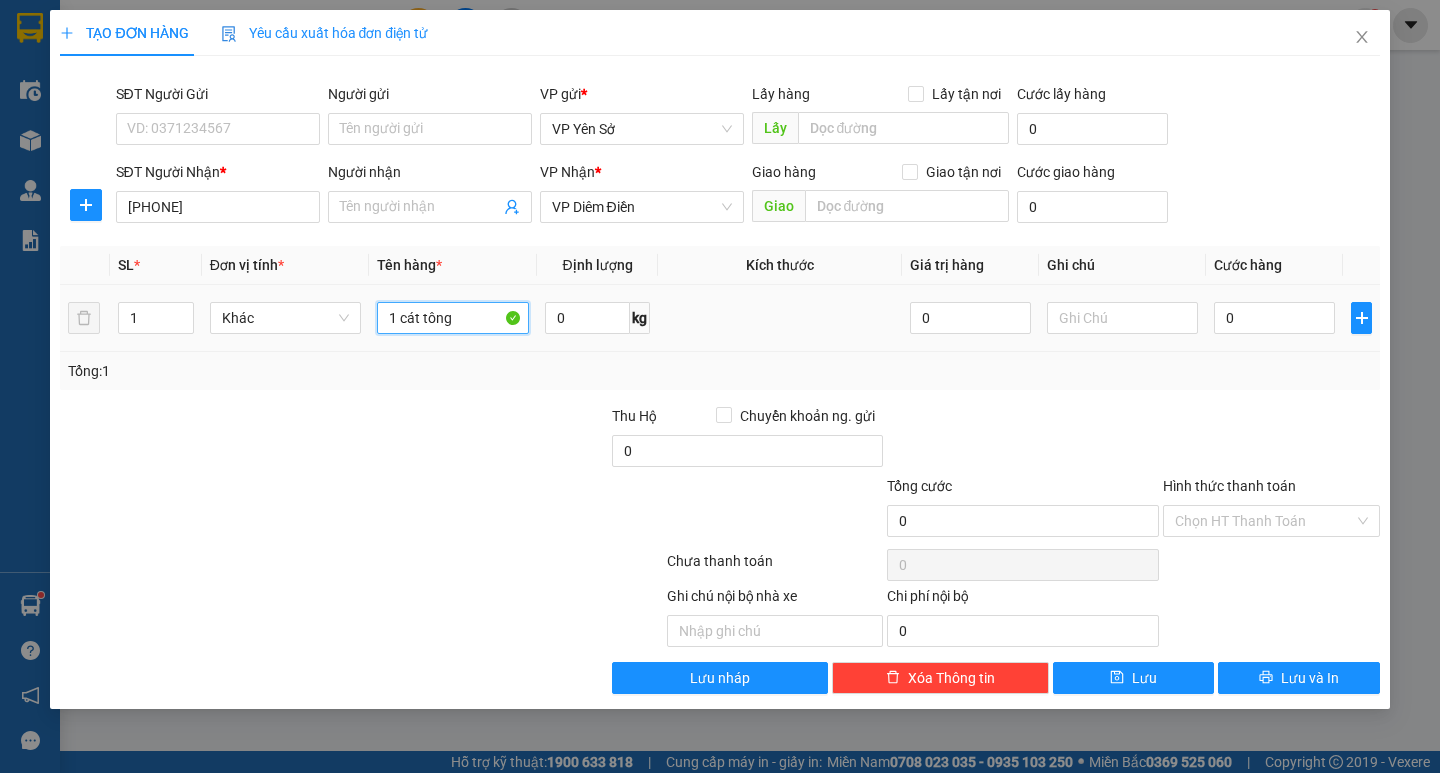 type on "1 cát tông" 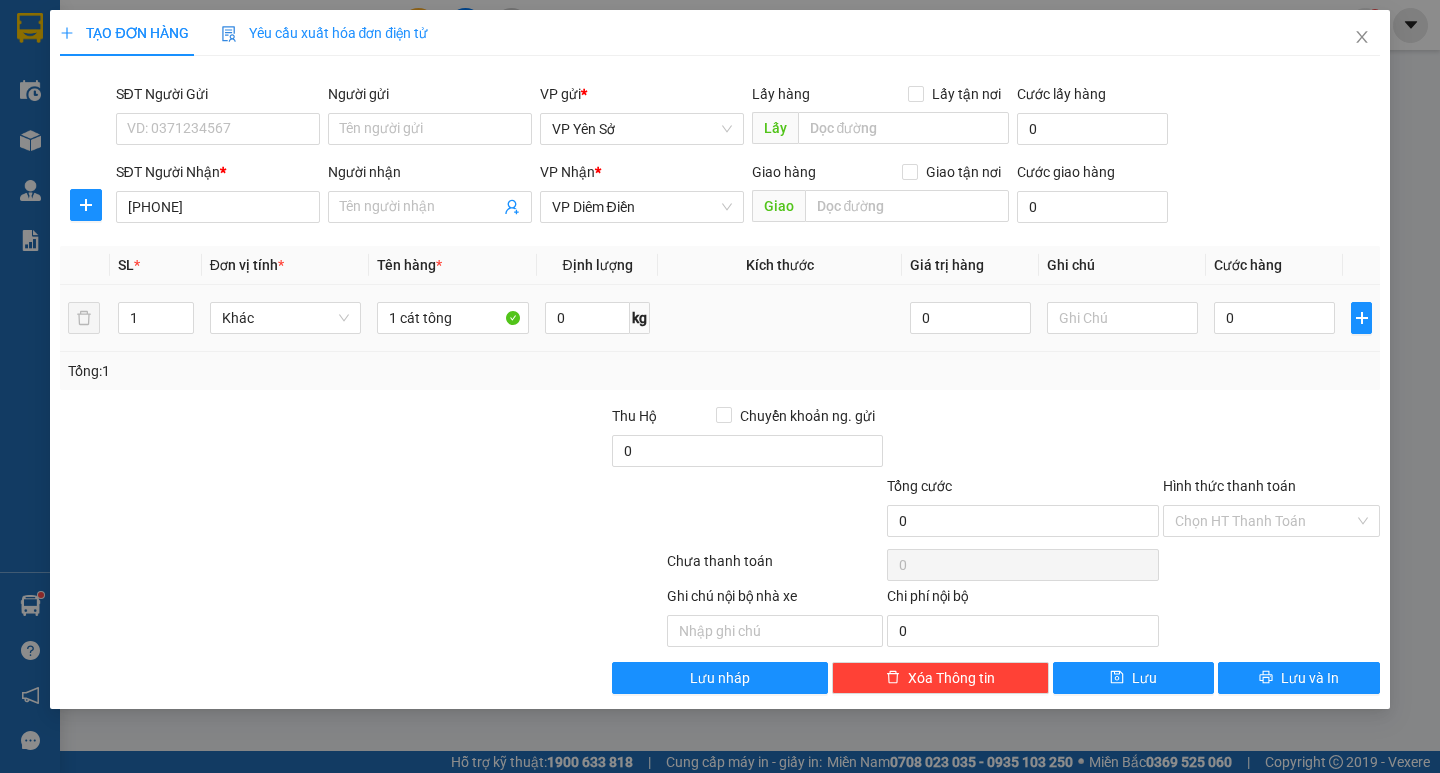 click on "0" at bounding box center [1274, 318] 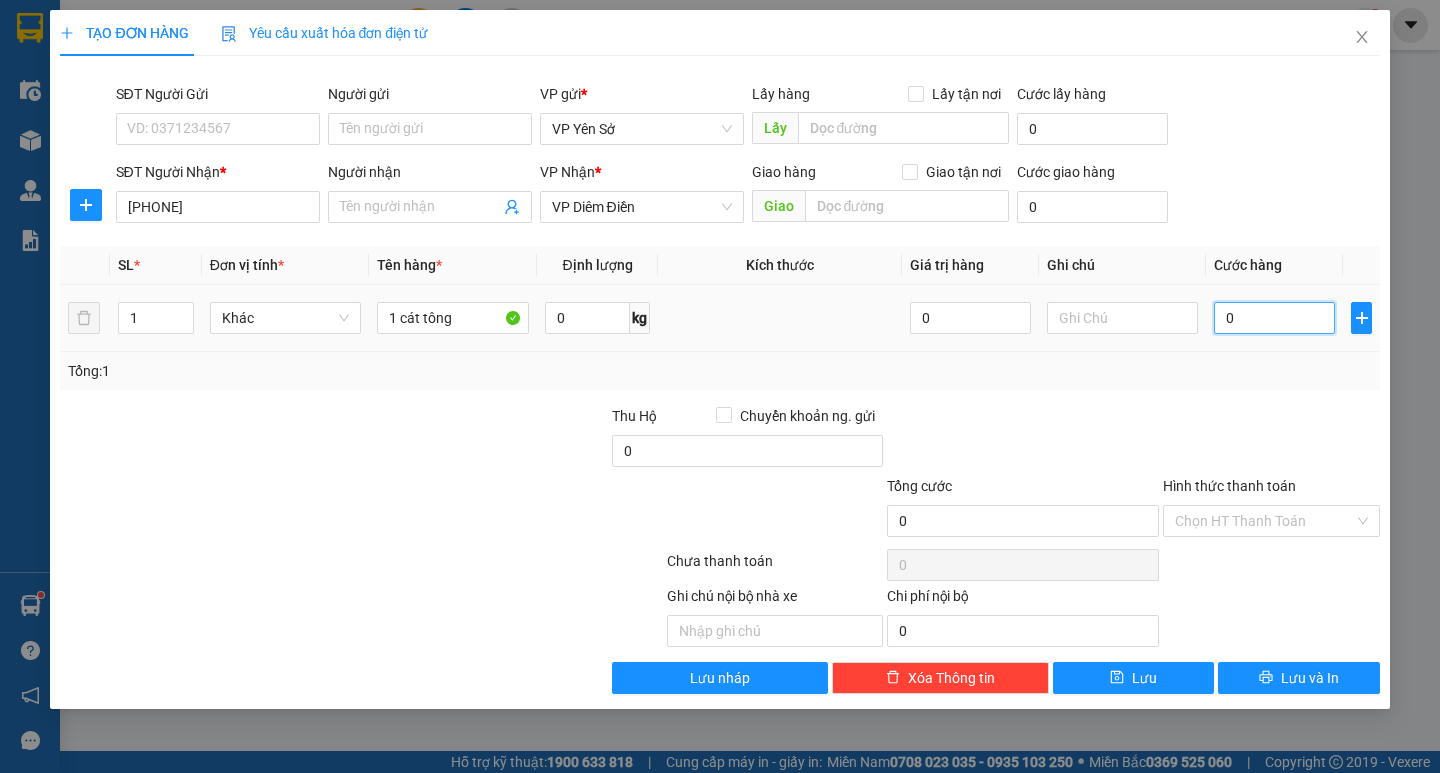 click on "0" at bounding box center (1274, 318) 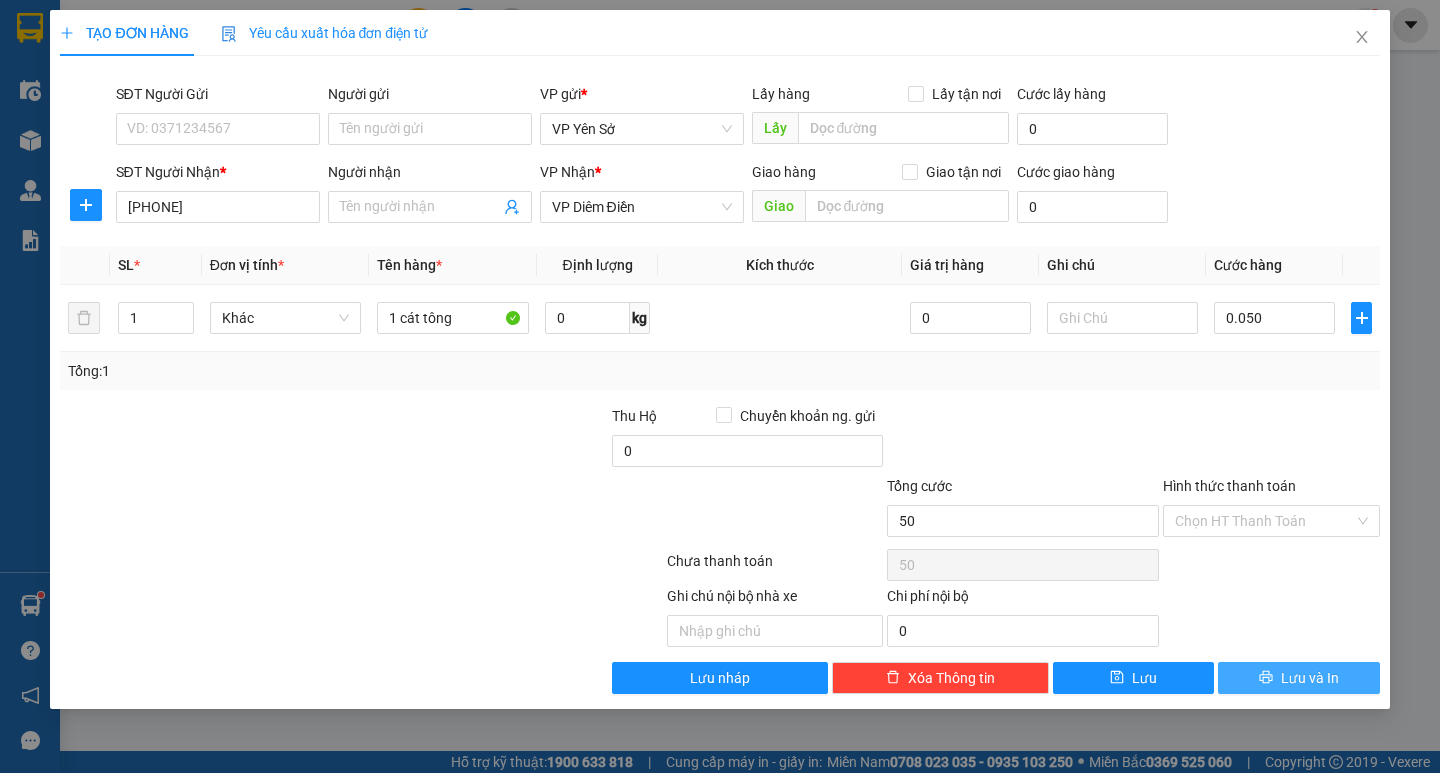 click on "Lưu và In" at bounding box center [1310, 678] 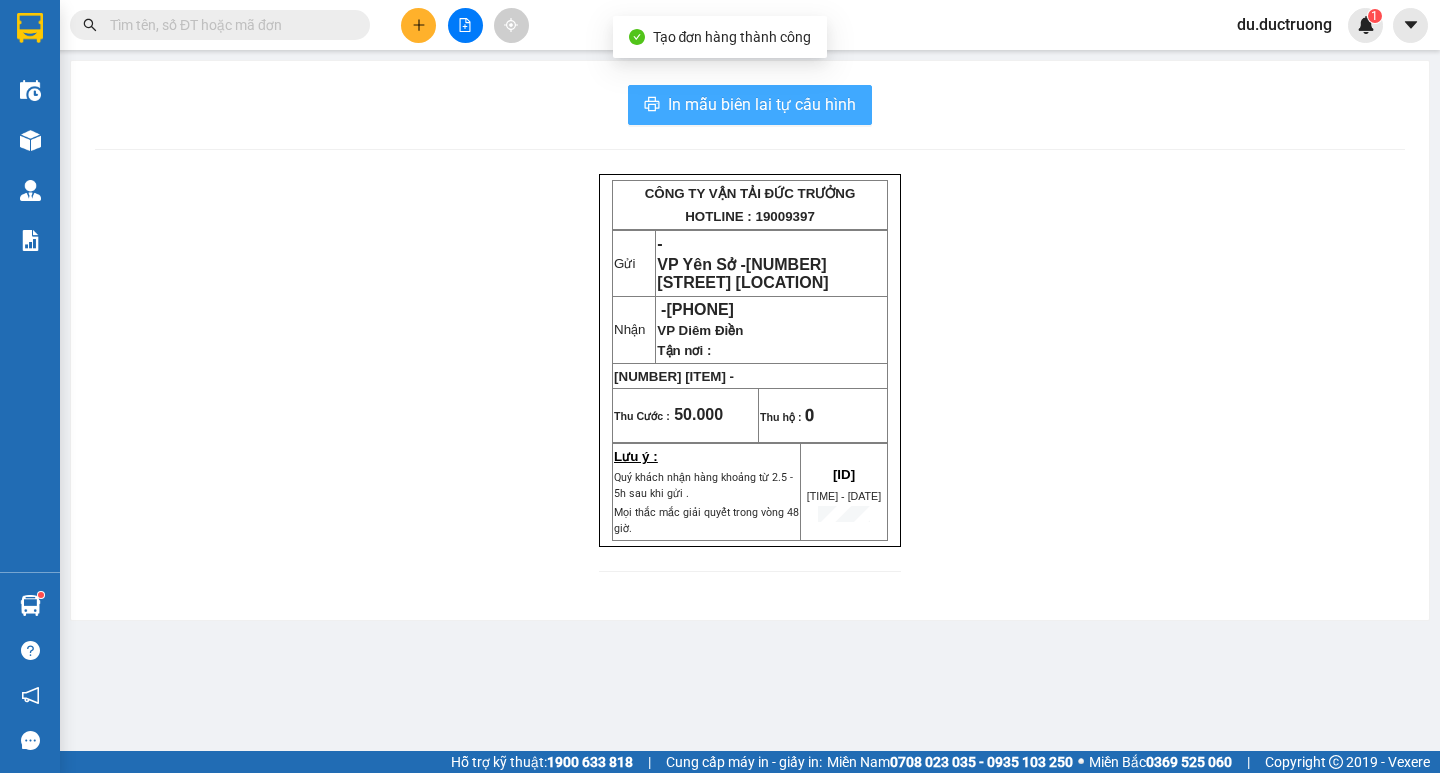 click on "In mẫu biên lai tự cấu hình" at bounding box center [762, 104] 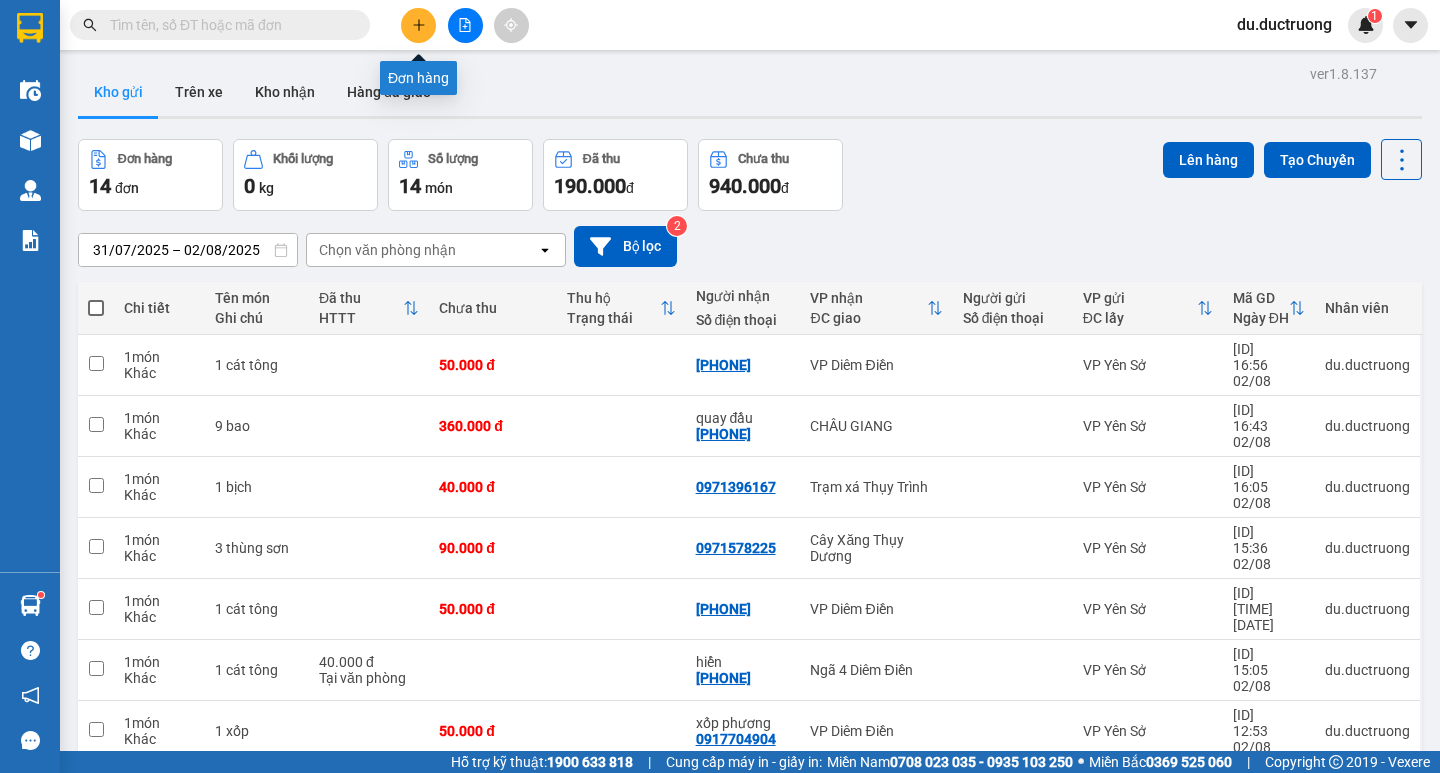 click 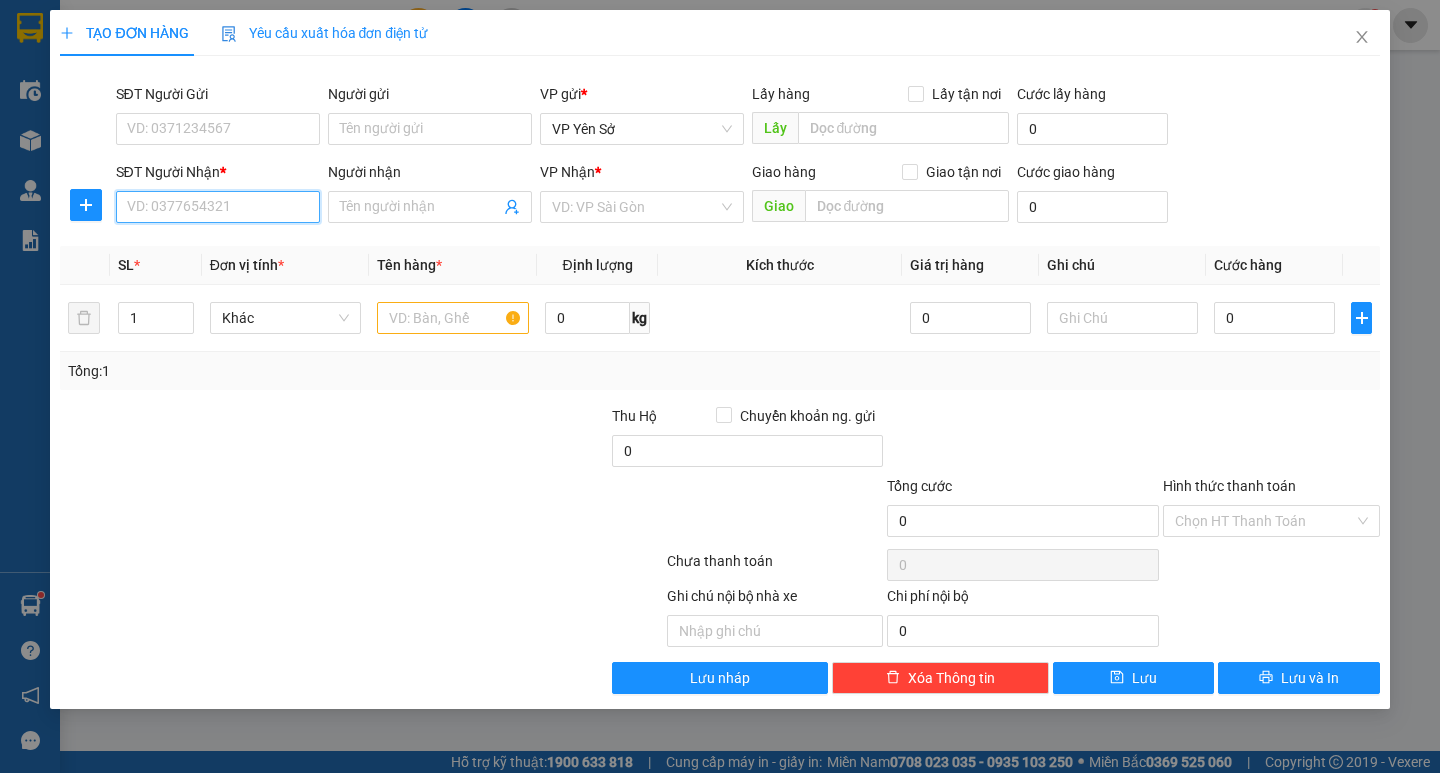click on "SĐT Người Nhận  *" at bounding box center (218, 207) 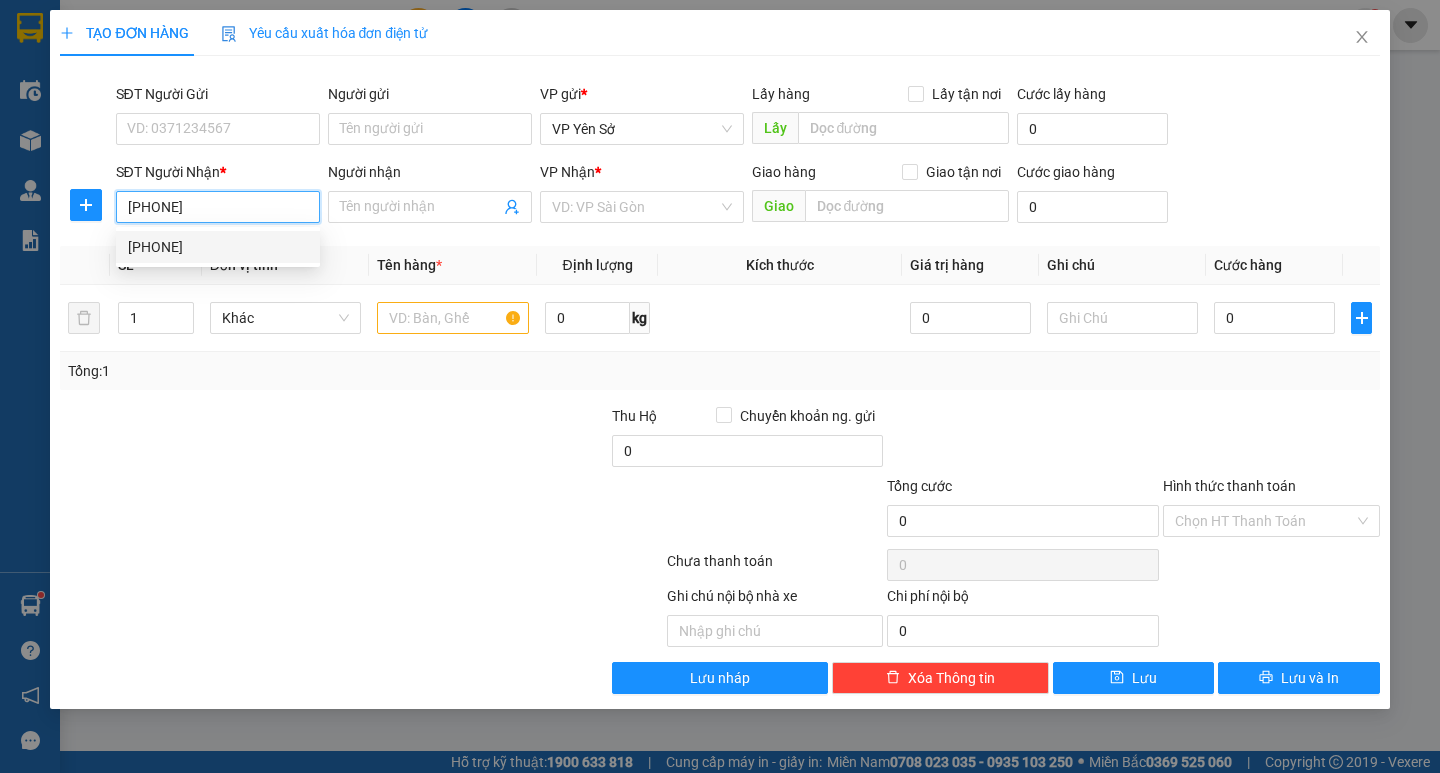 click on "[PHONE]" at bounding box center (218, 247) 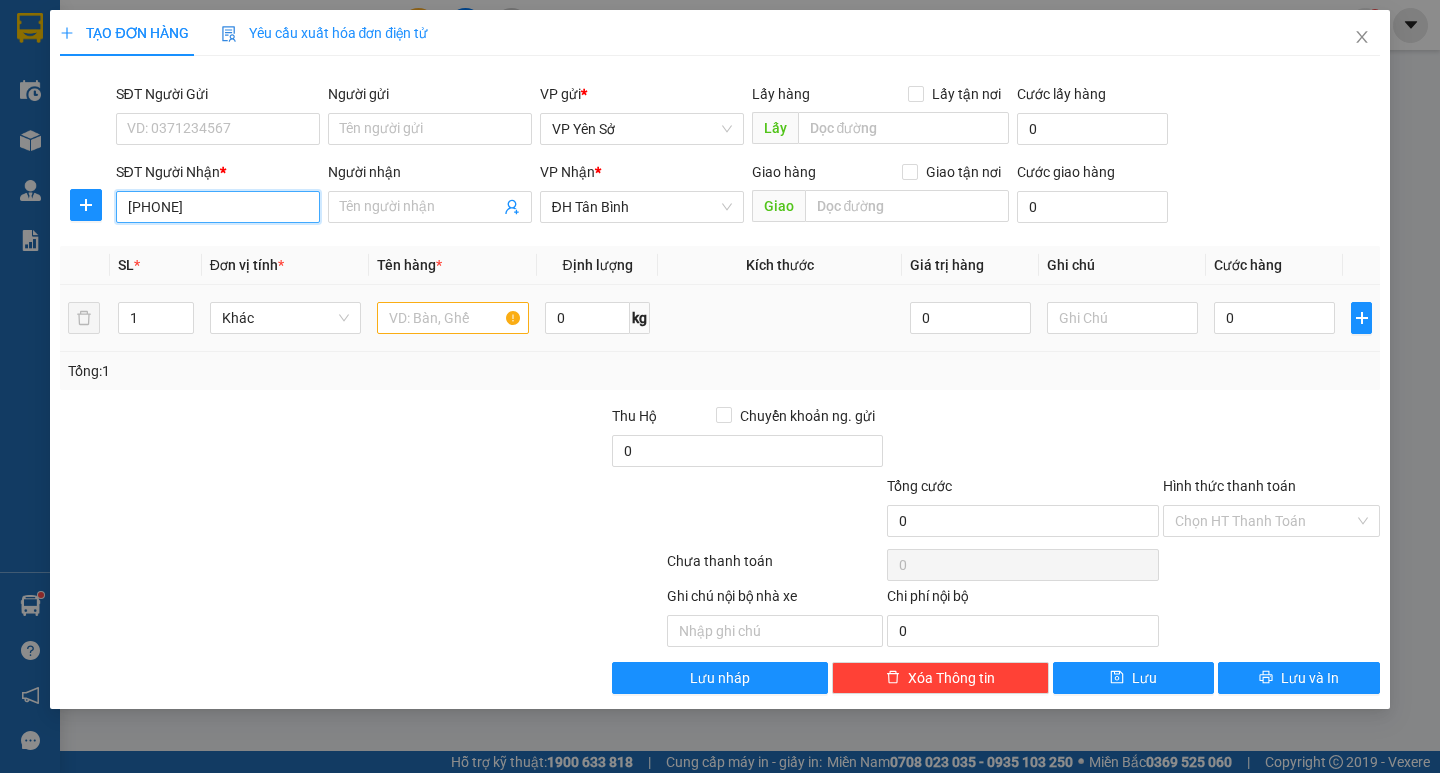 type on "[PHONE]" 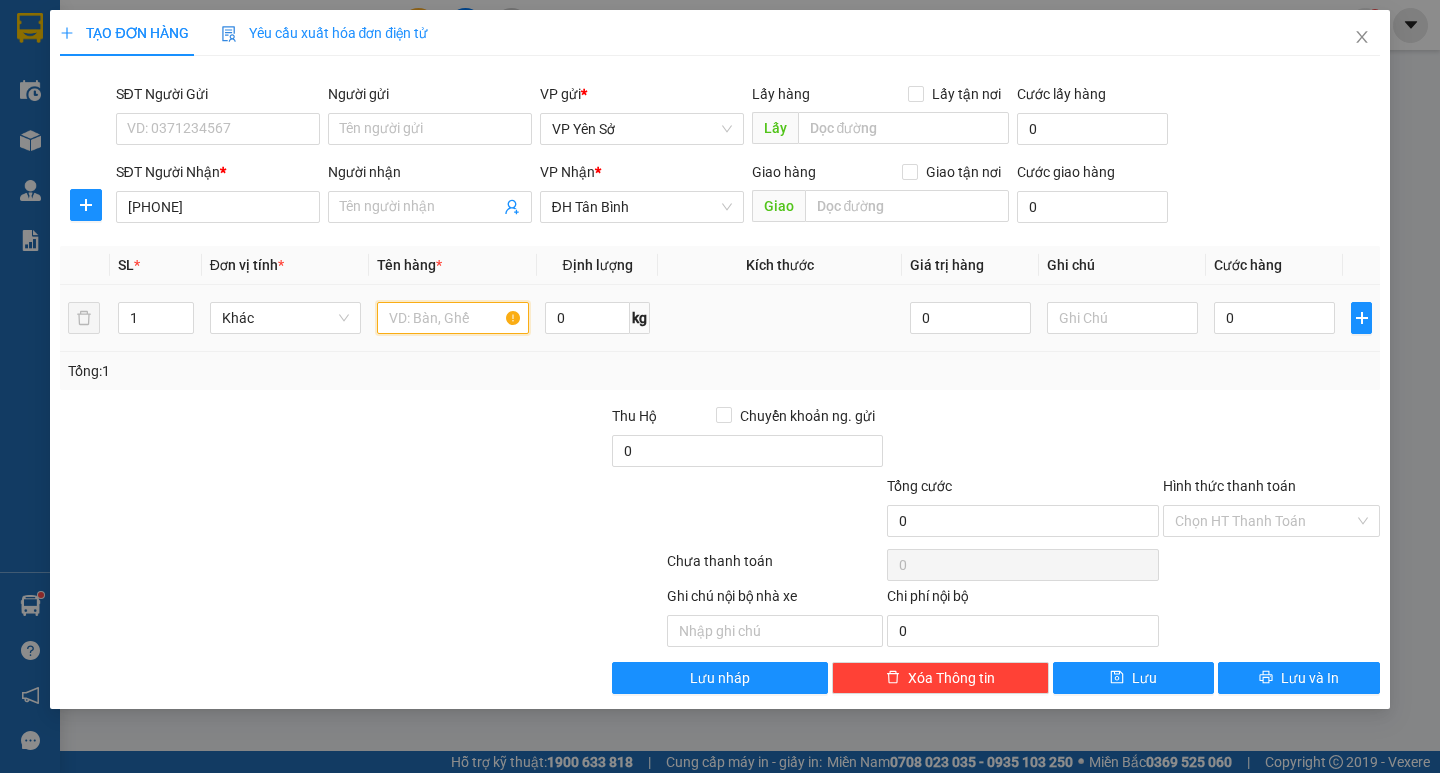 click at bounding box center [452, 318] 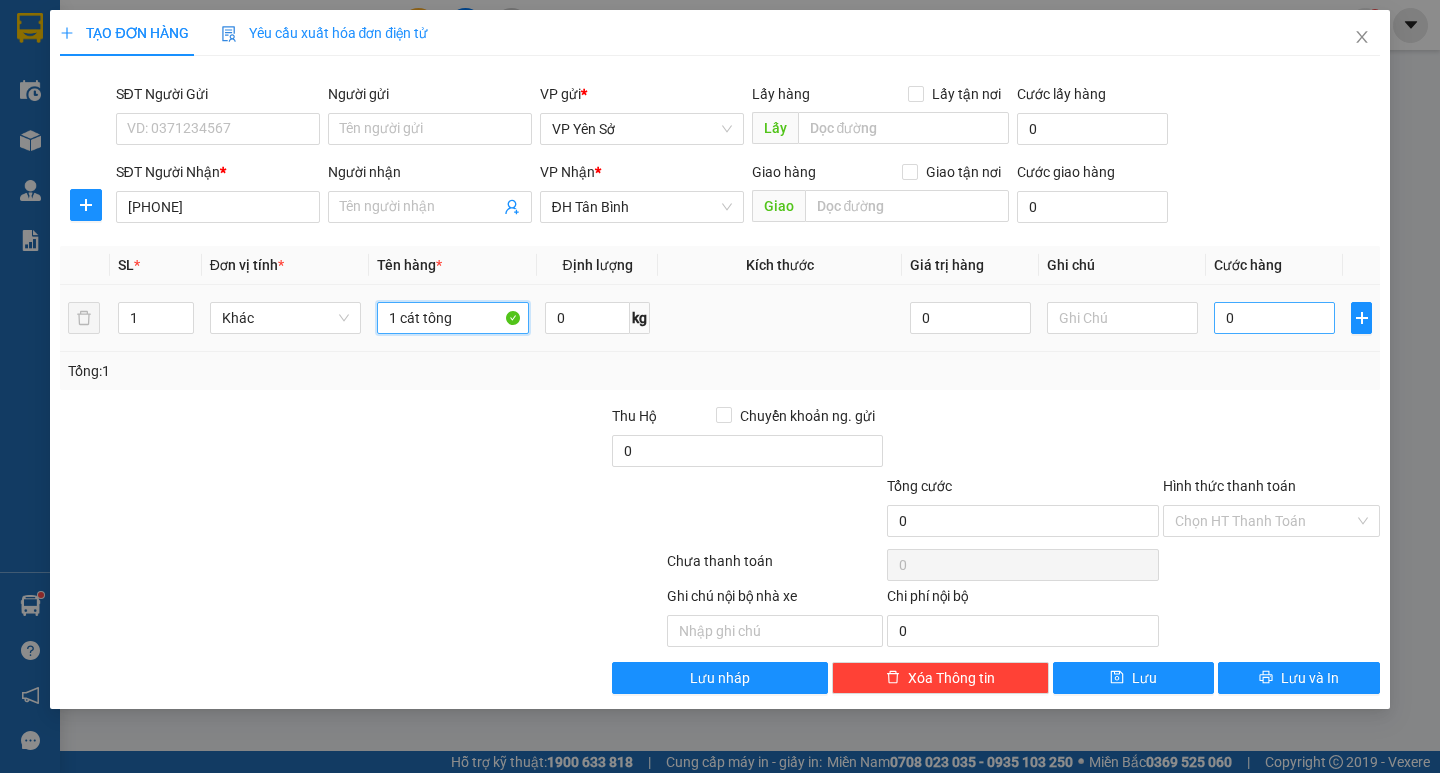 type on "1 cát tông" 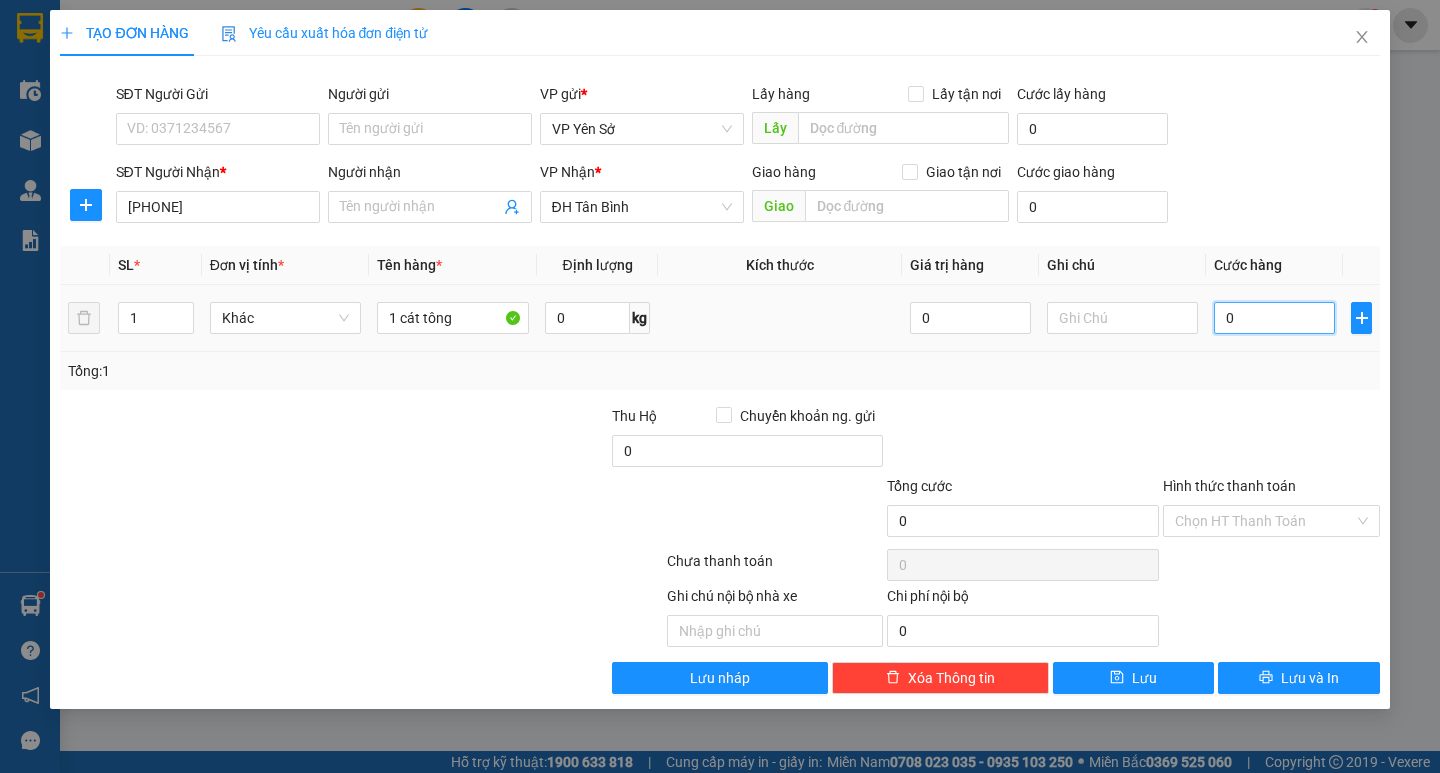 click on "0" at bounding box center (1274, 318) 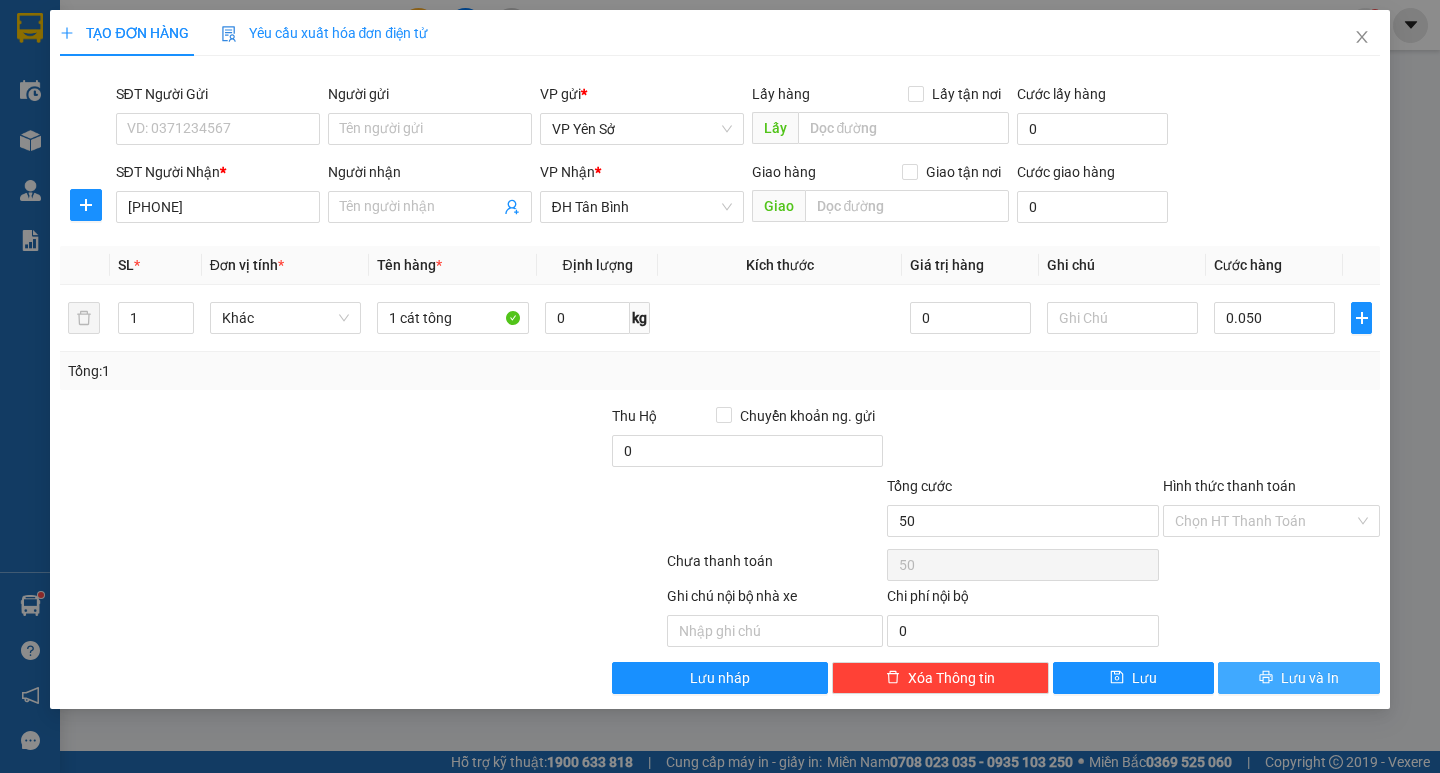 click on "Lưu và In" at bounding box center [1310, 678] 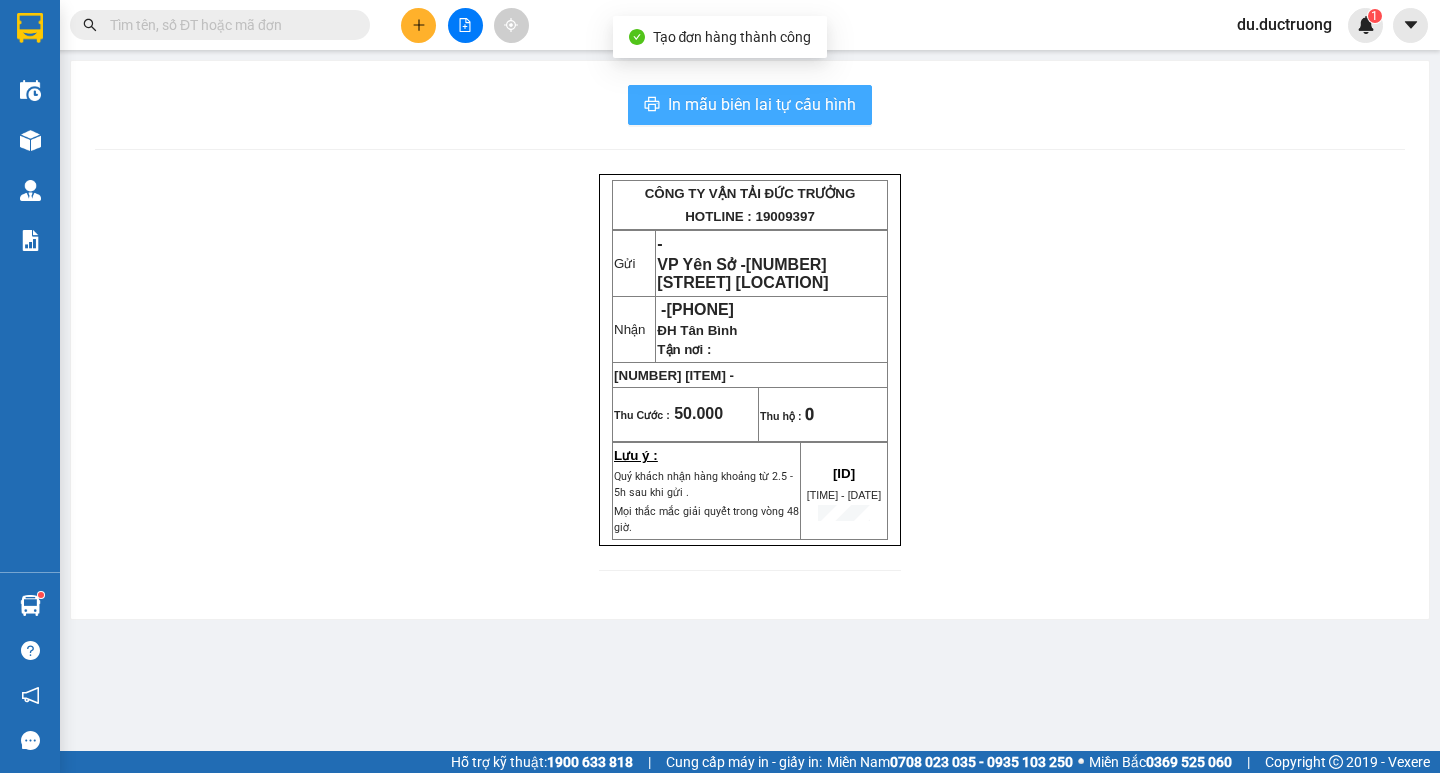 click on "In mẫu biên lai tự cấu hình" at bounding box center (762, 104) 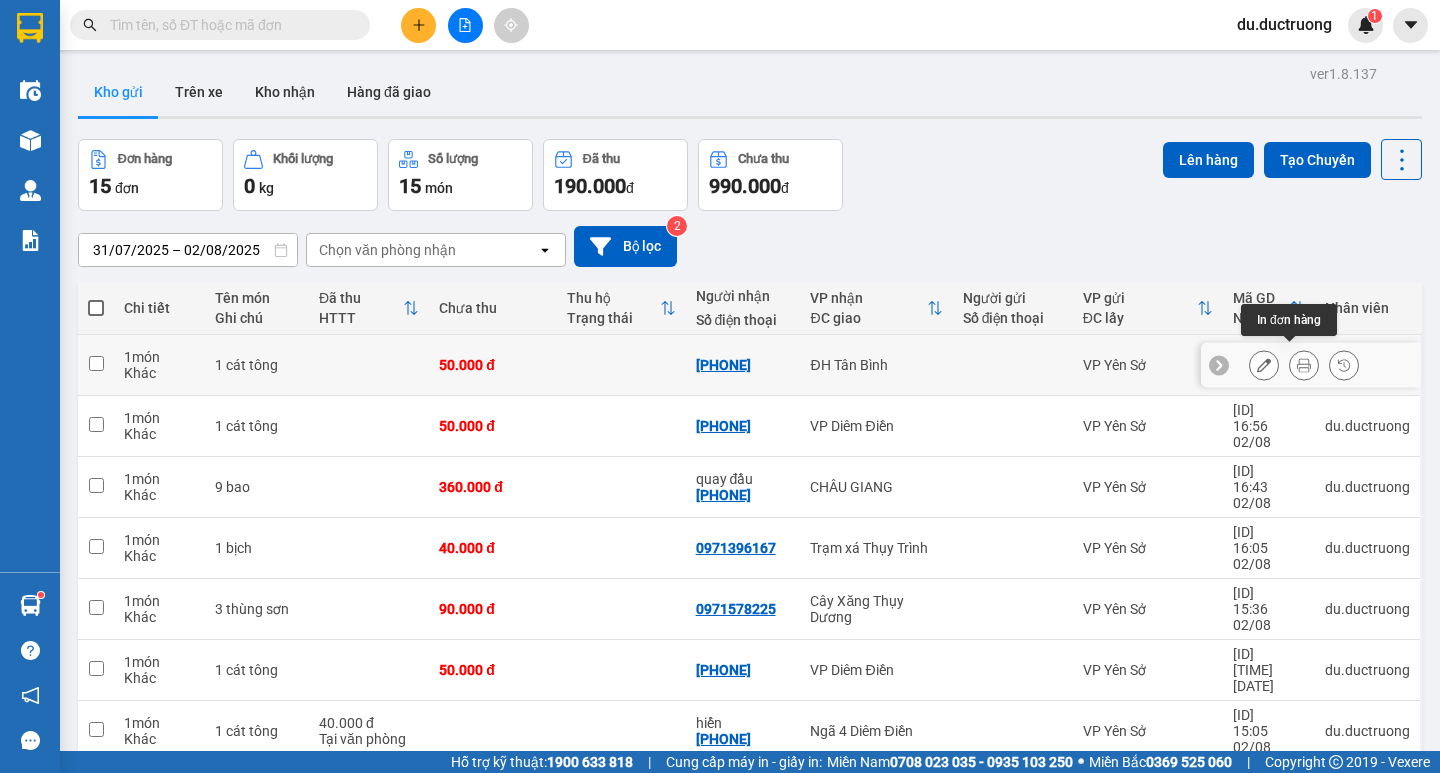 click 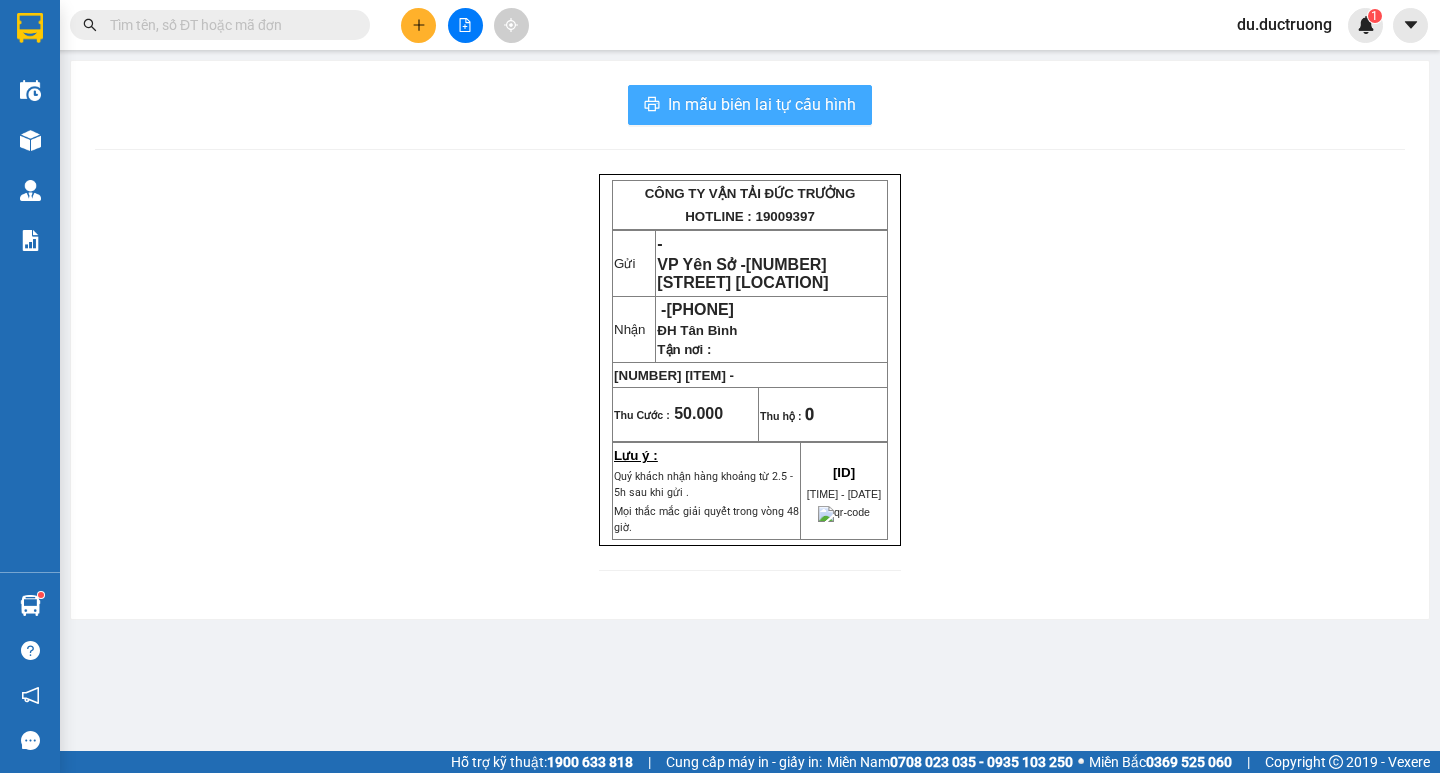 click on "In mẫu biên lai tự cấu hình" at bounding box center (762, 104) 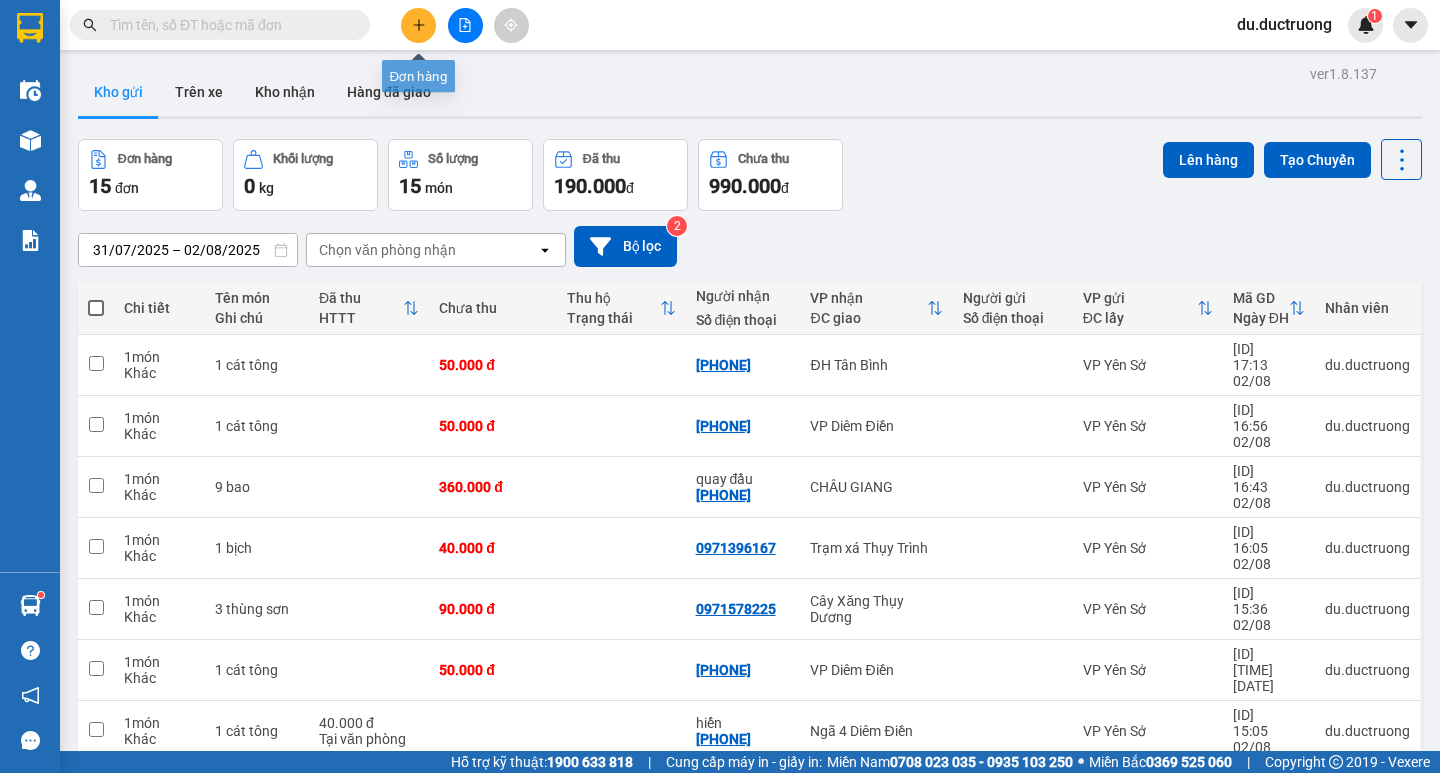 click at bounding box center (418, 25) 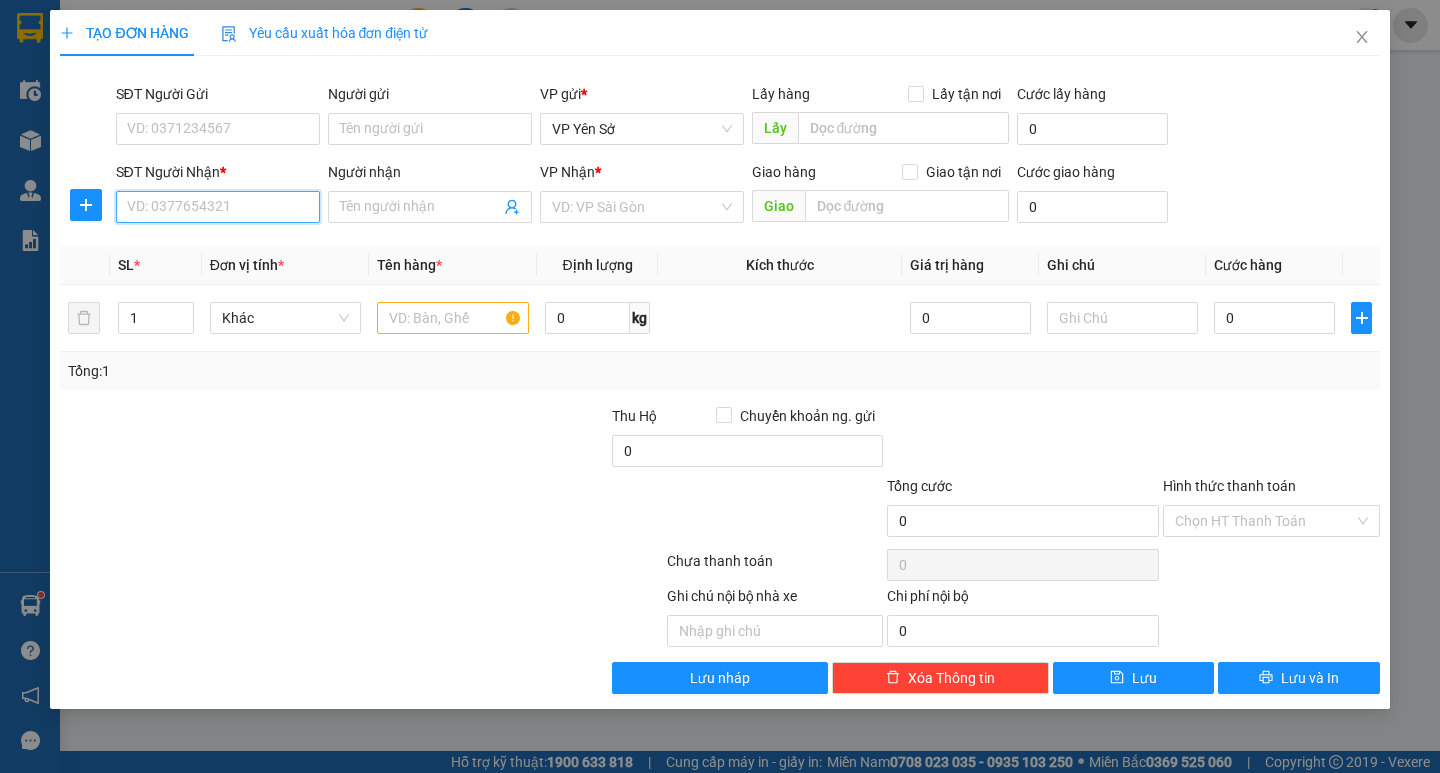 click on "SĐT Người Nhận  *" at bounding box center [218, 207] 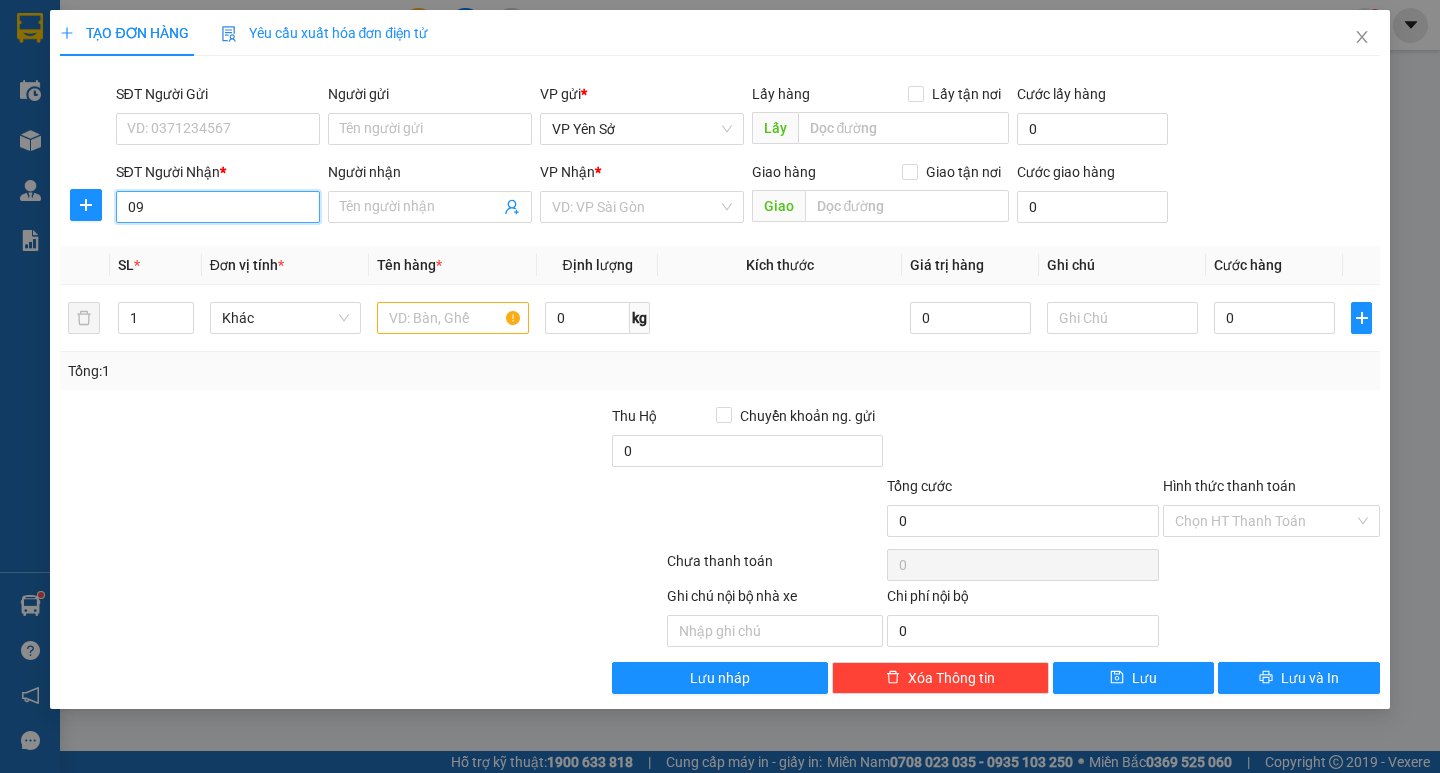 type on "0" 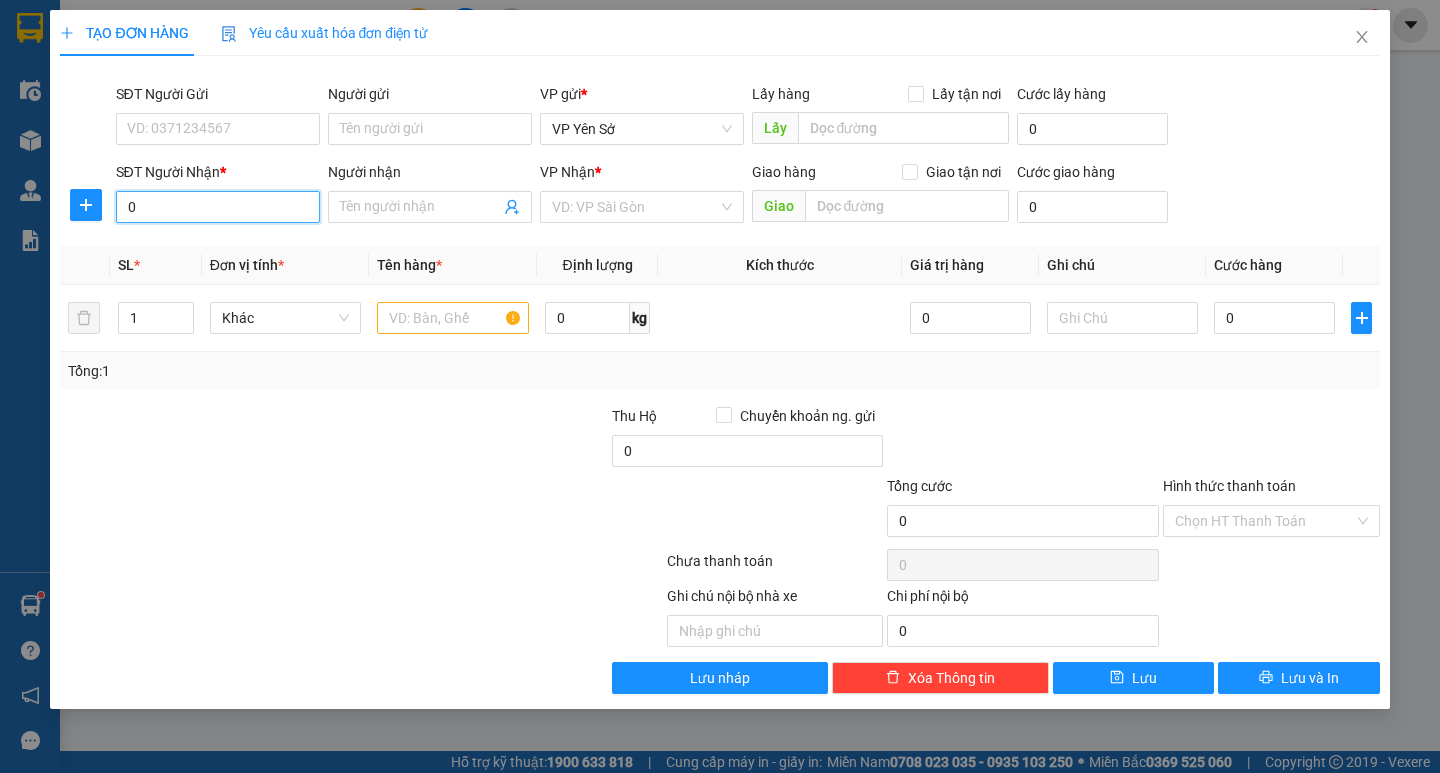 type 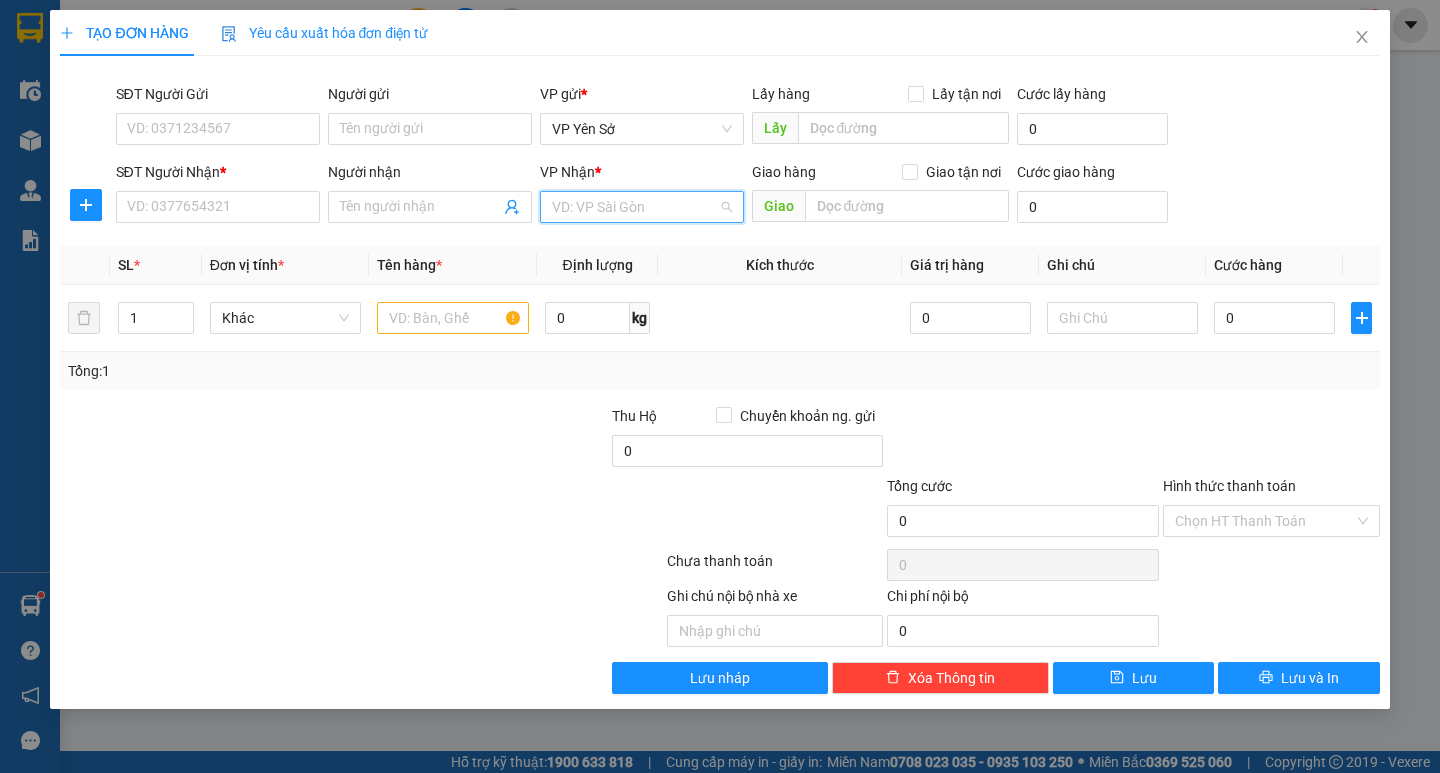 click at bounding box center (635, 207) 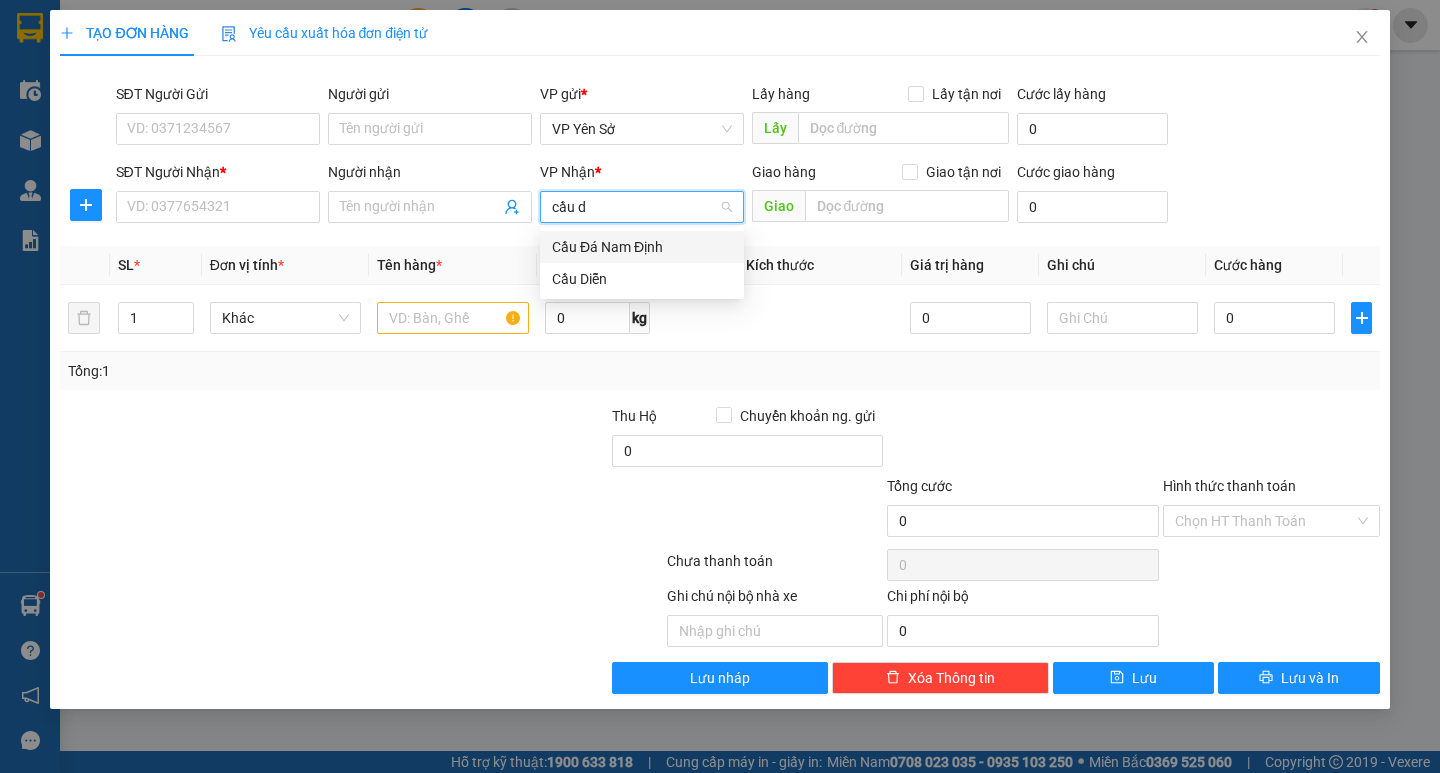 type on "cầu đ" 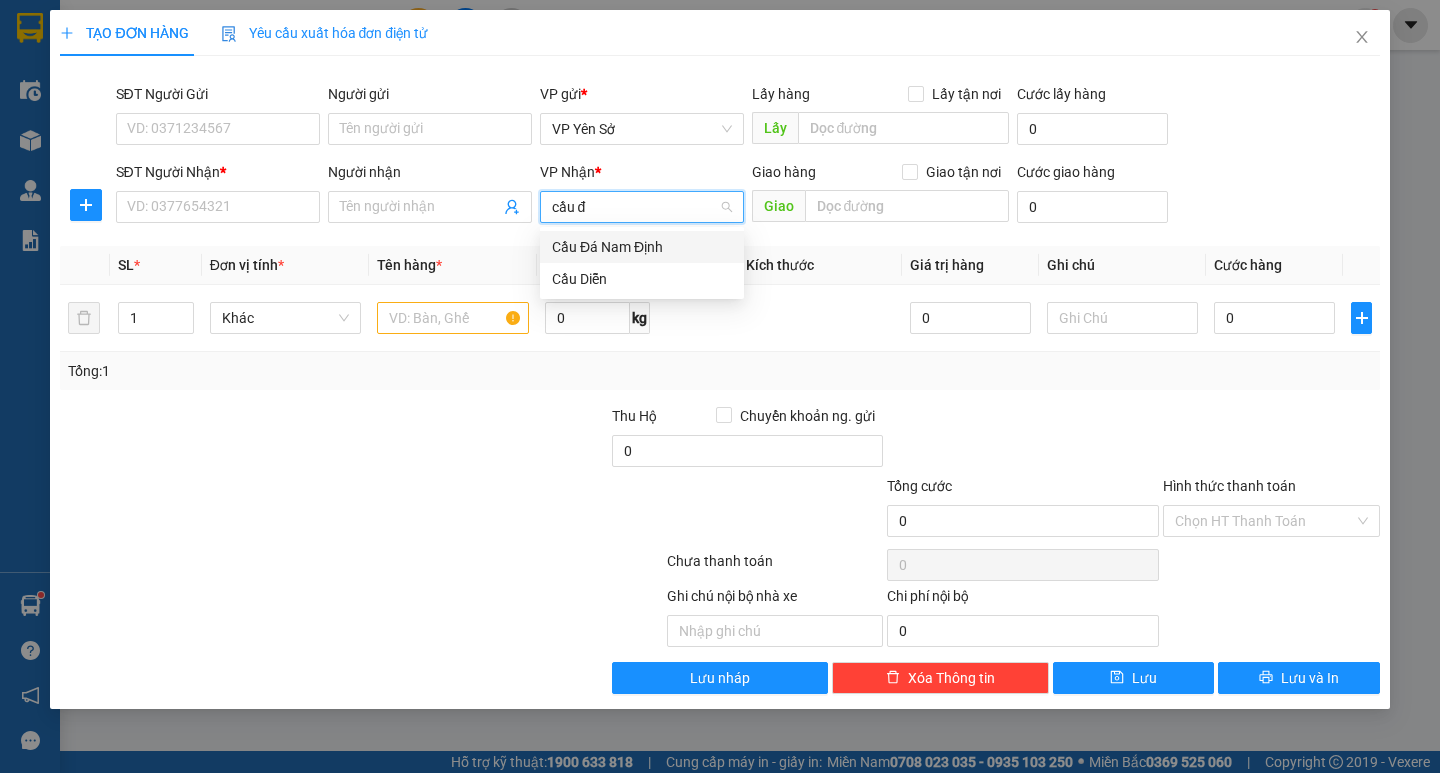 click on "Cầu Đá Nam Định" at bounding box center (642, 247) 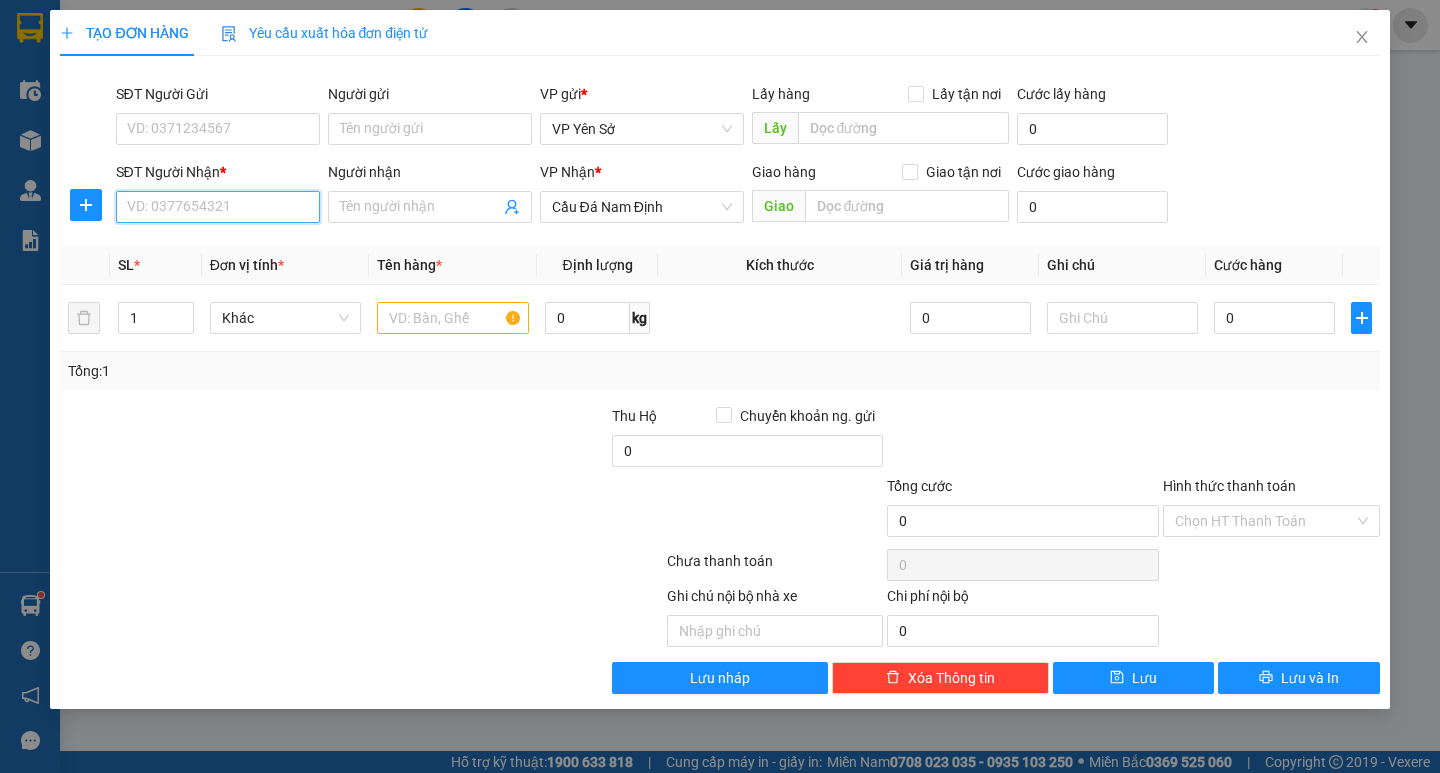 click on "SĐT Người Nhận  *" at bounding box center [218, 207] 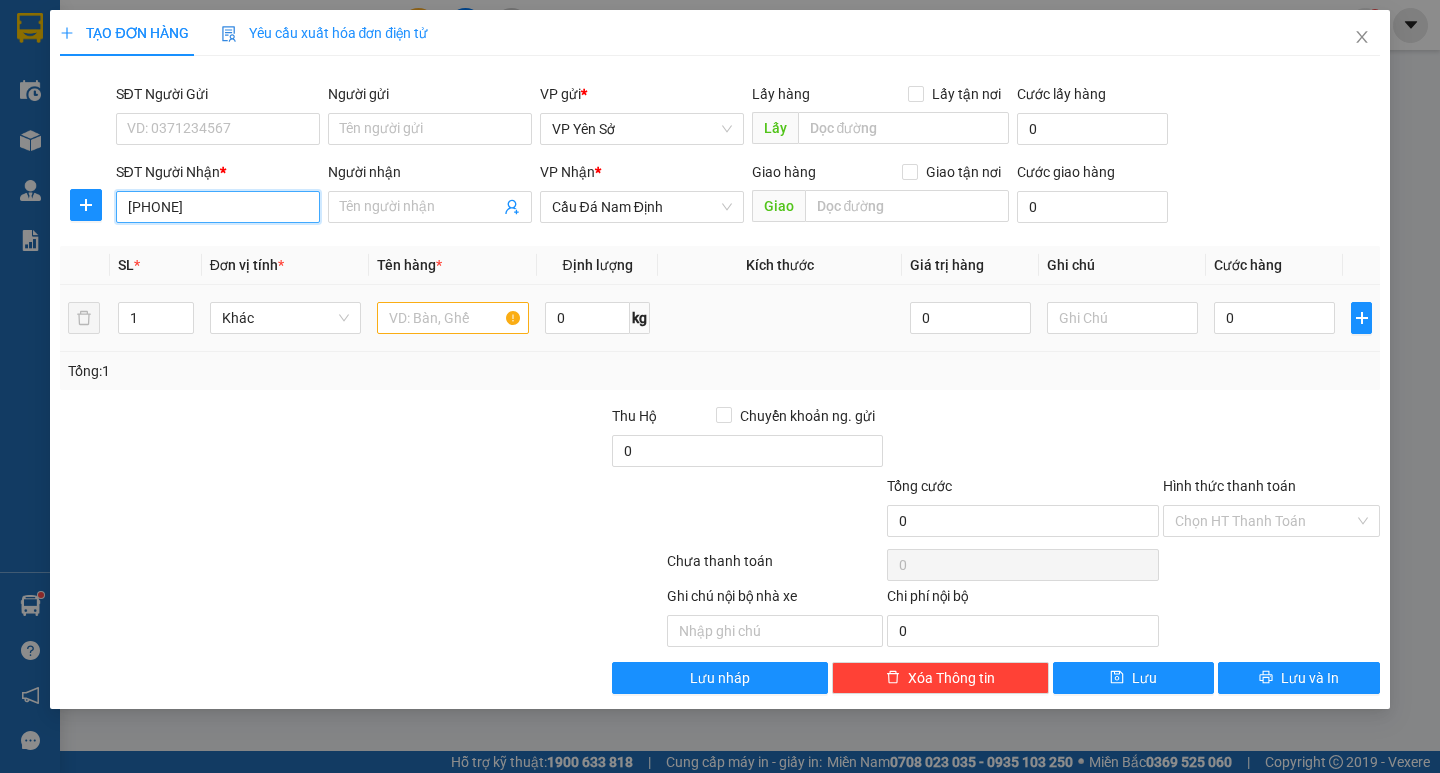 type on "[PHONE]" 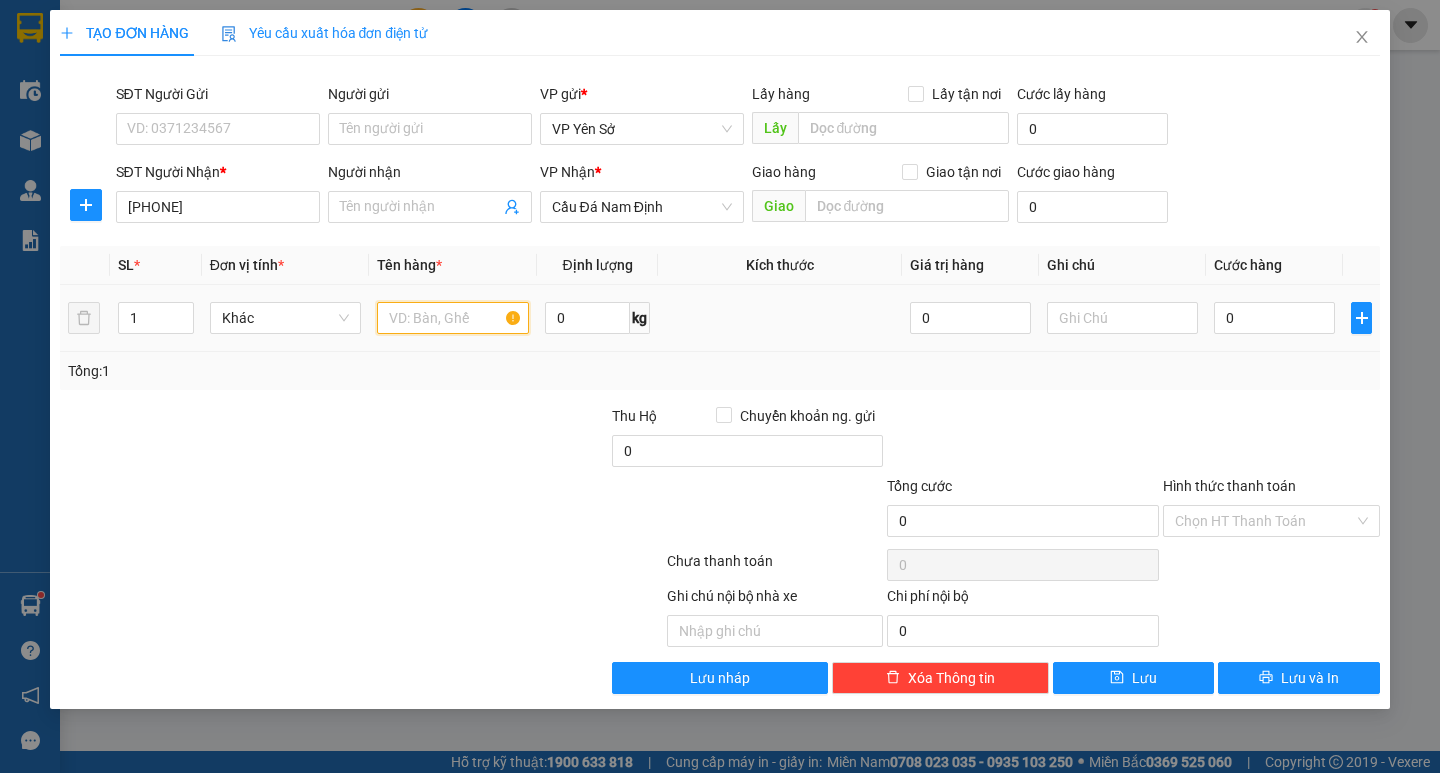 click at bounding box center [452, 318] 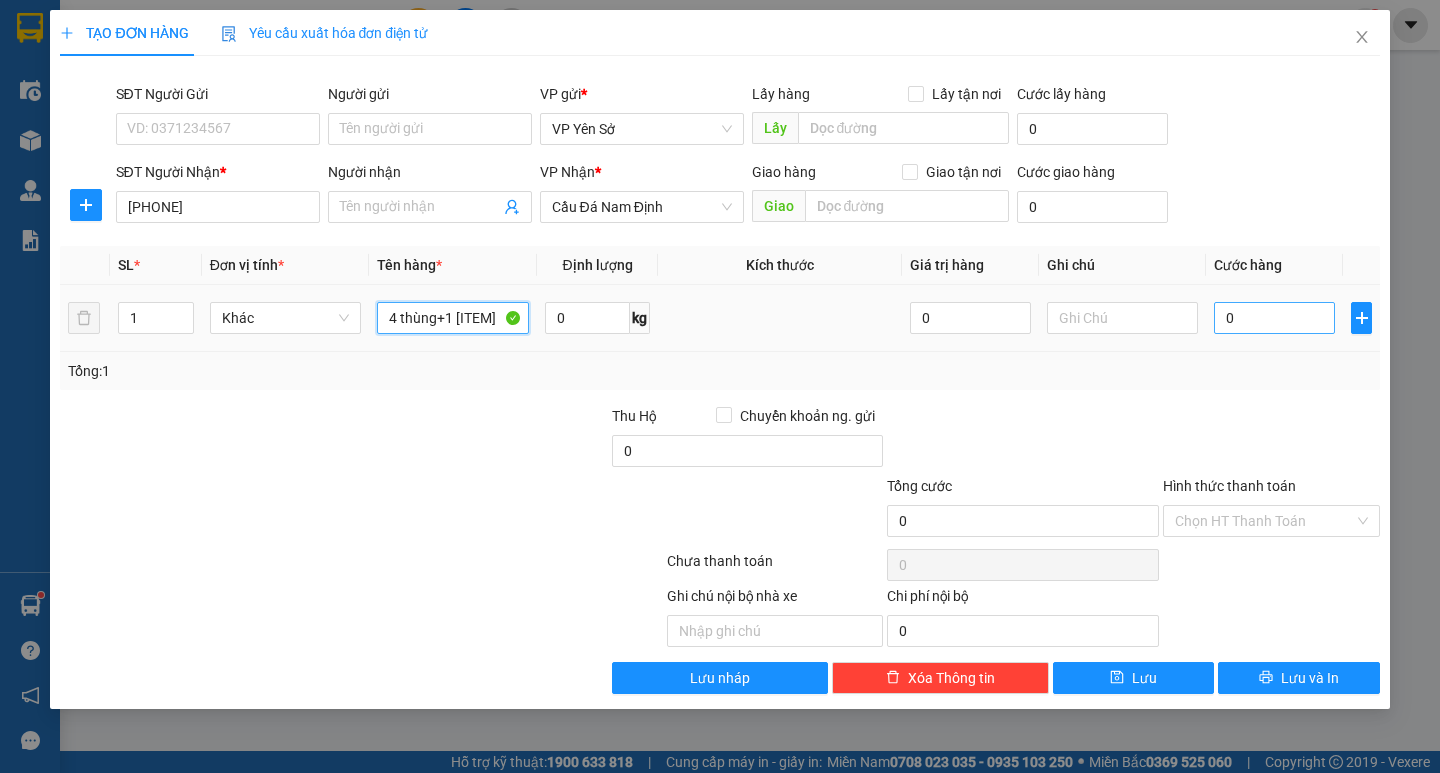 type on "4 thùng+1 [ITEM]" 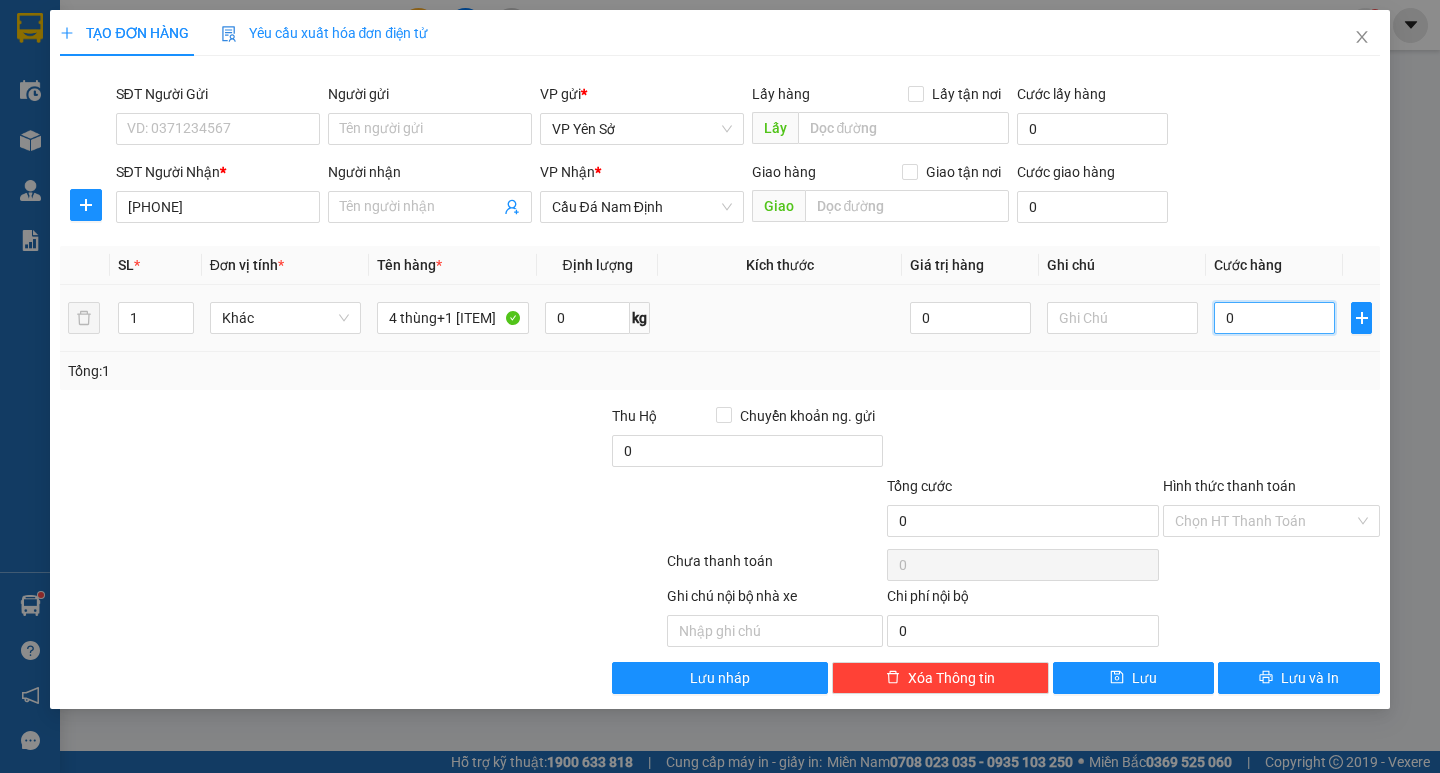 click on "0" at bounding box center (1274, 318) 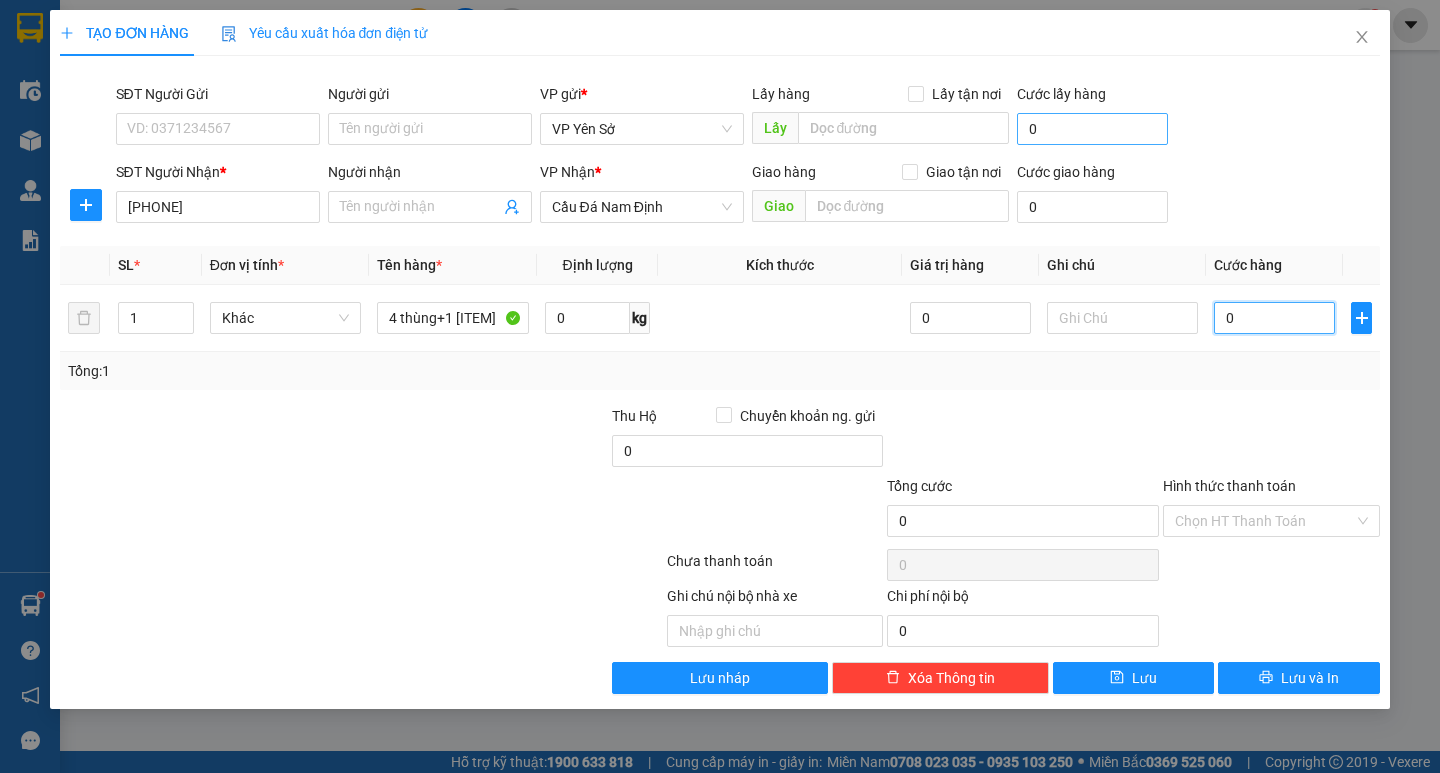 type on "001" 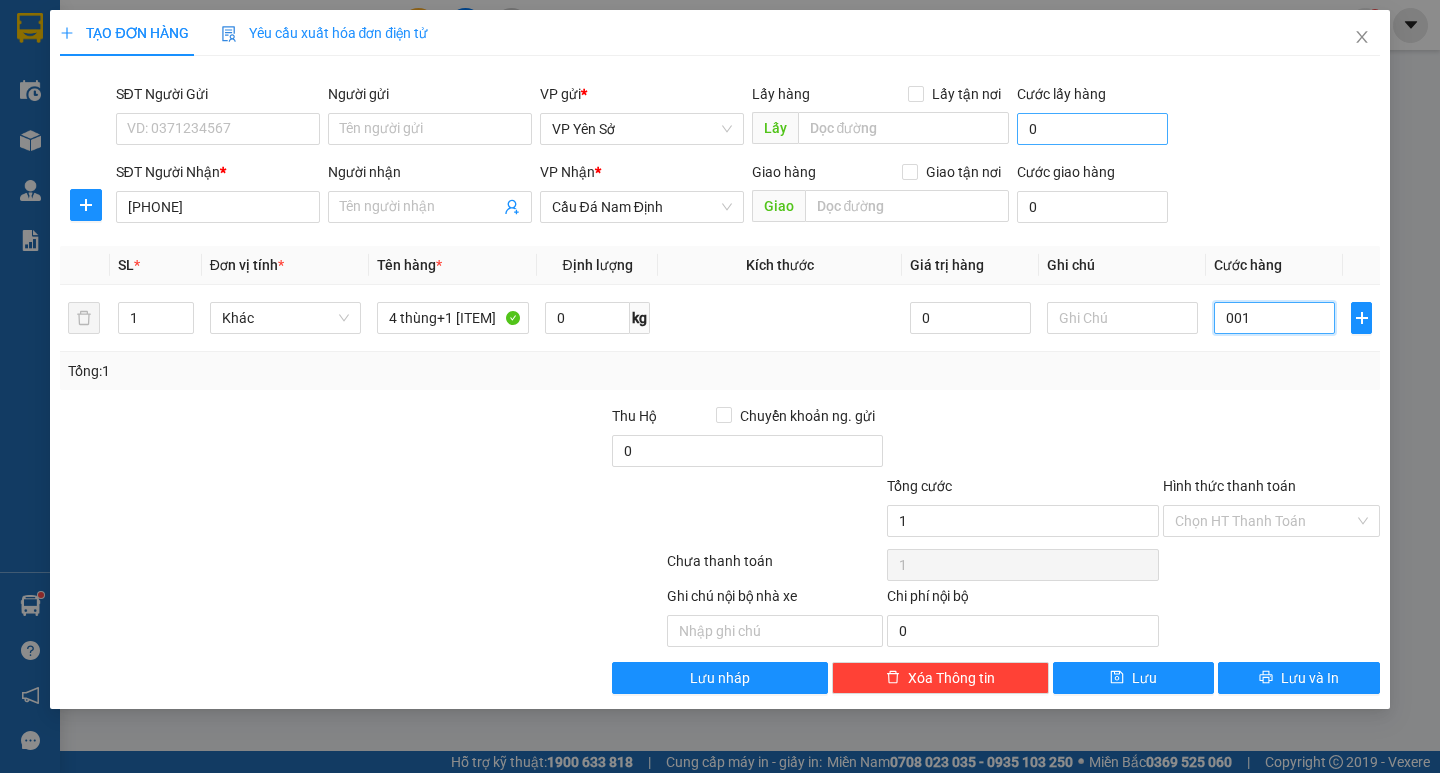 type on "0.017" 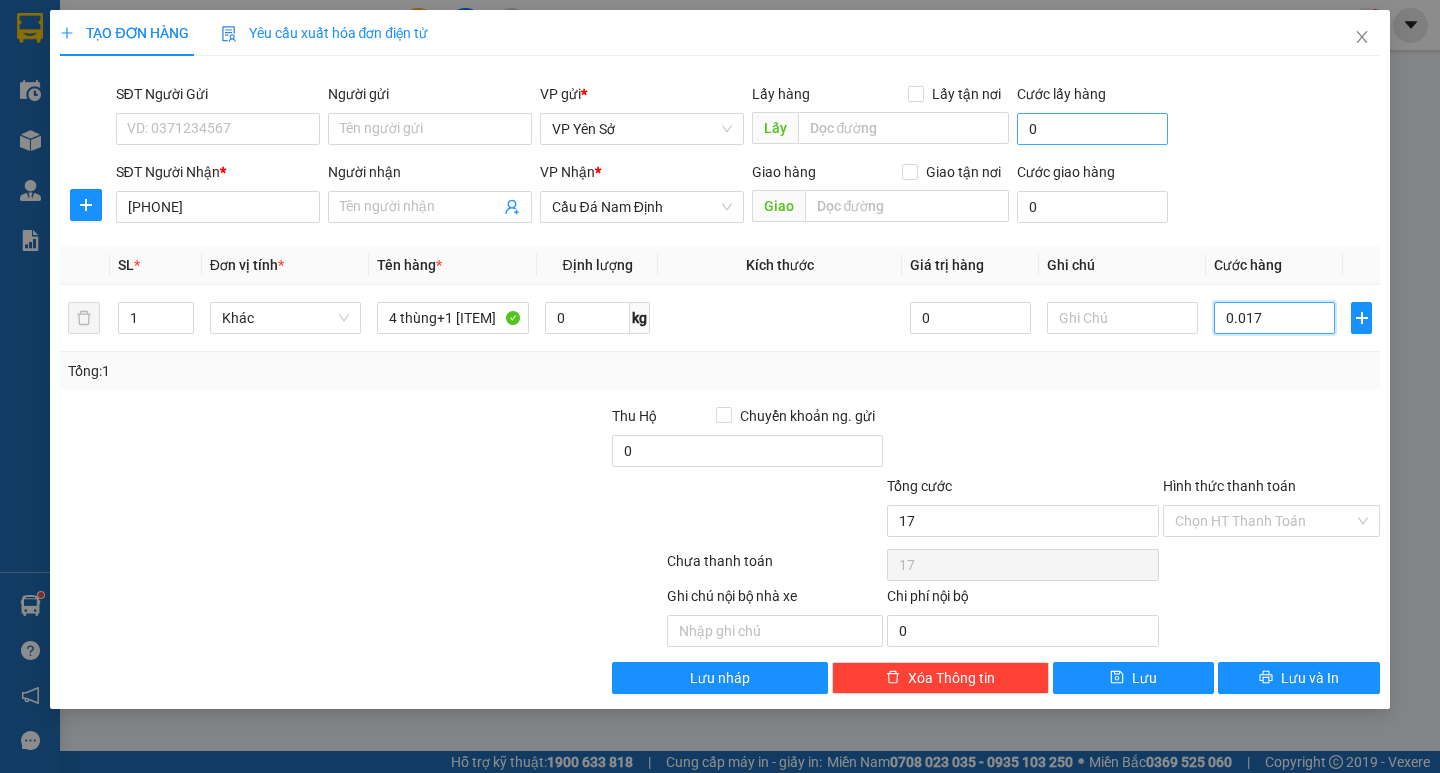 type on "00.170" 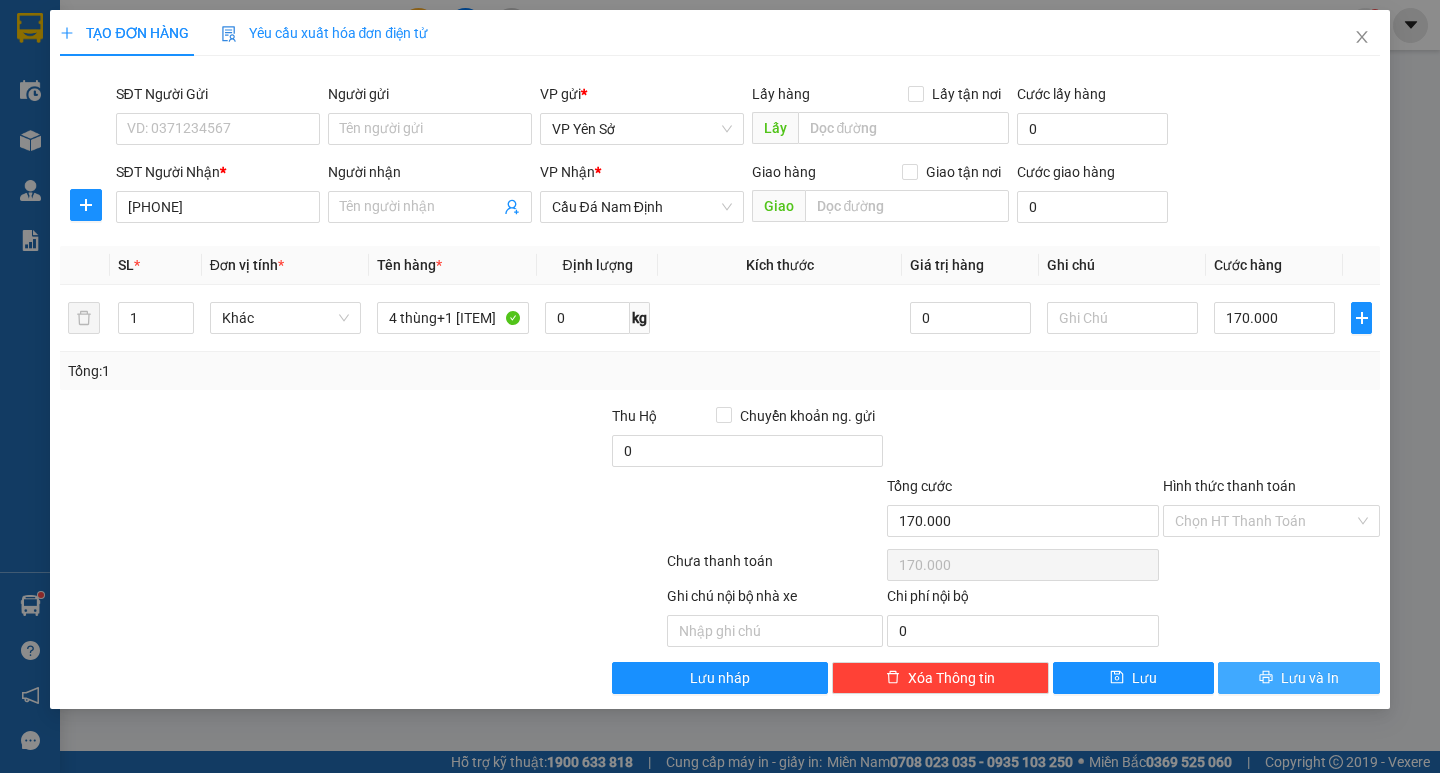 click on "Lưu và In" at bounding box center (1298, 678) 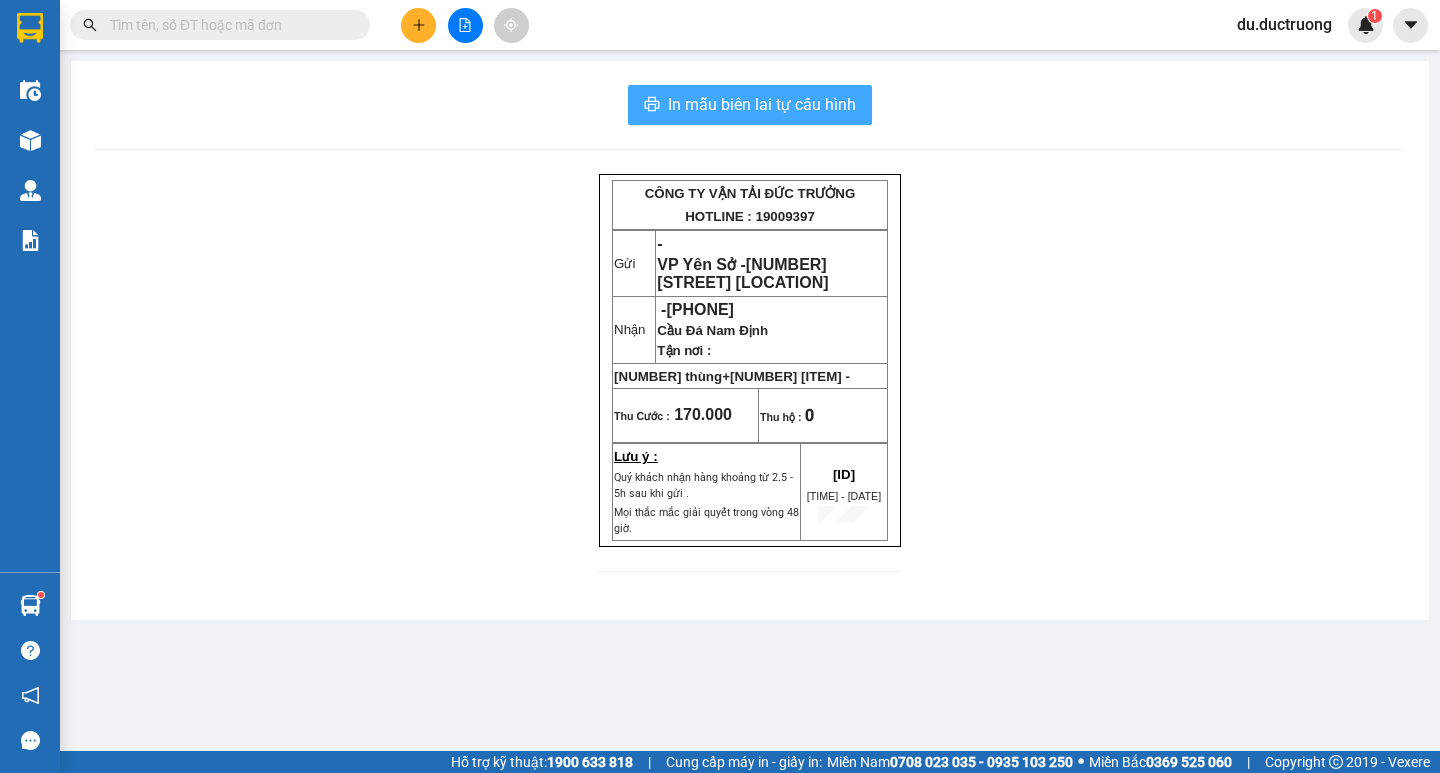 click on "In mẫu biên lai tự cấu hình" at bounding box center [762, 104] 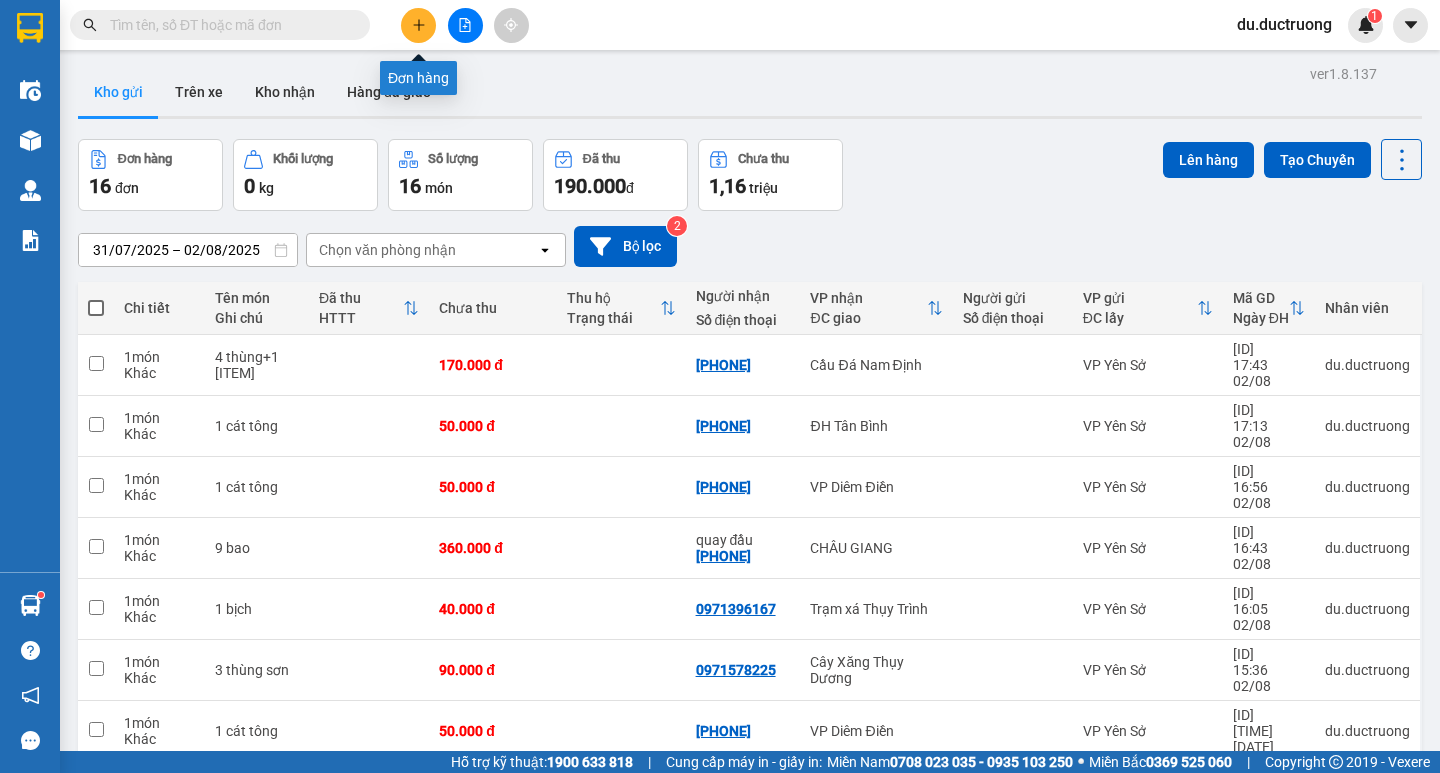 click 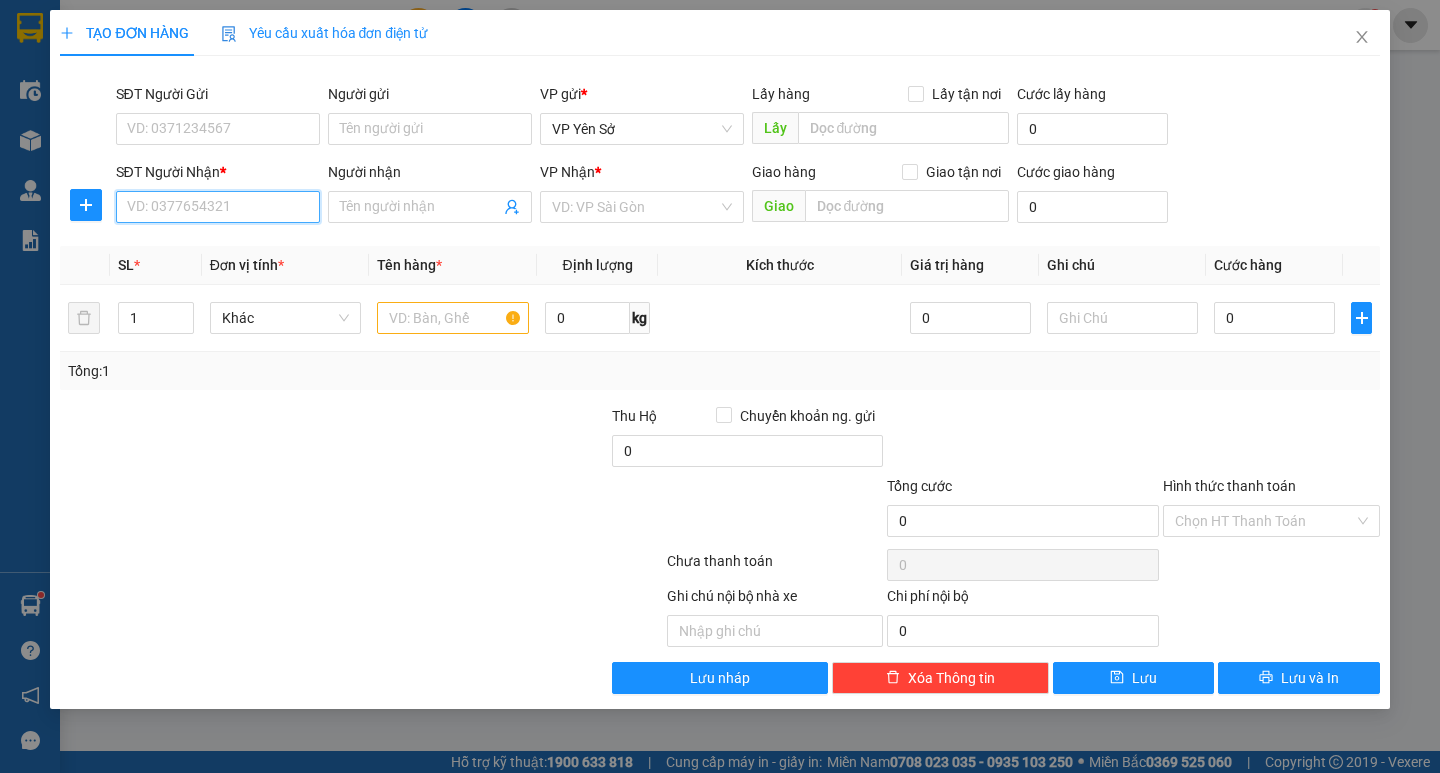 click on "SĐT Người Nhận  *" at bounding box center [218, 207] 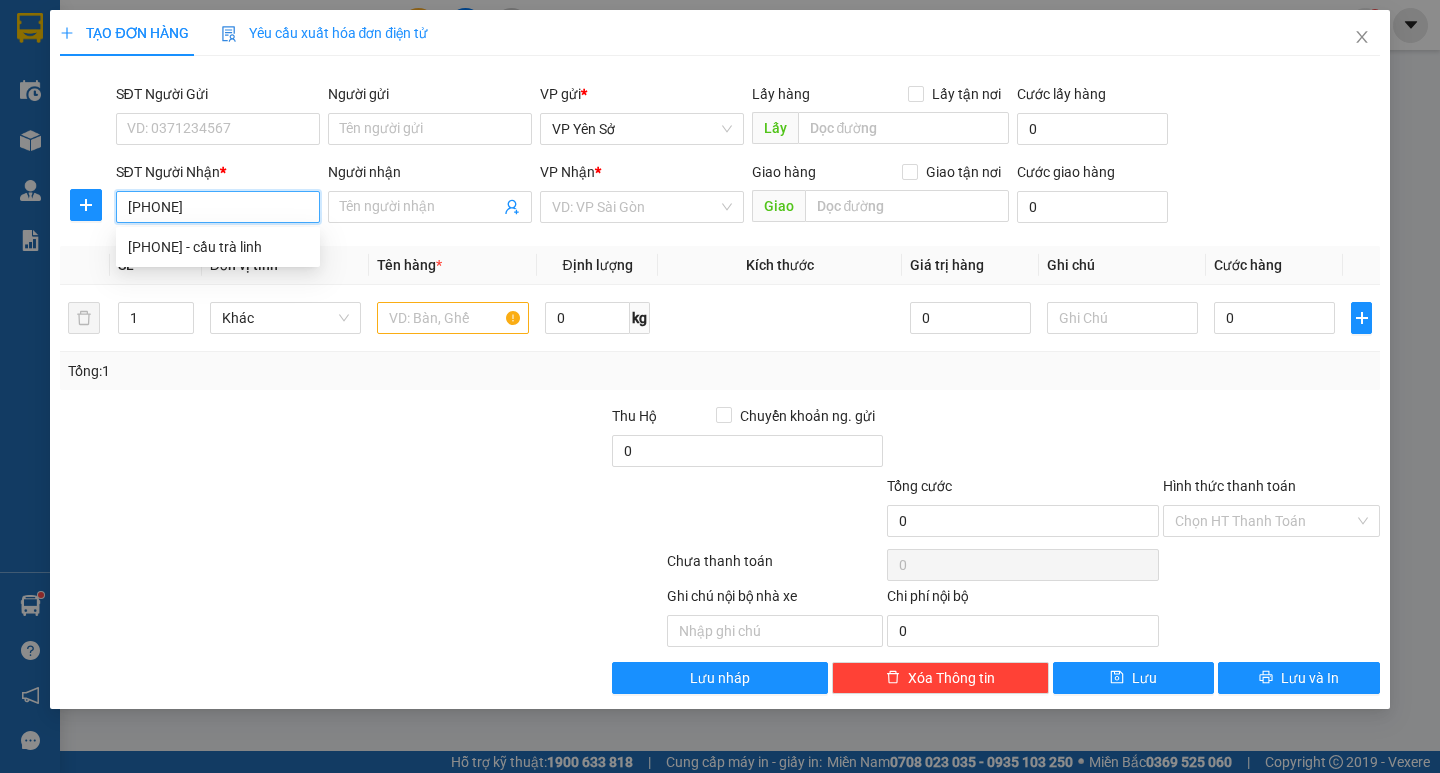 type on "[PHONE]" 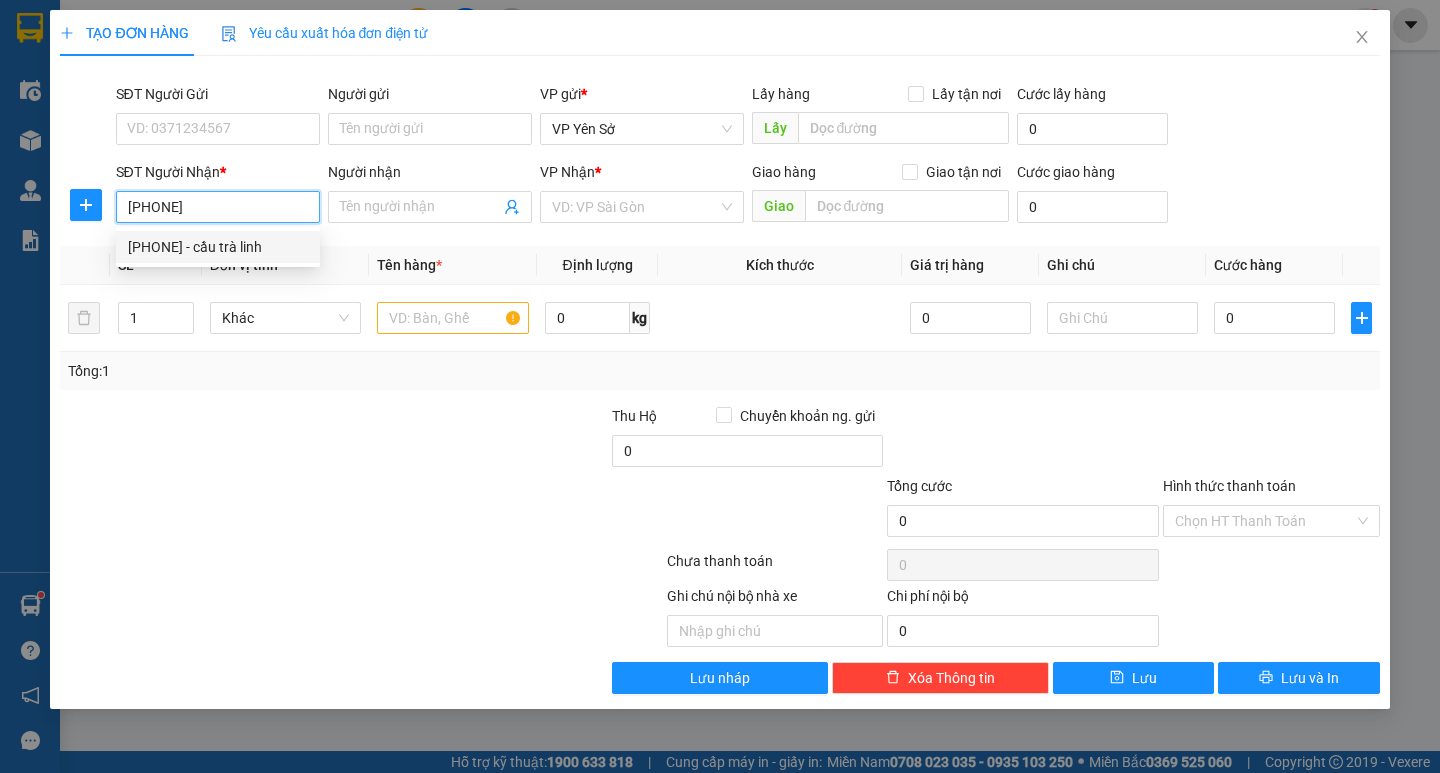 click on "[PHONE] - cầu trà linh" at bounding box center (218, 247) 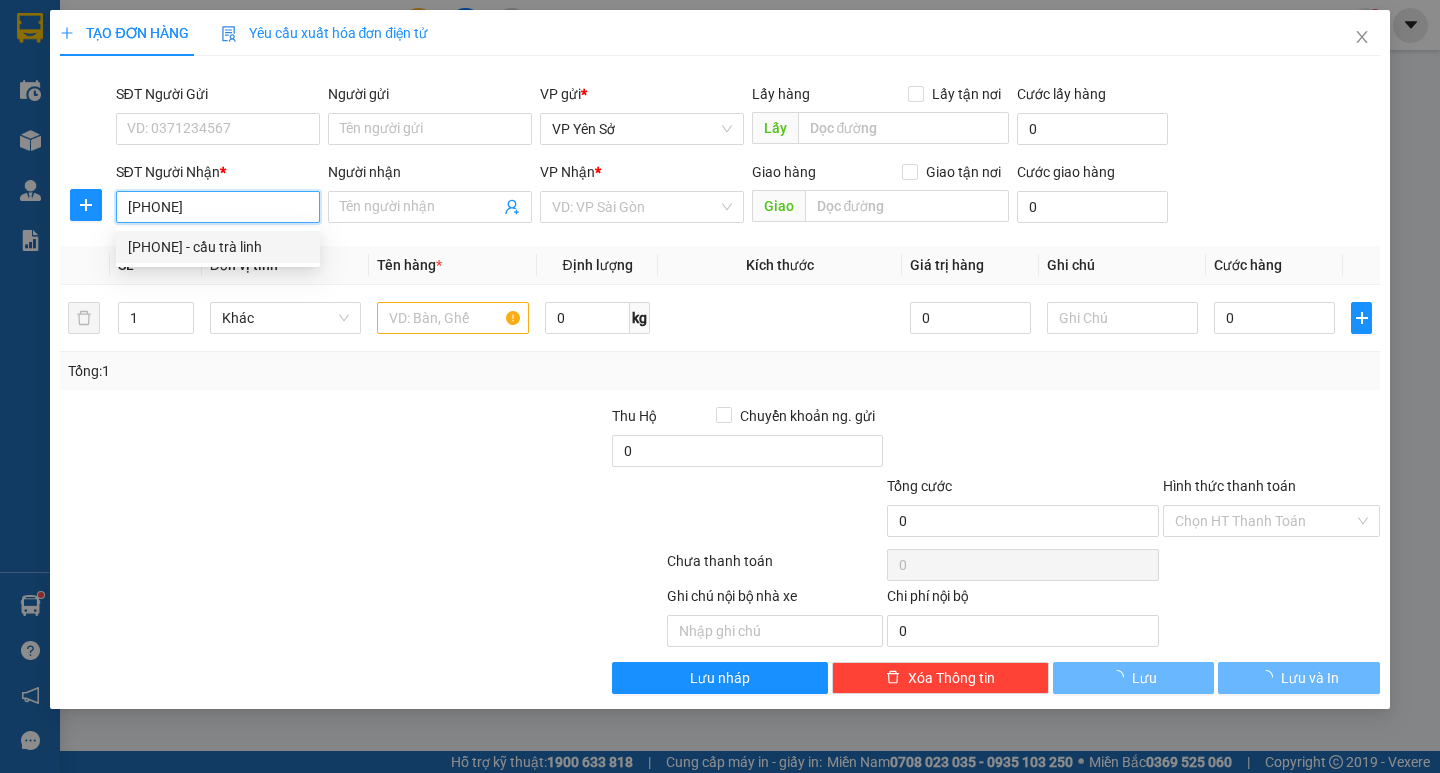 type on "cầu trà linh" 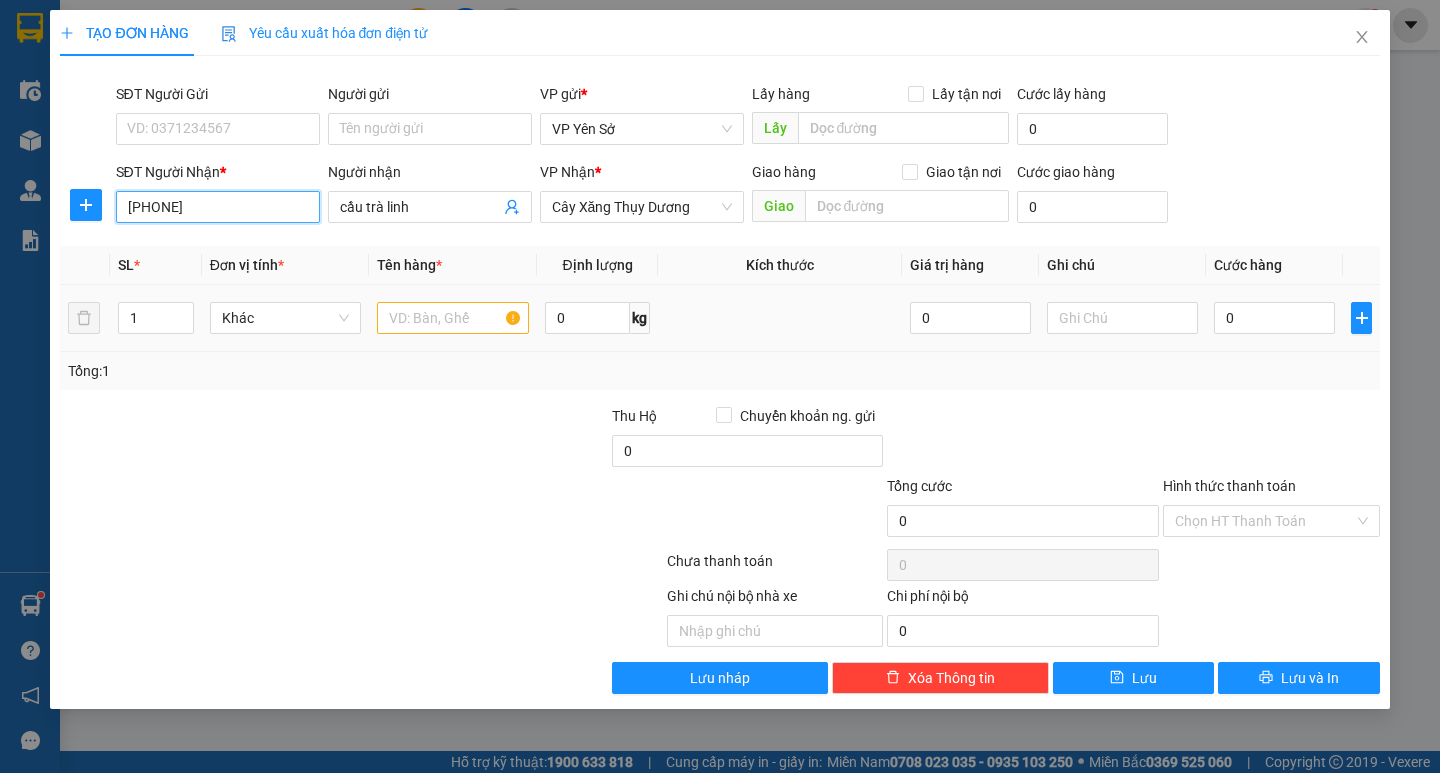 type on "[PHONE]" 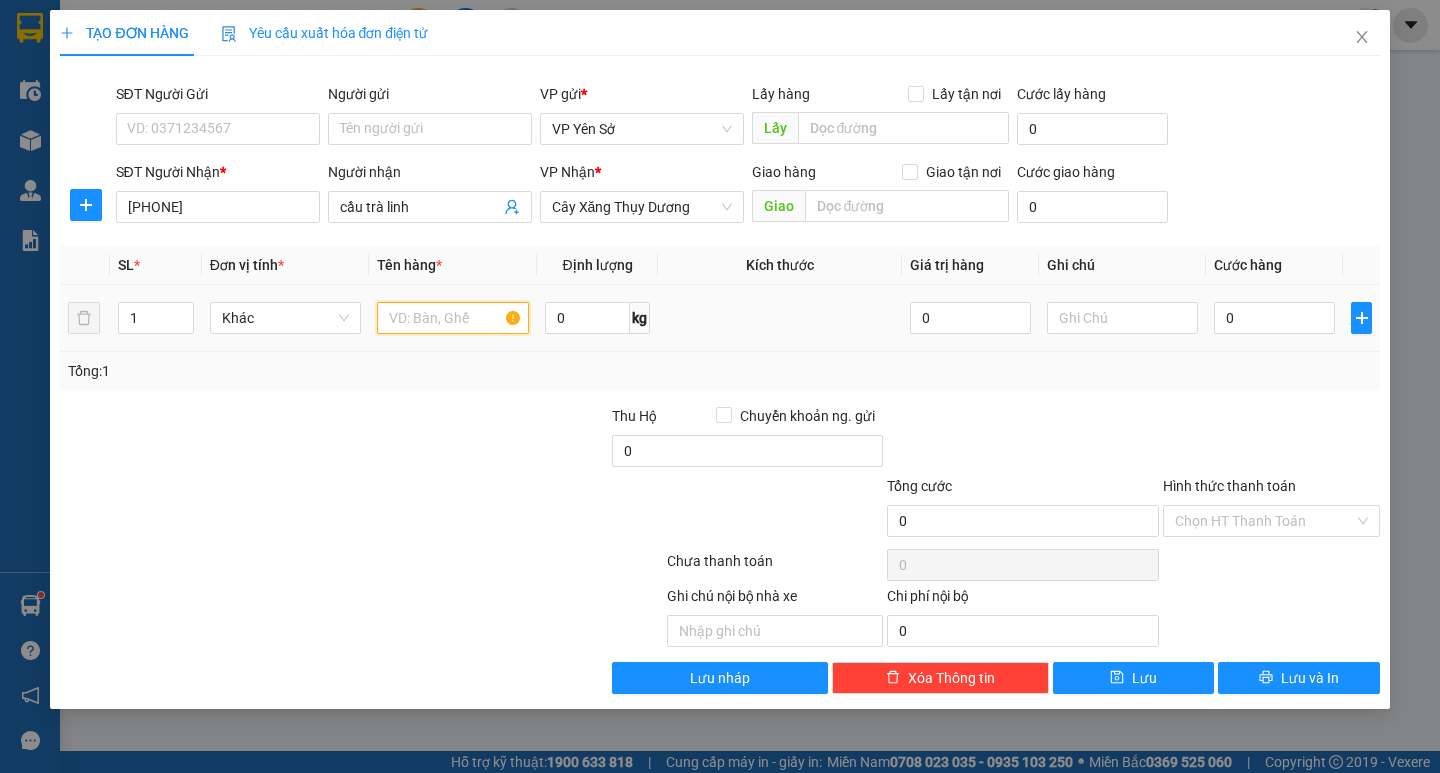 click at bounding box center (452, 318) 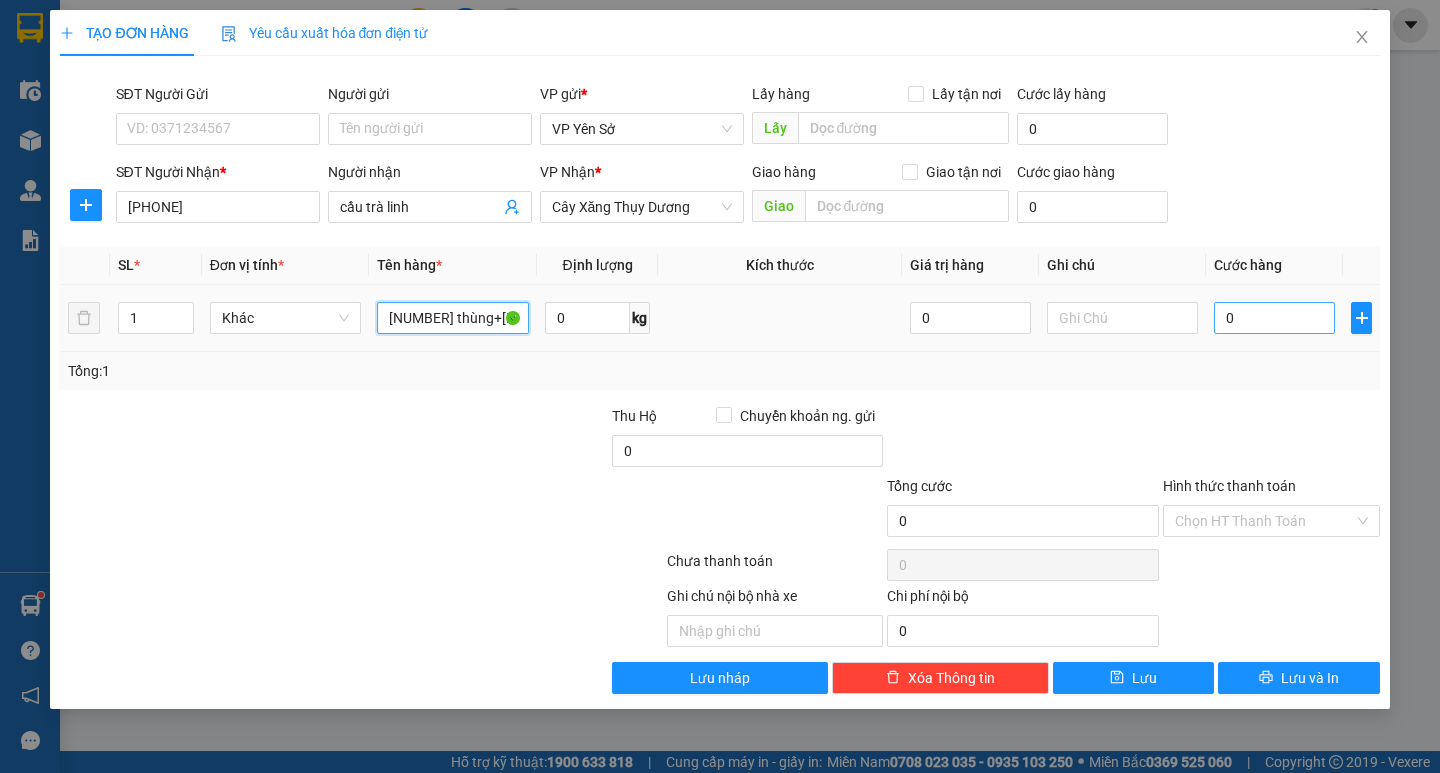 type on "[NUMBER] thùng+[NUMBER] [ITEM]" 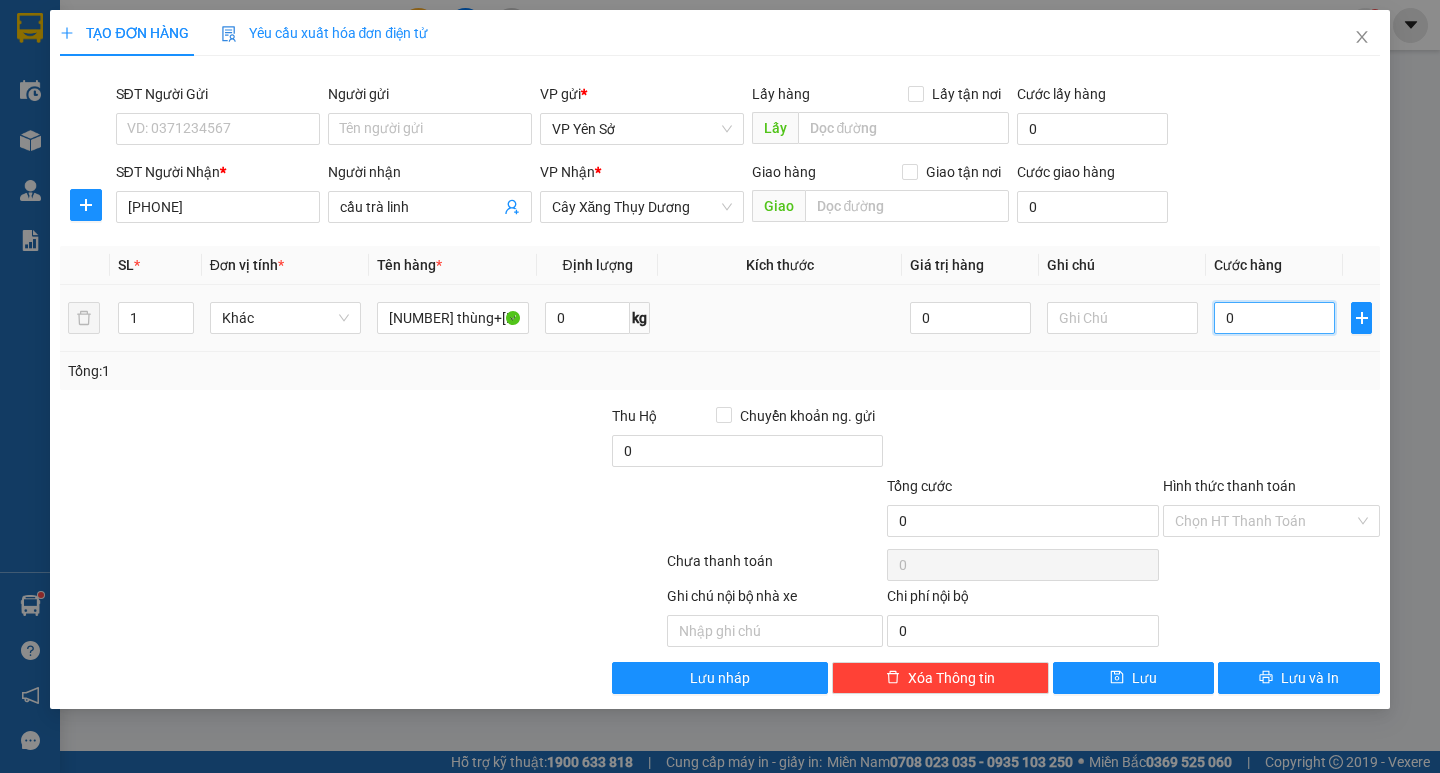 click on "0" at bounding box center (1274, 318) 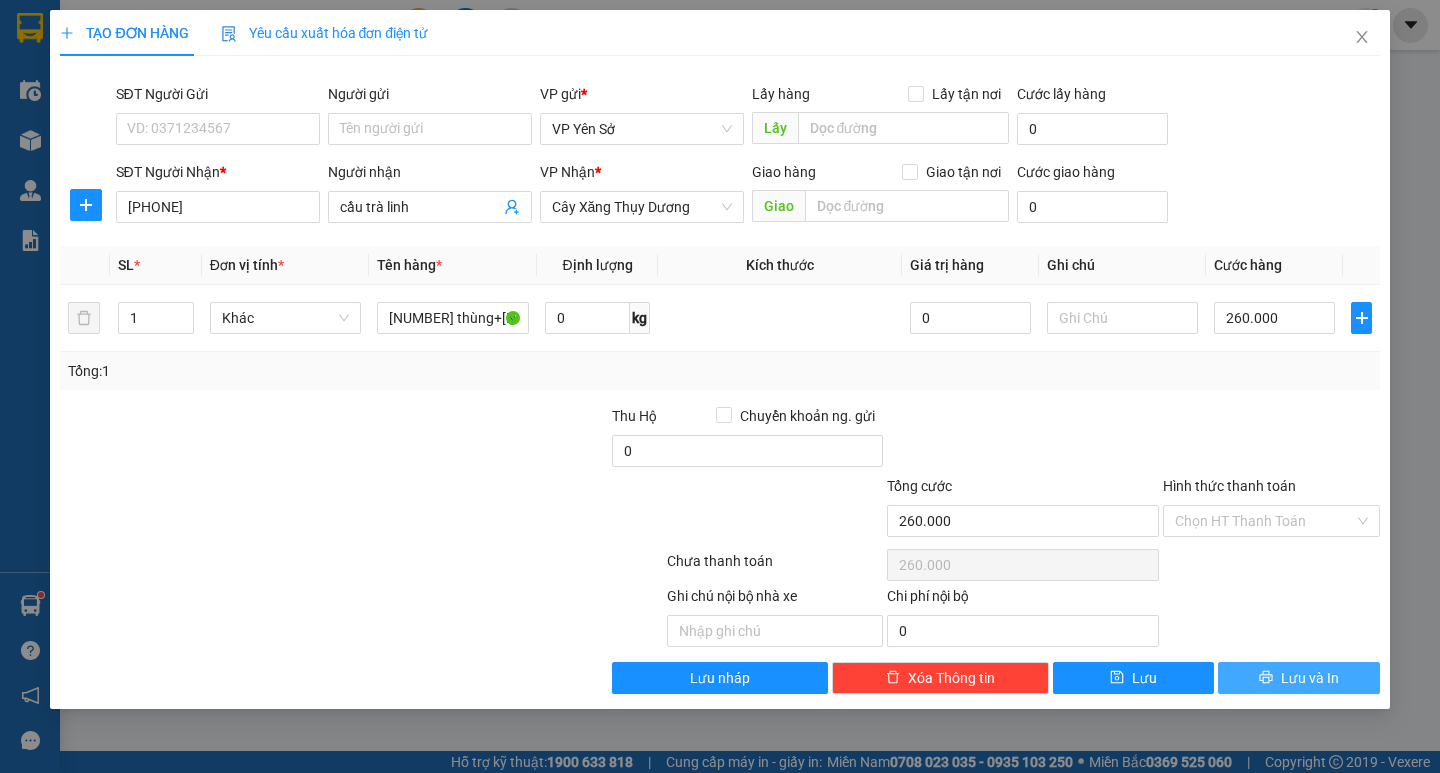 click on "Lưu và In" at bounding box center (1310, 678) 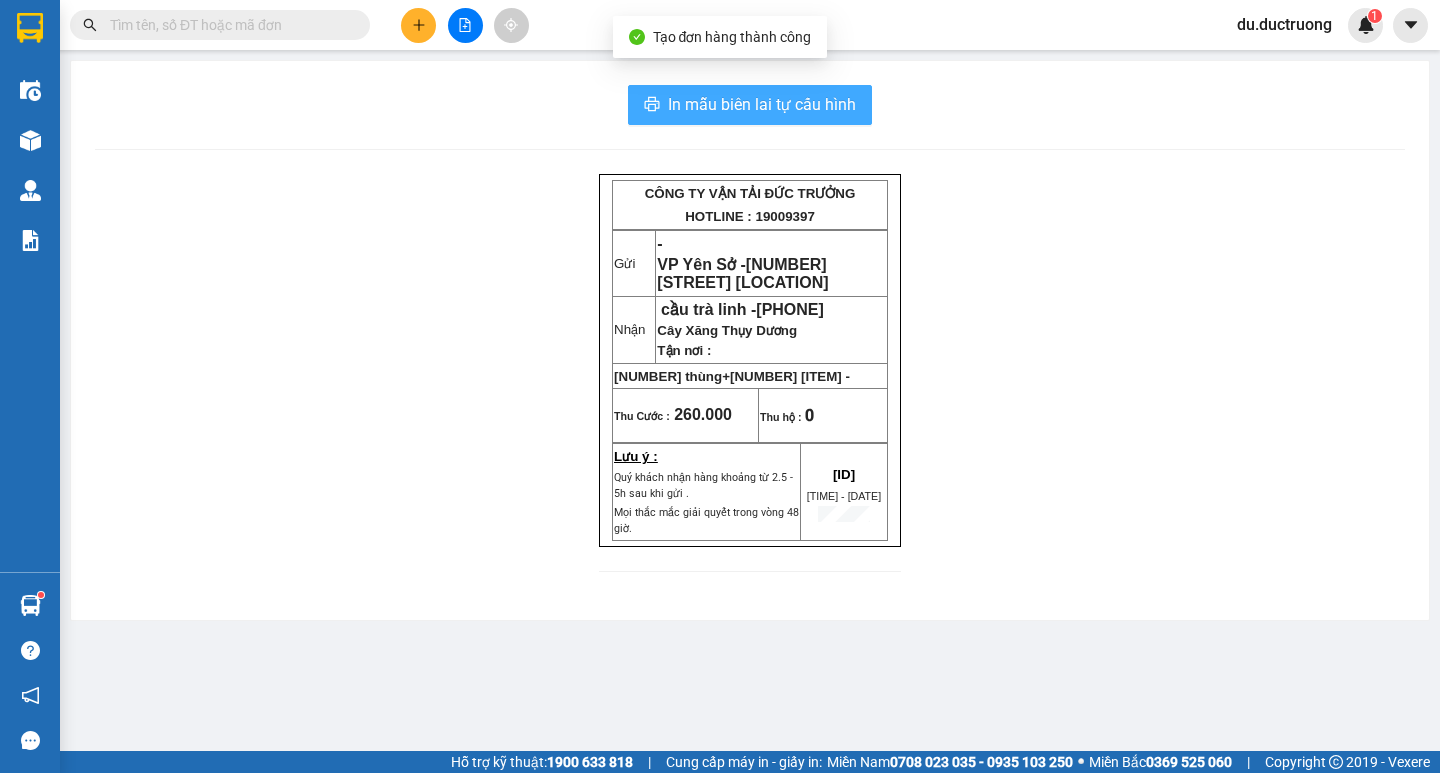 click on "In mẫu biên lai tự cấu hình" at bounding box center (762, 104) 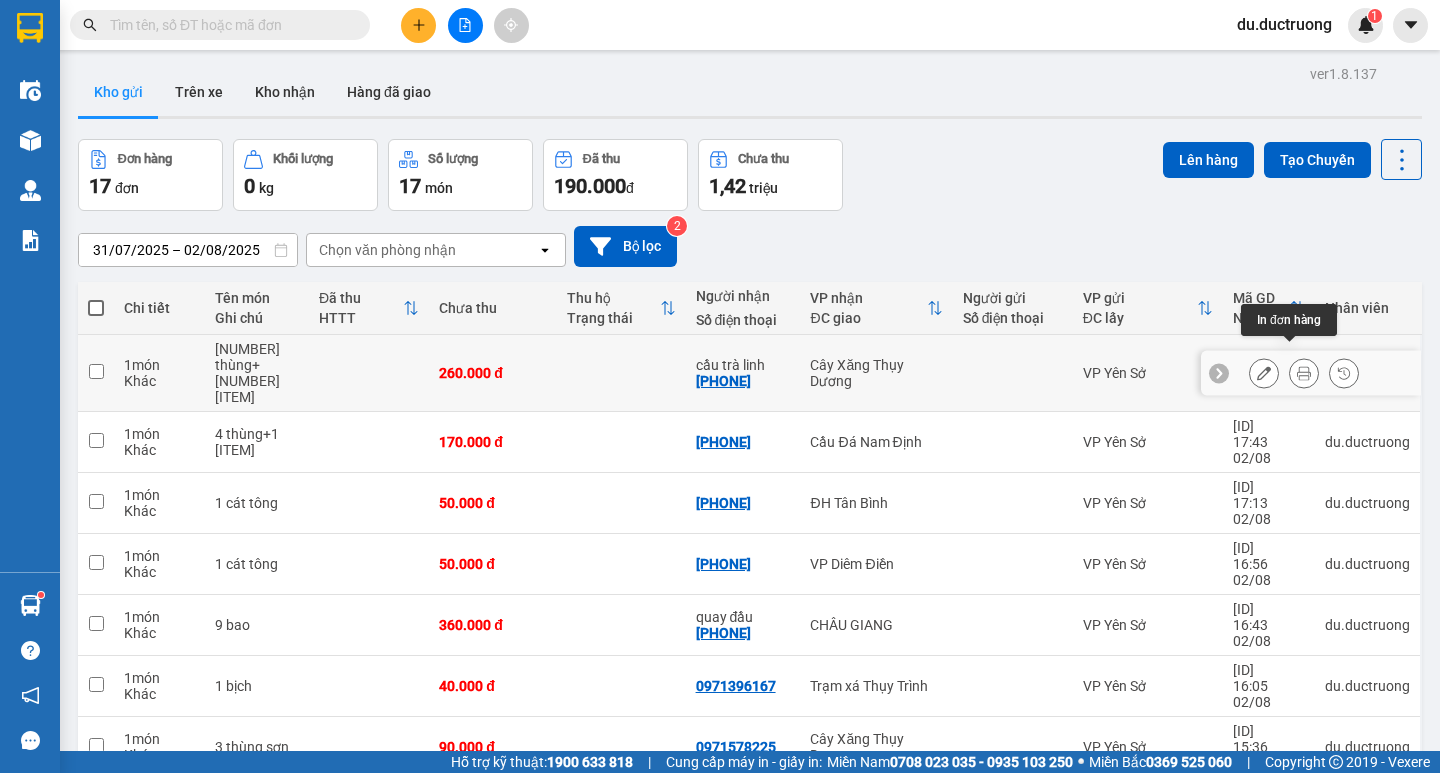 click 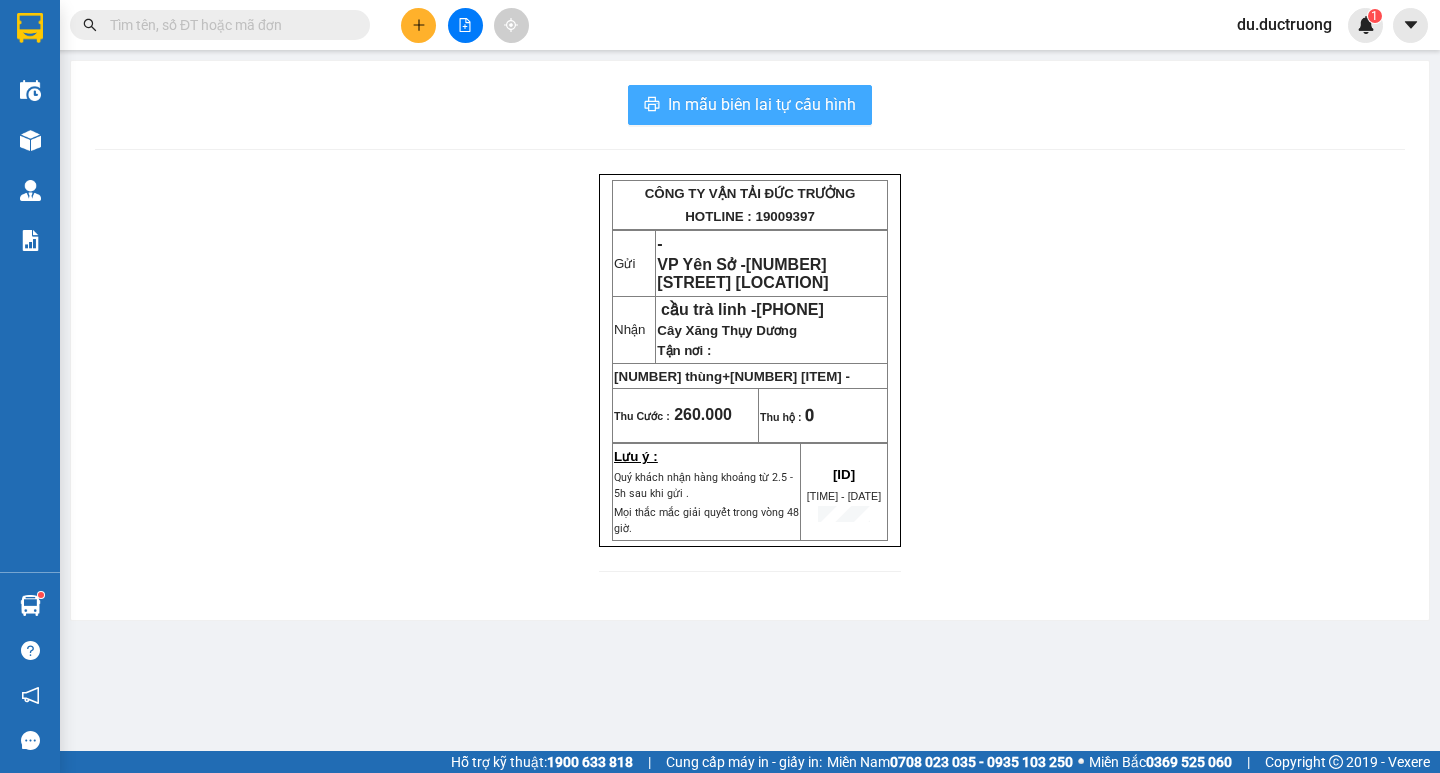click on "In mẫu biên lai tự cấu hình" at bounding box center [762, 104] 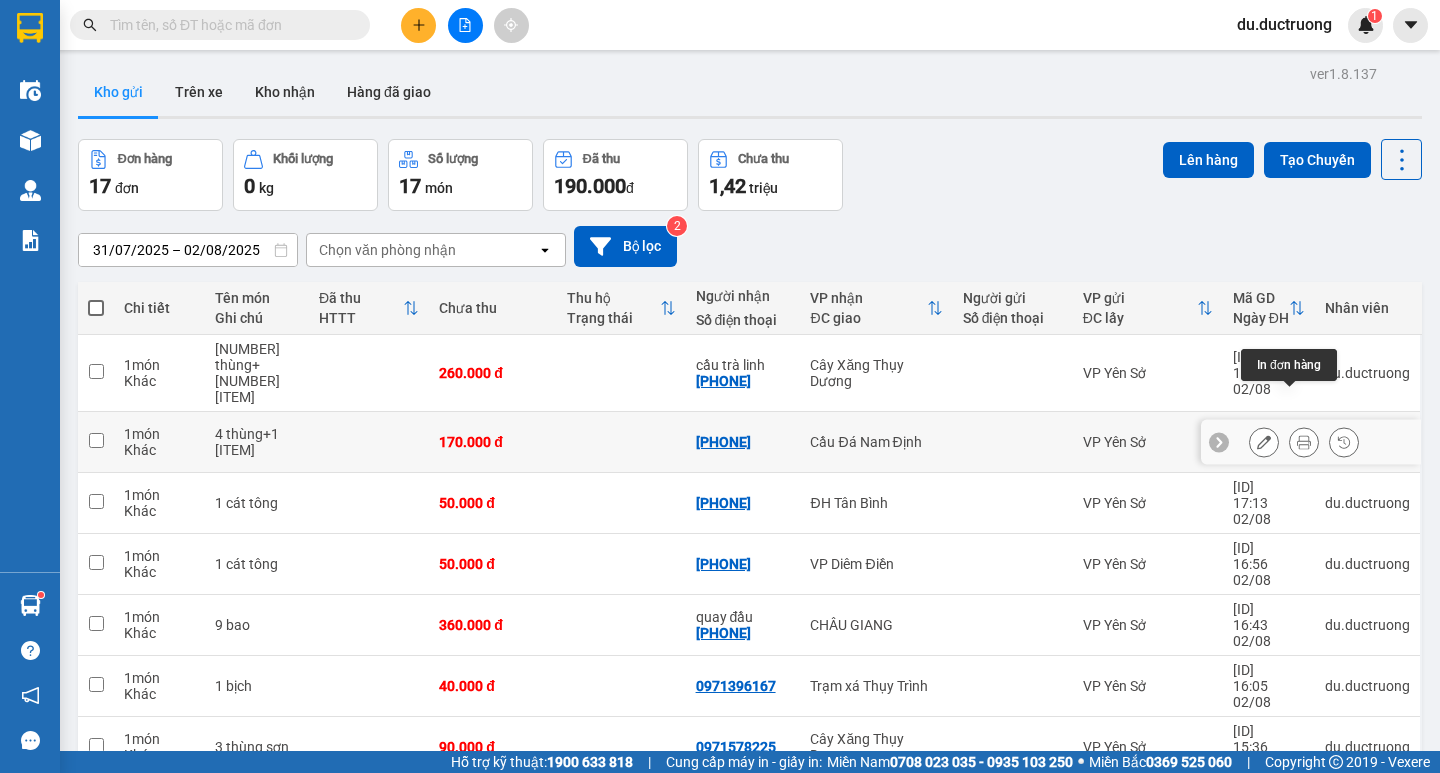 click 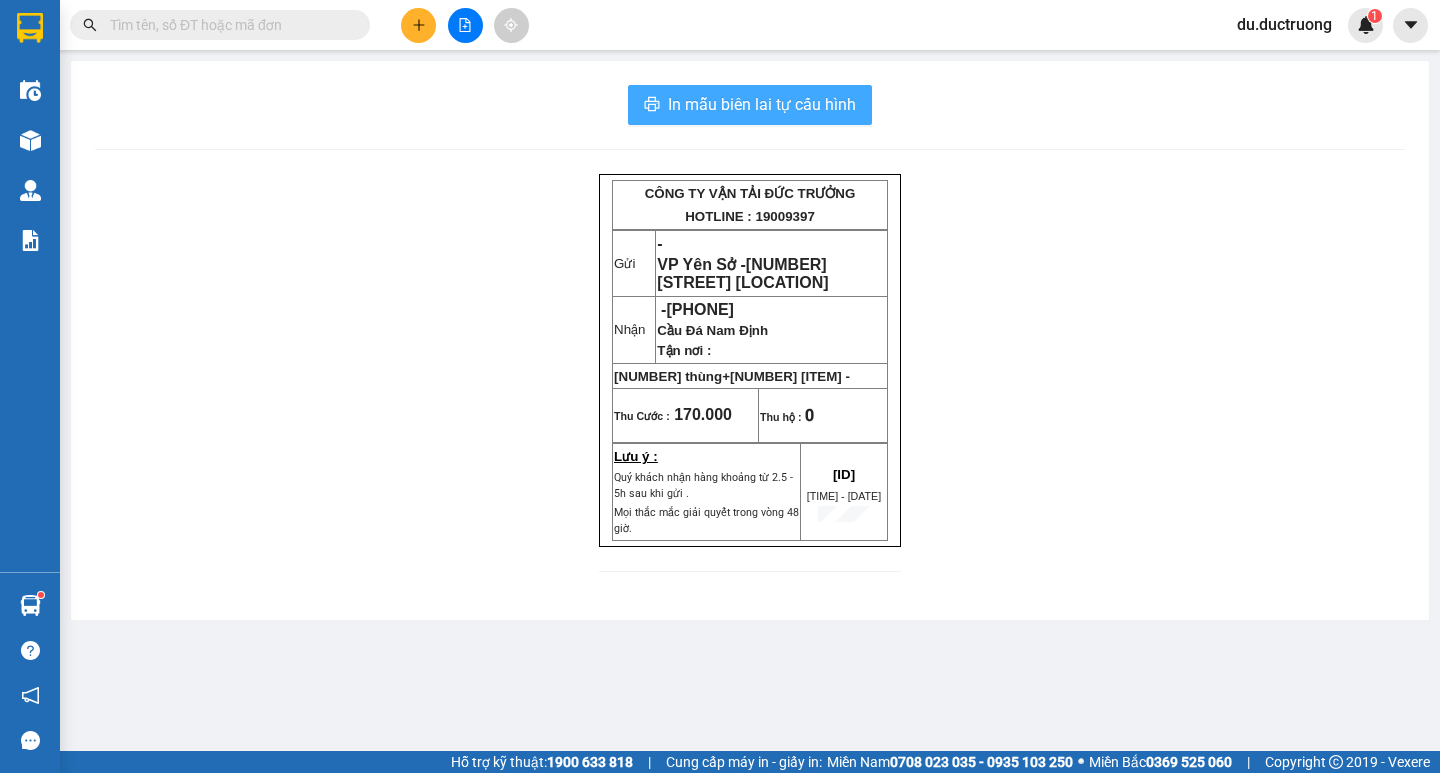 click on "In mẫu biên lai tự cấu hình" at bounding box center [762, 104] 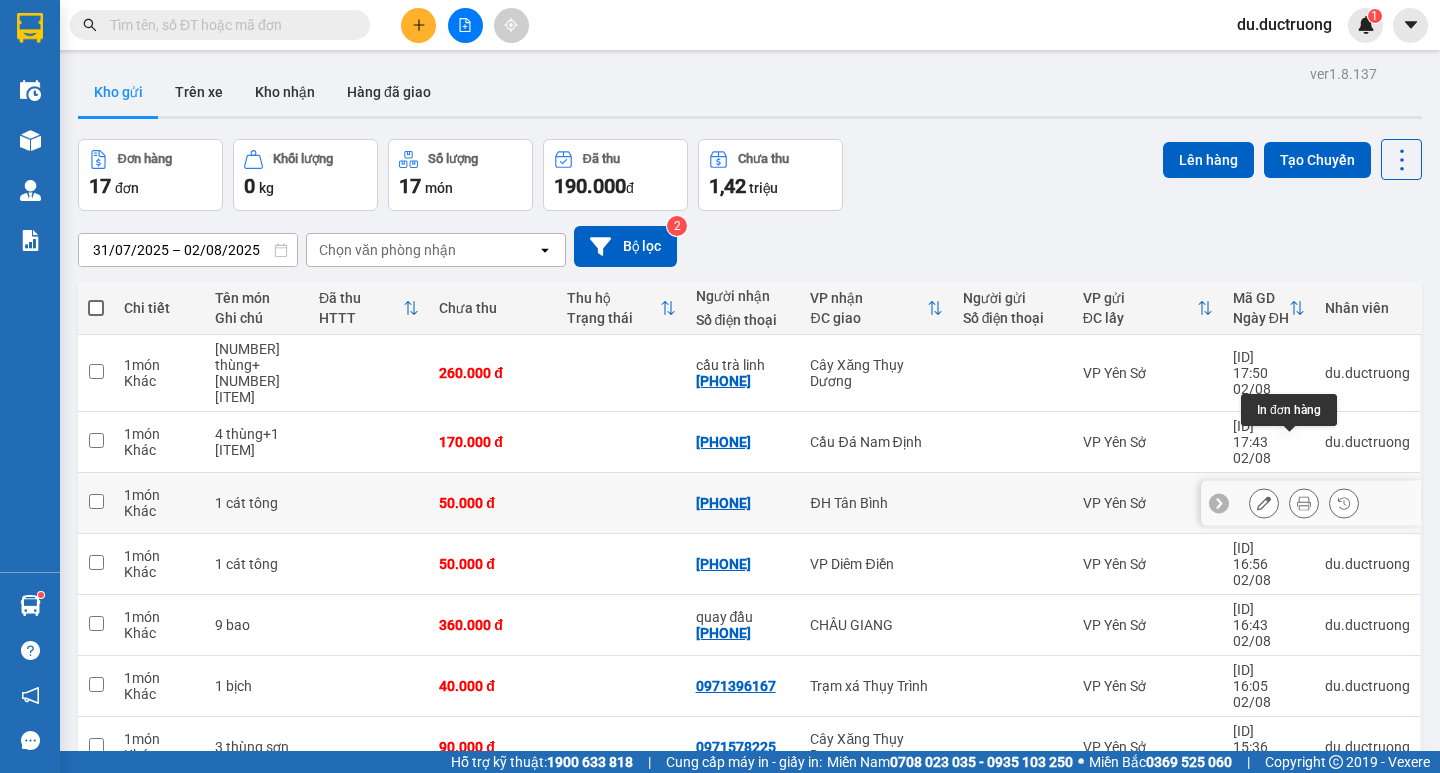 click 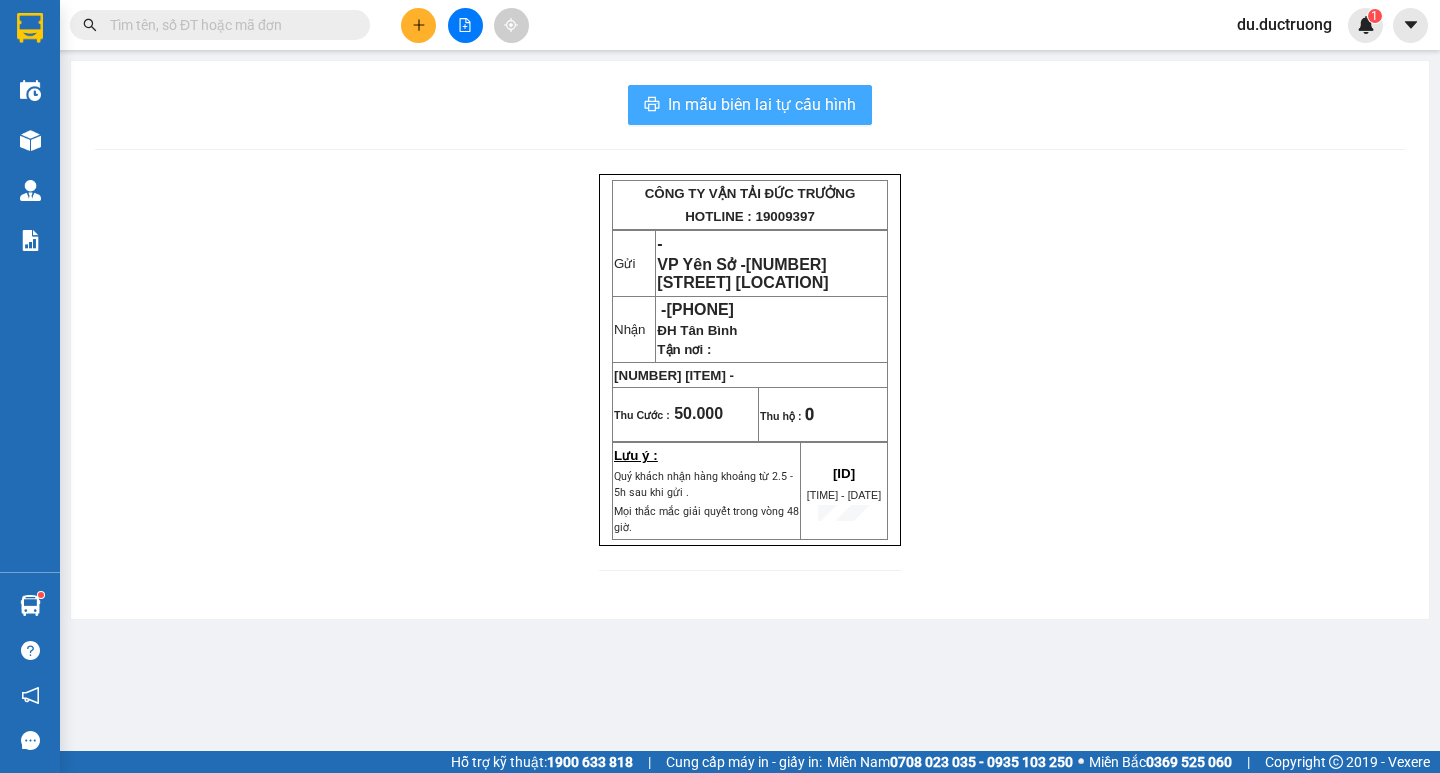 click on "In mẫu biên lai tự cấu hình" at bounding box center [762, 104] 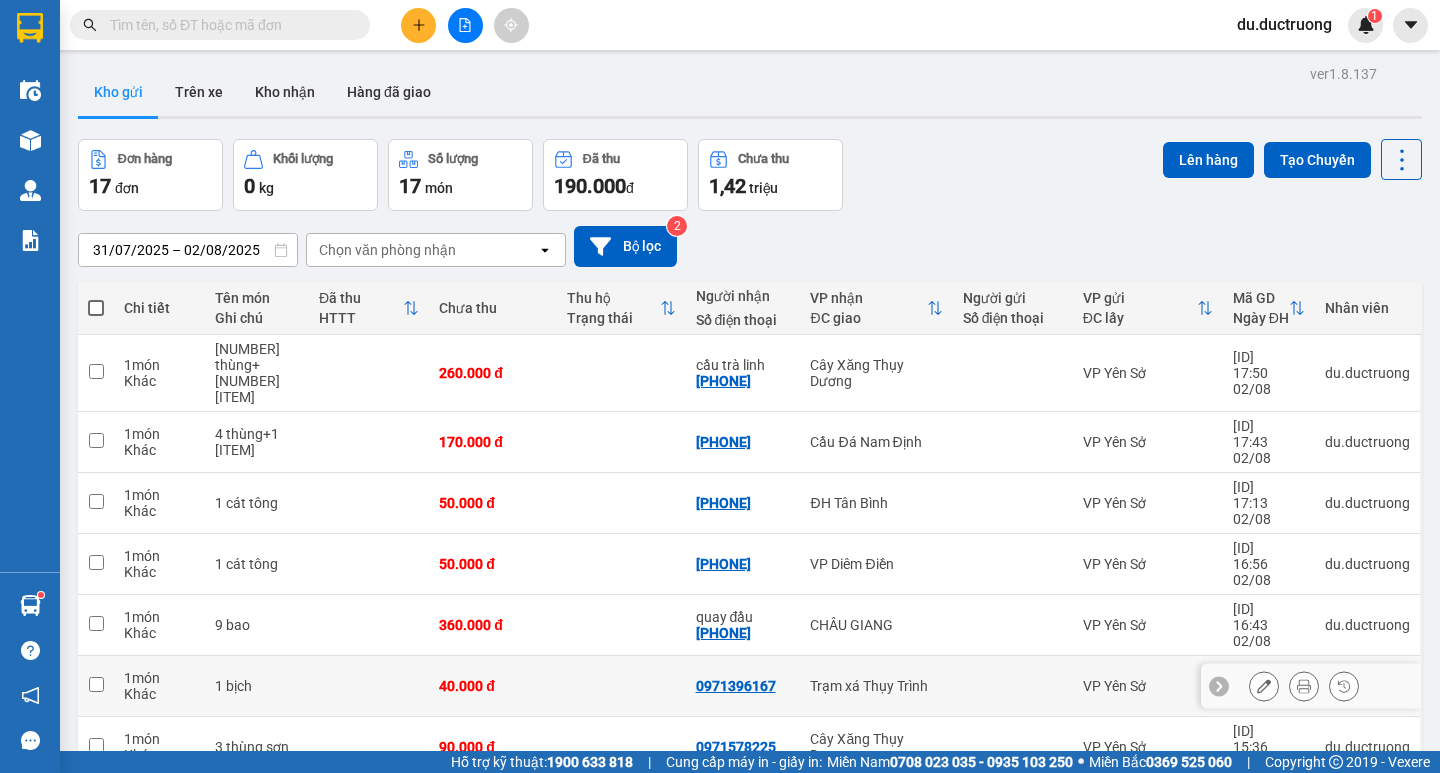 click on "VP Yên Sở" at bounding box center [1148, 686] 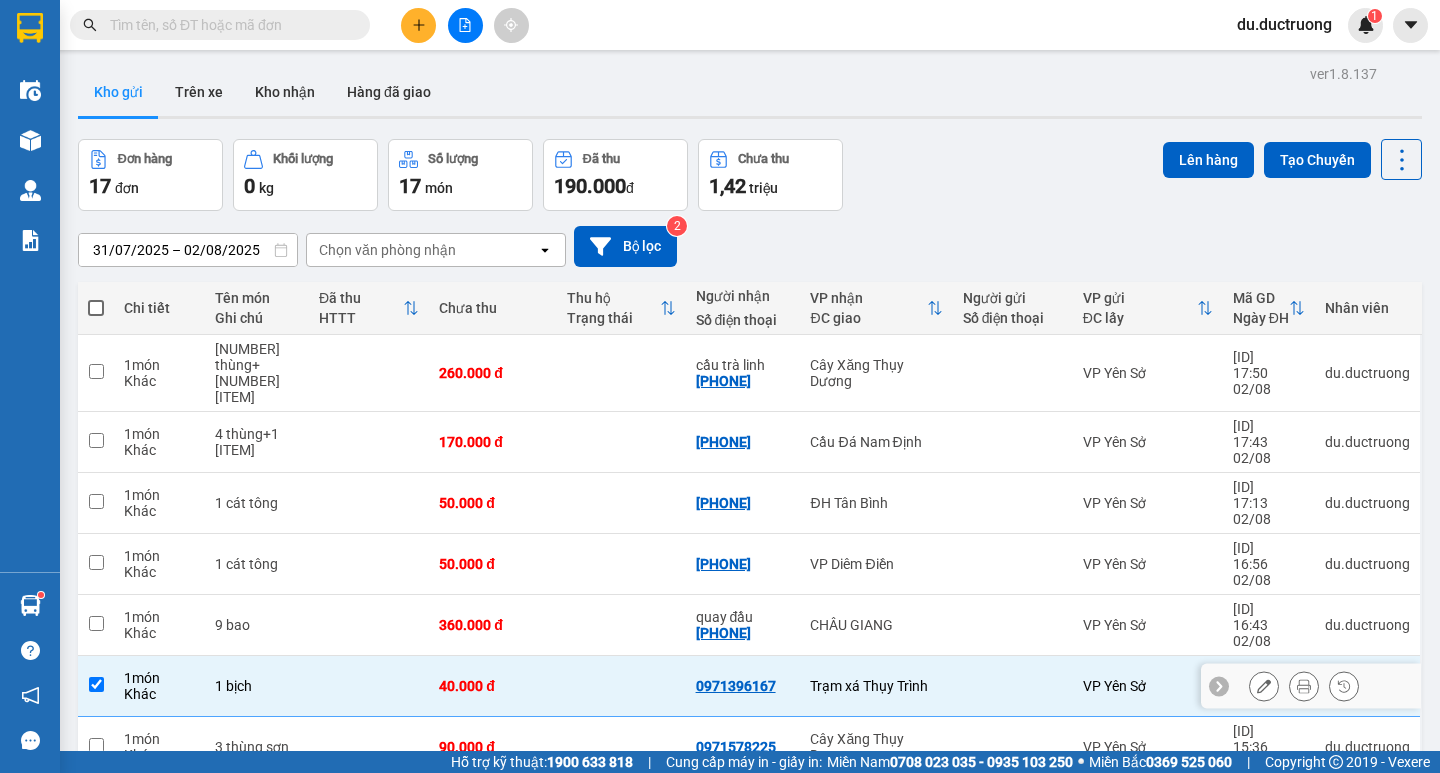 drag, startPoint x: 1083, startPoint y: 583, endPoint x: 1136, endPoint y: 642, distance: 79.30952 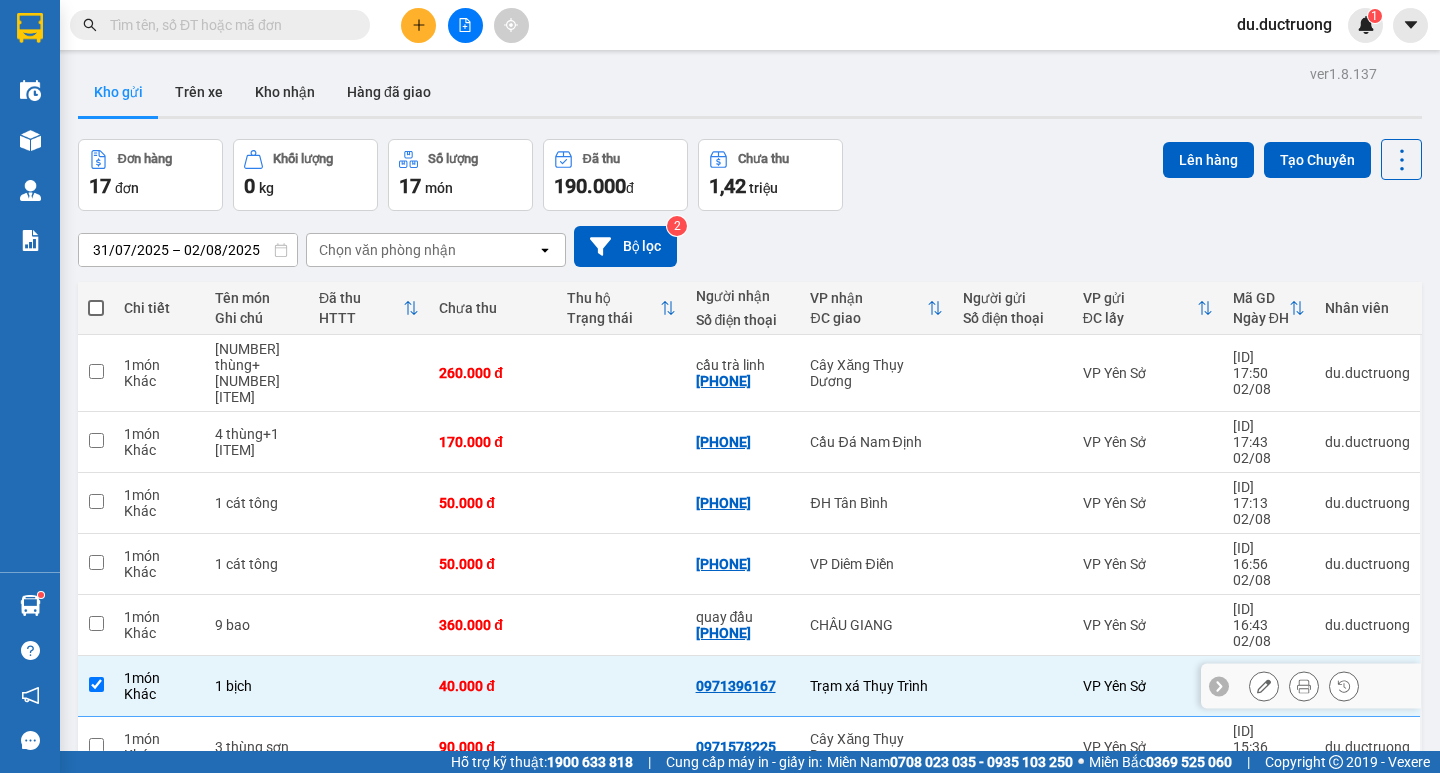 click on "VP Yên Sở" at bounding box center [1148, 686] 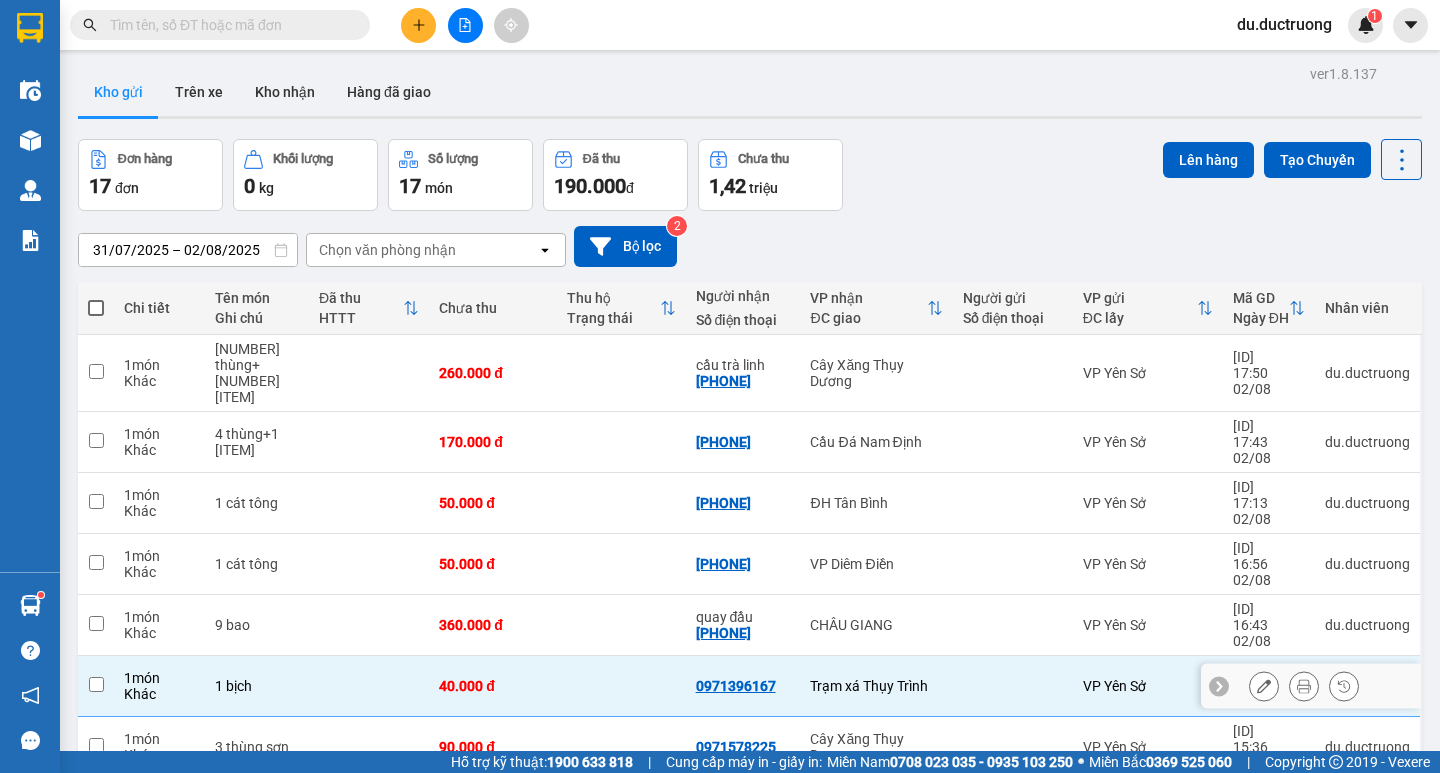 checkbox on "false" 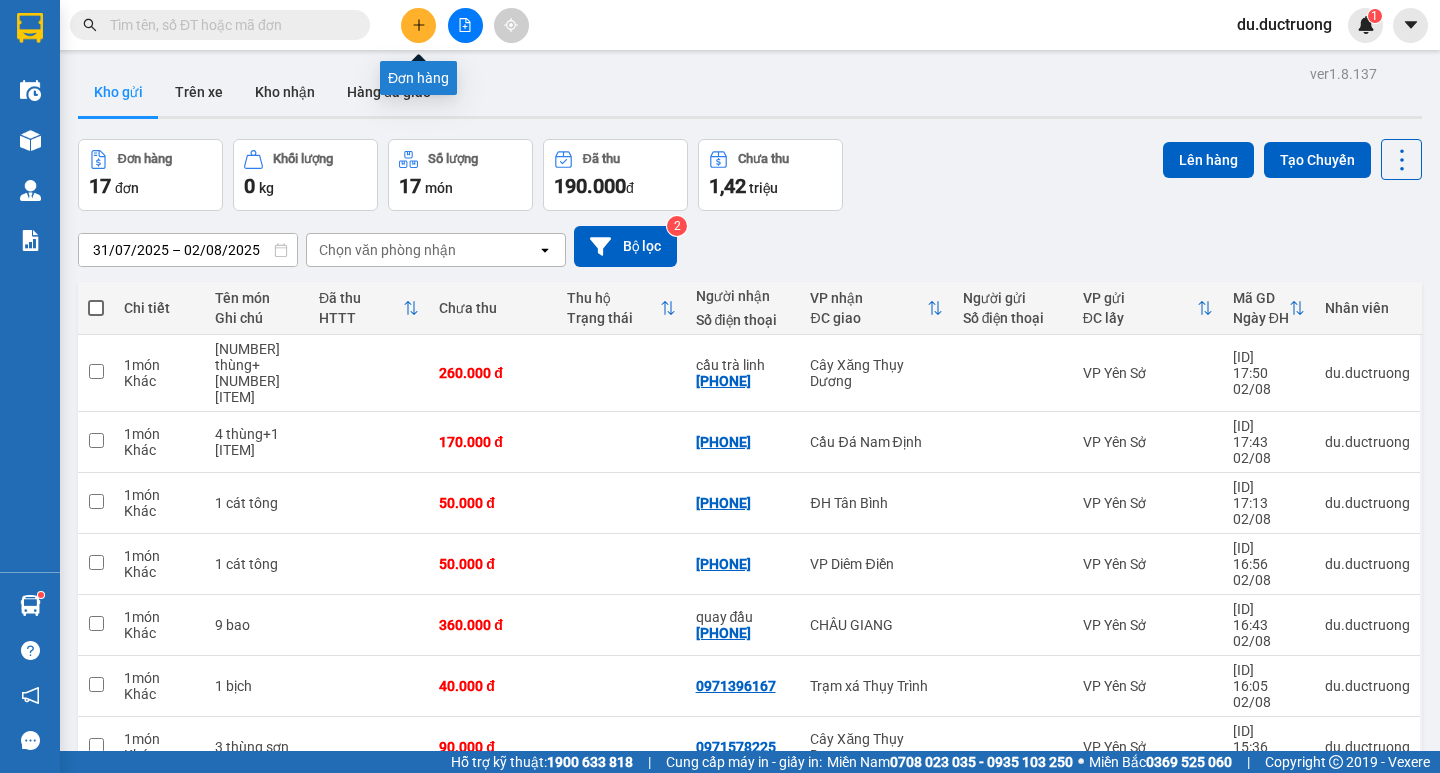 click 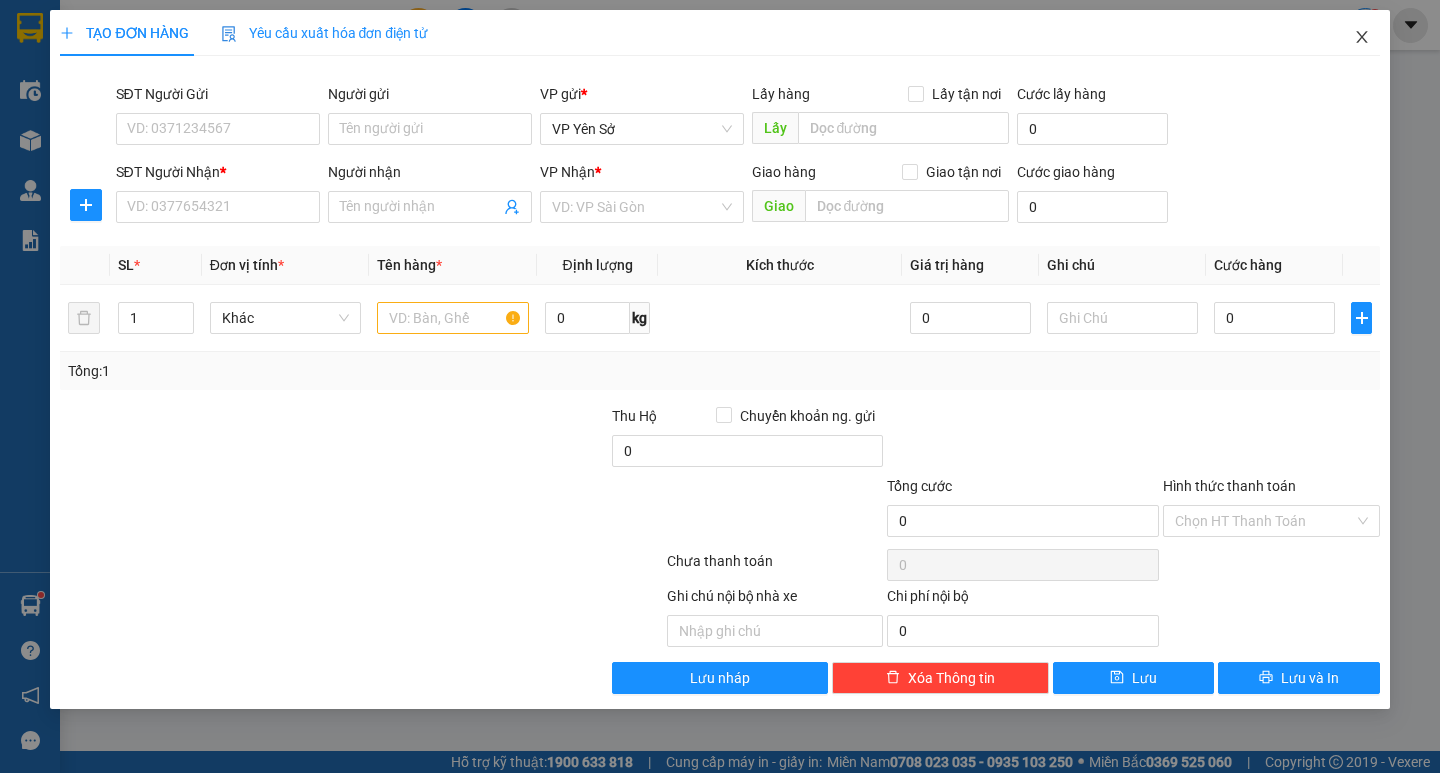 click 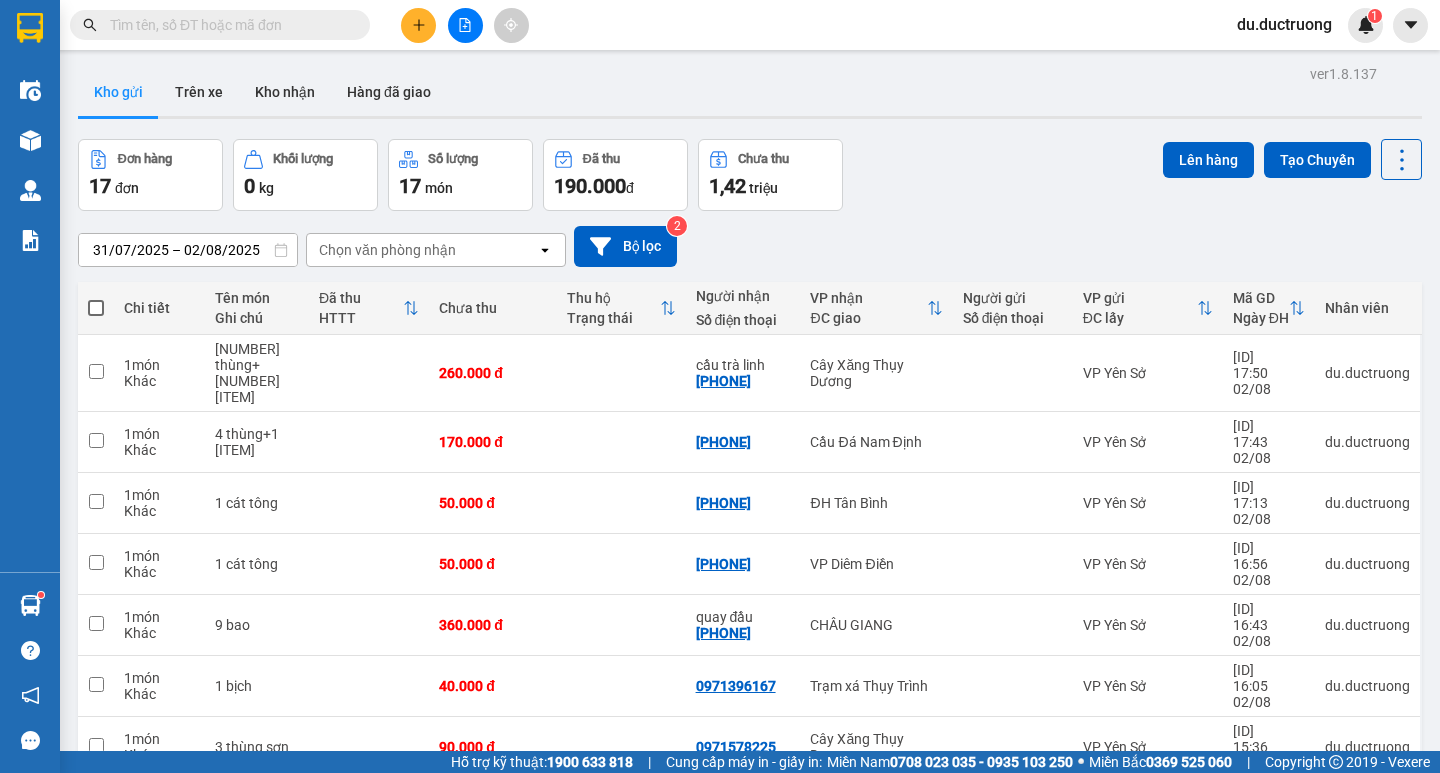 click at bounding box center [465, 25] 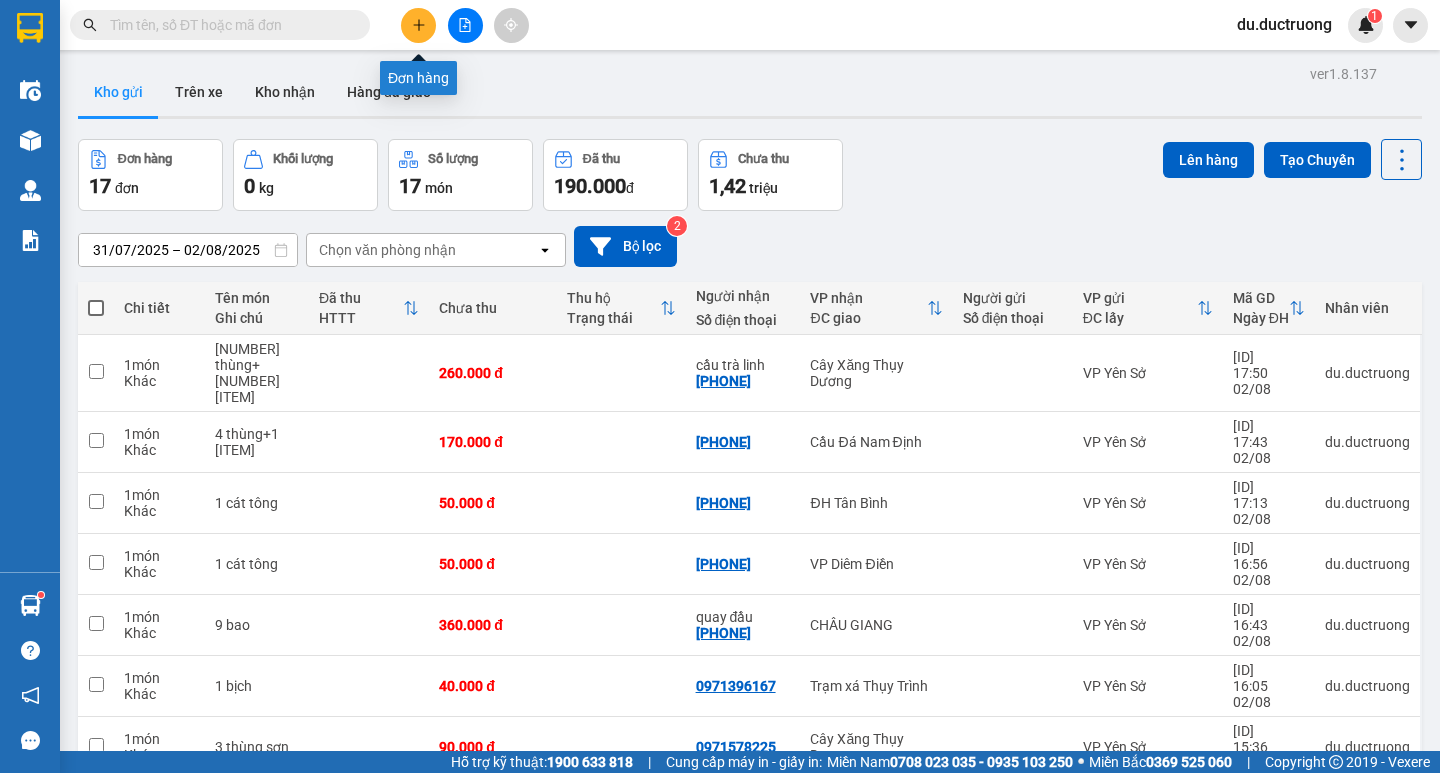 click at bounding box center [418, 25] 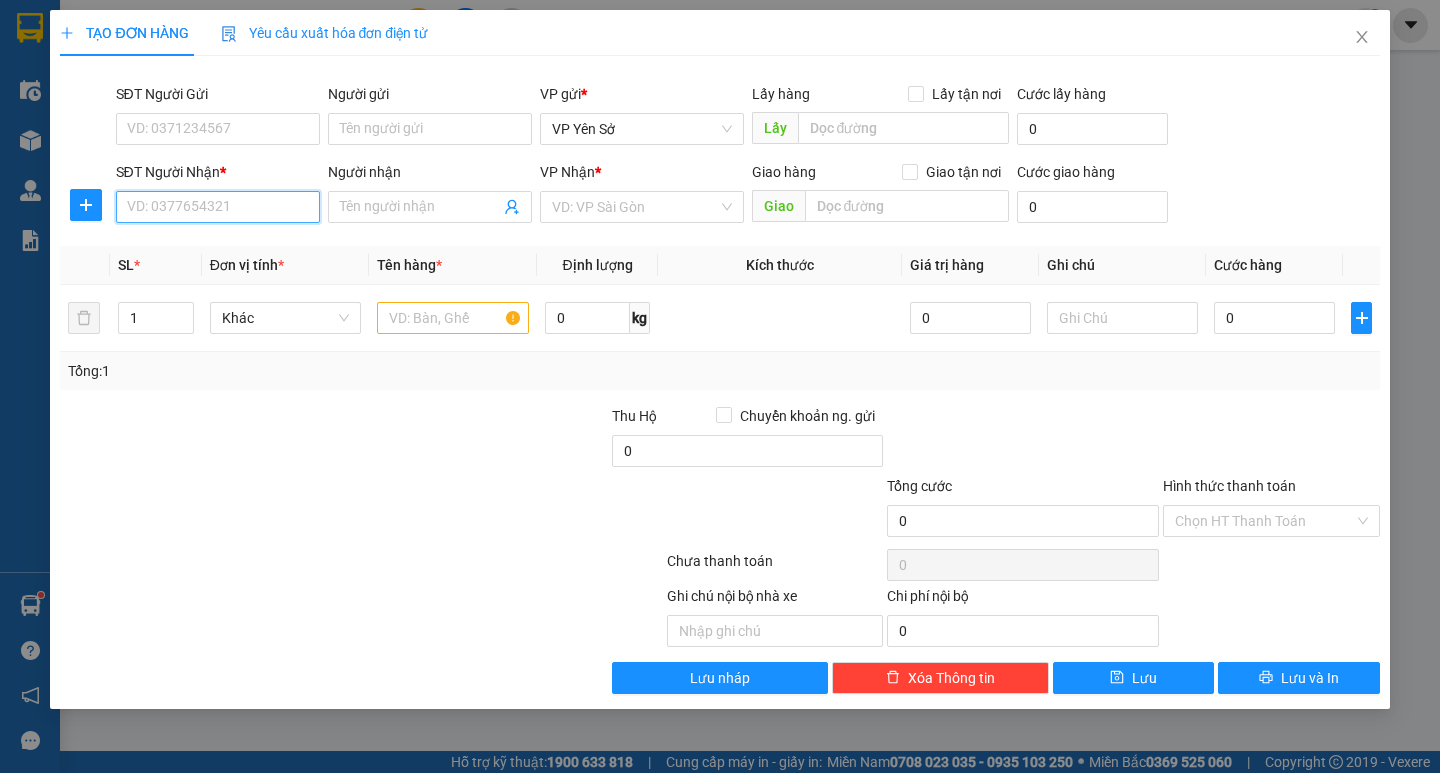 click on "SĐT Người Nhận  *" at bounding box center (218, 207) 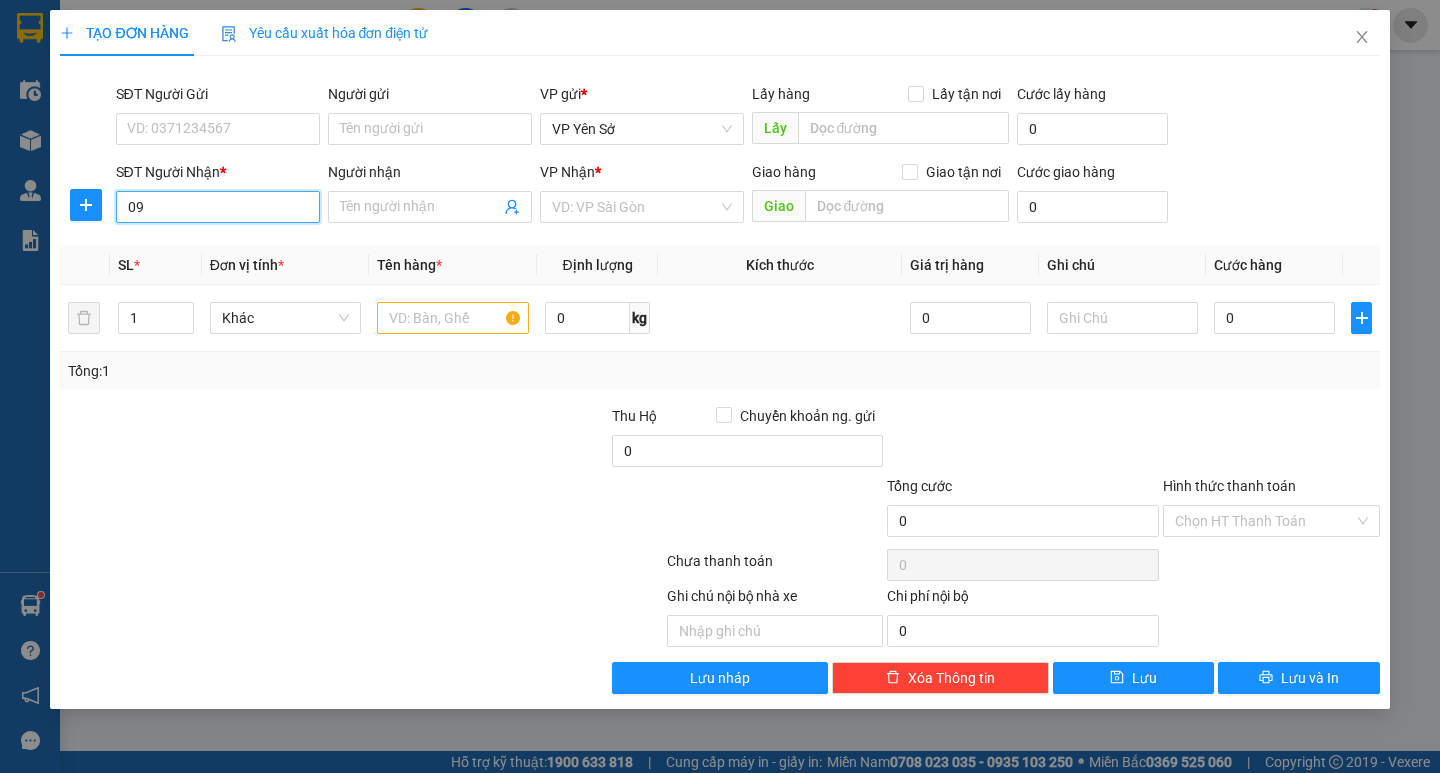 type on "0" 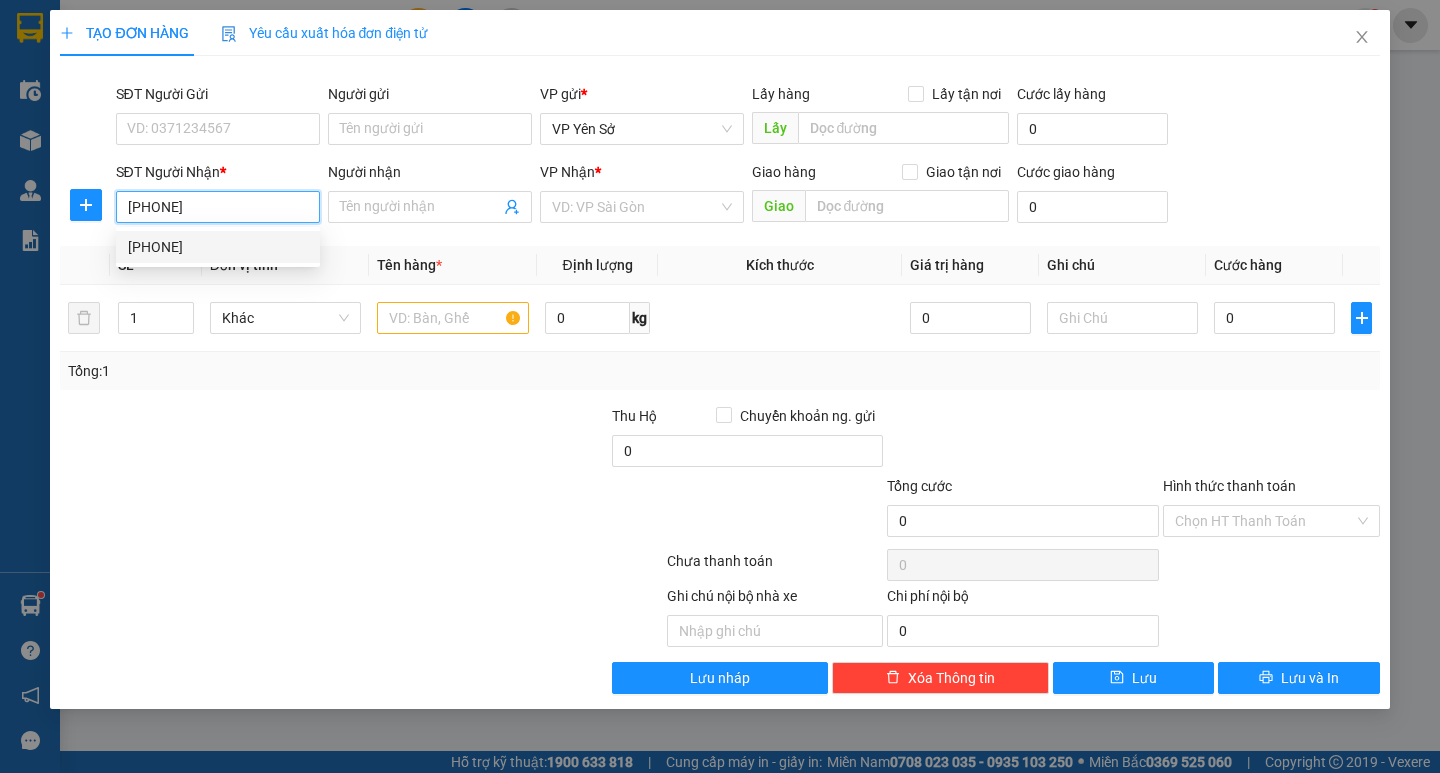 click on "[PHONE]" at bounding box center (218, 247) 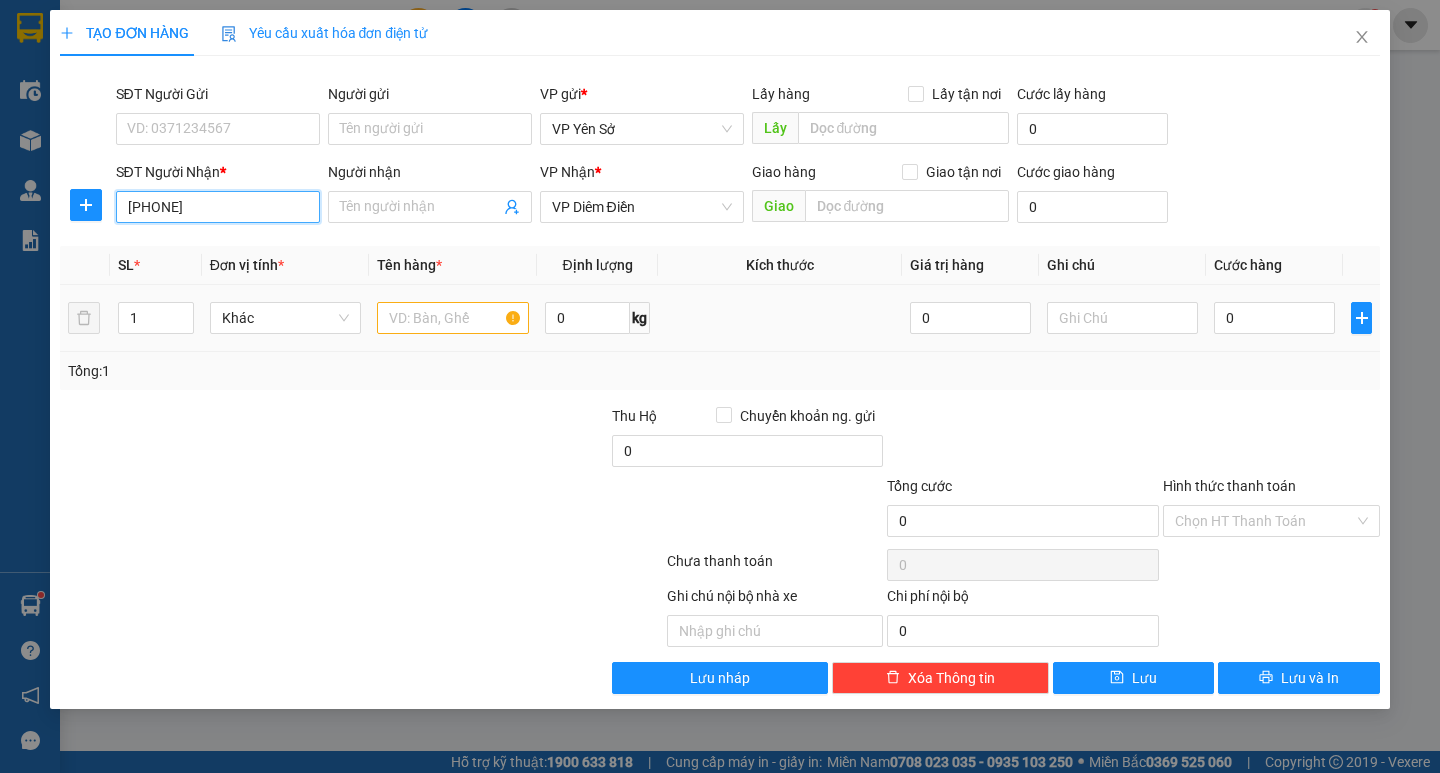 type on "[PHONE]" 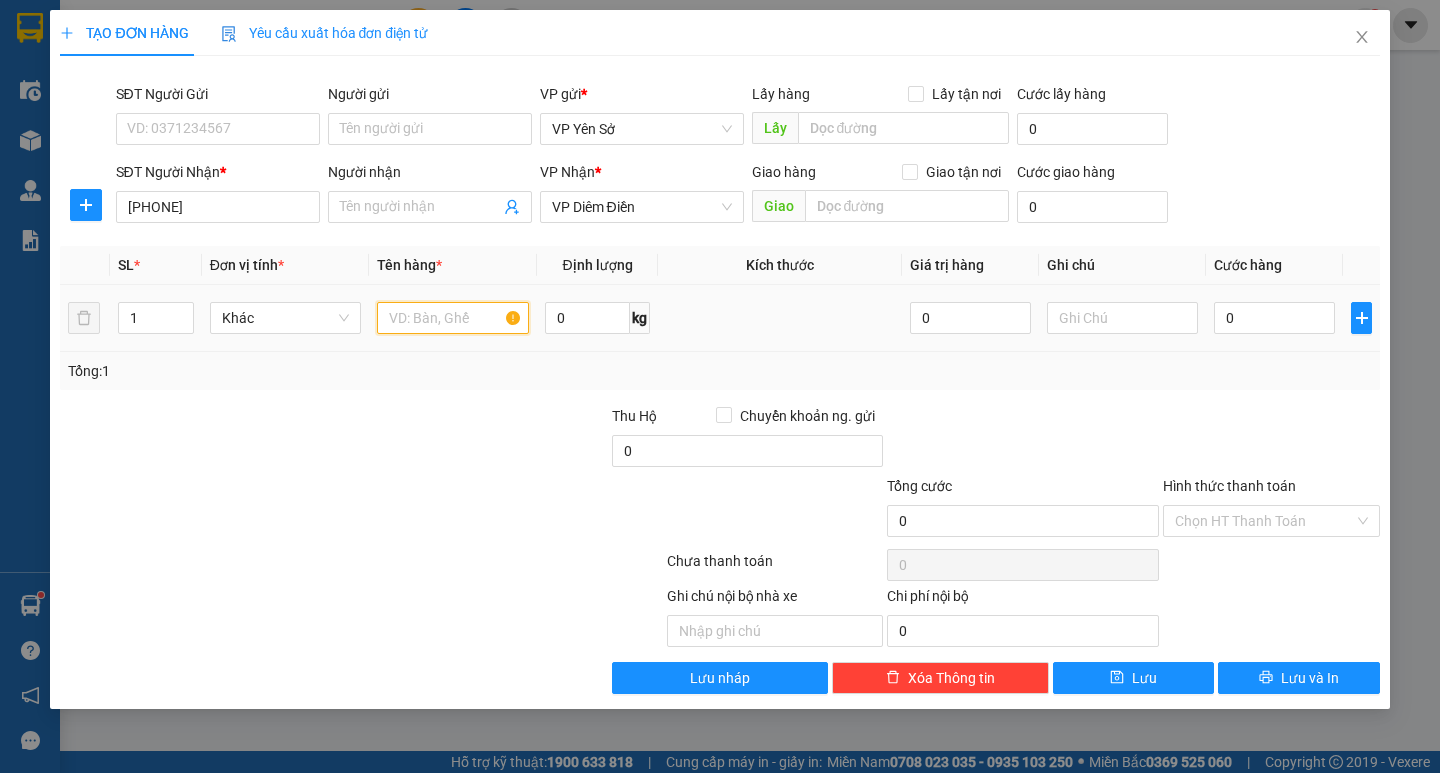 click at bounding box center [452, 318] 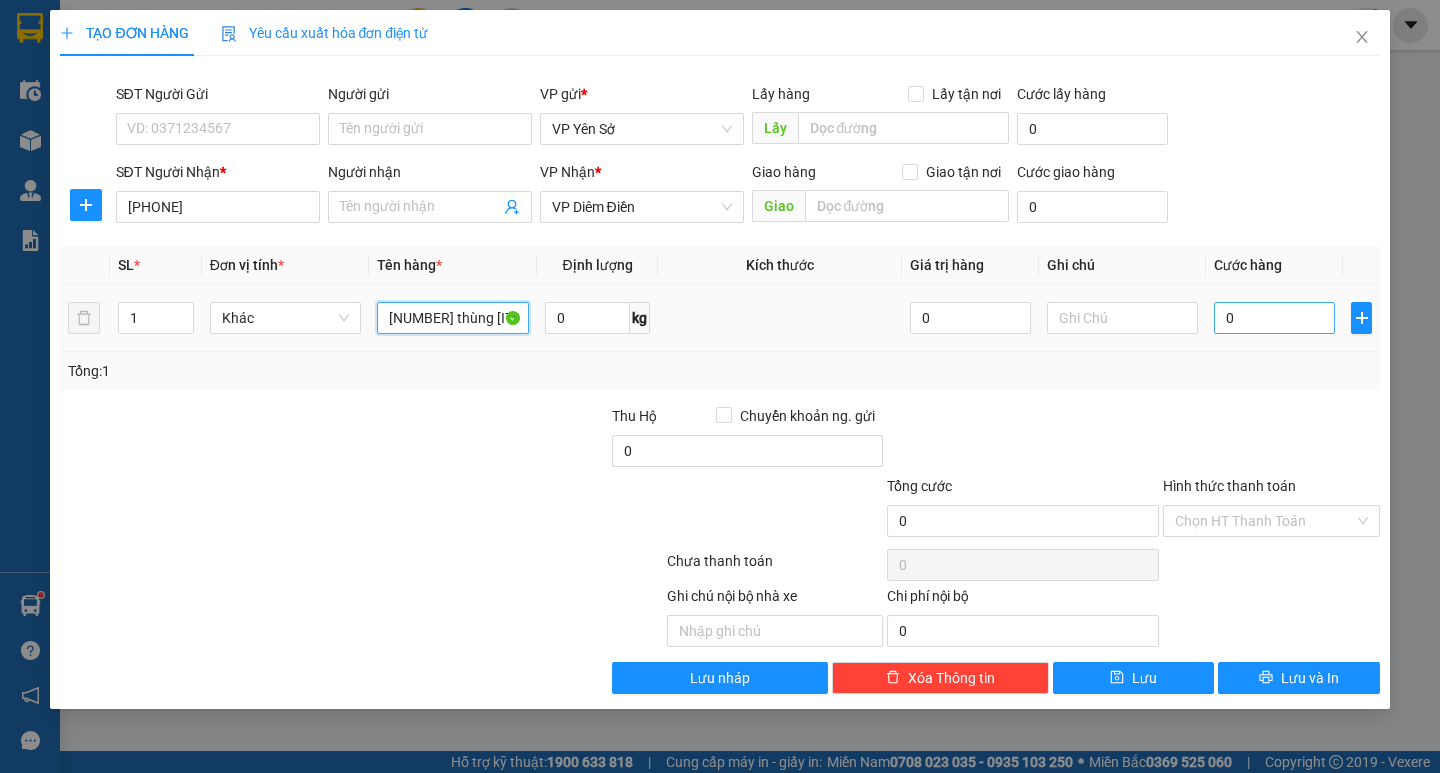 type on "[NUMBER] thùng [ITEM]" 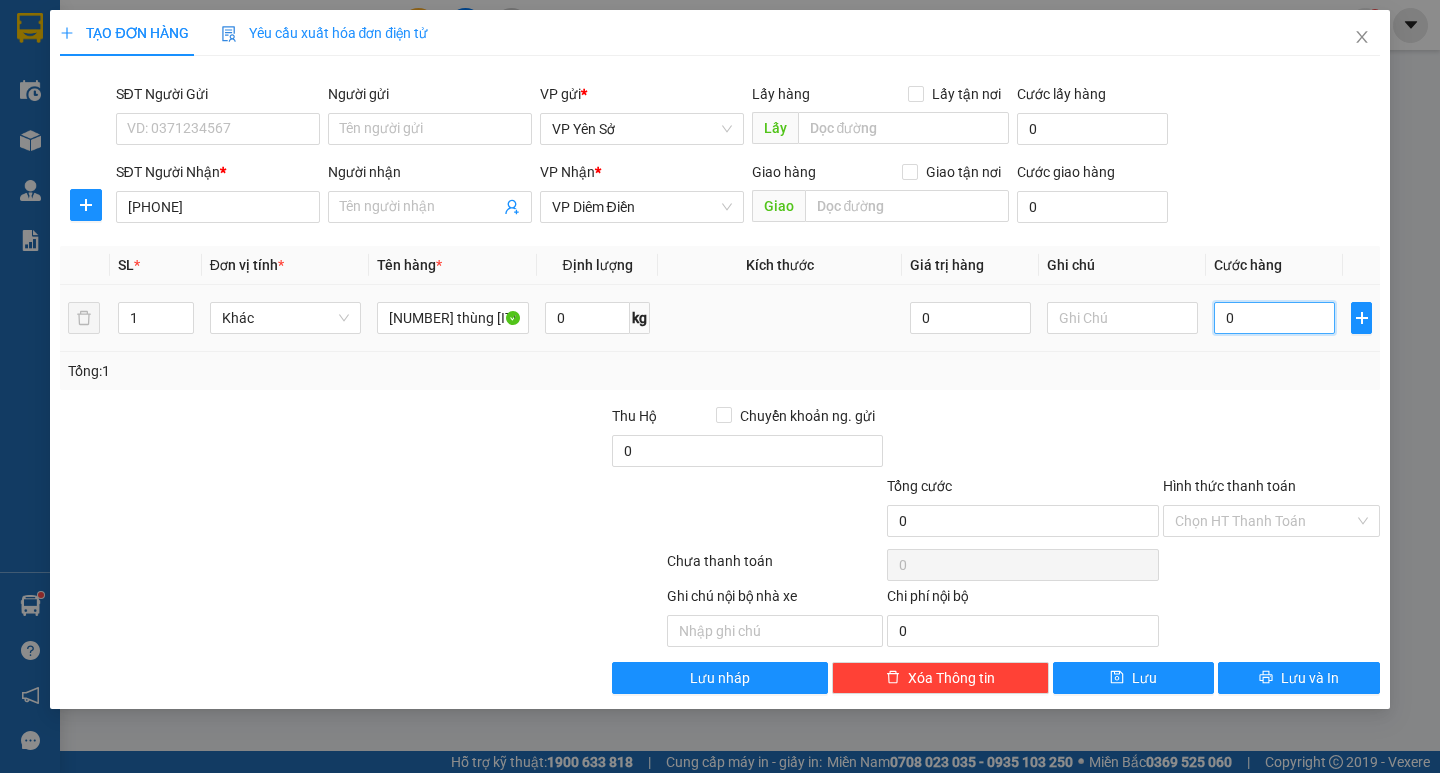 click on "0" at bounding box center (1274, 318) 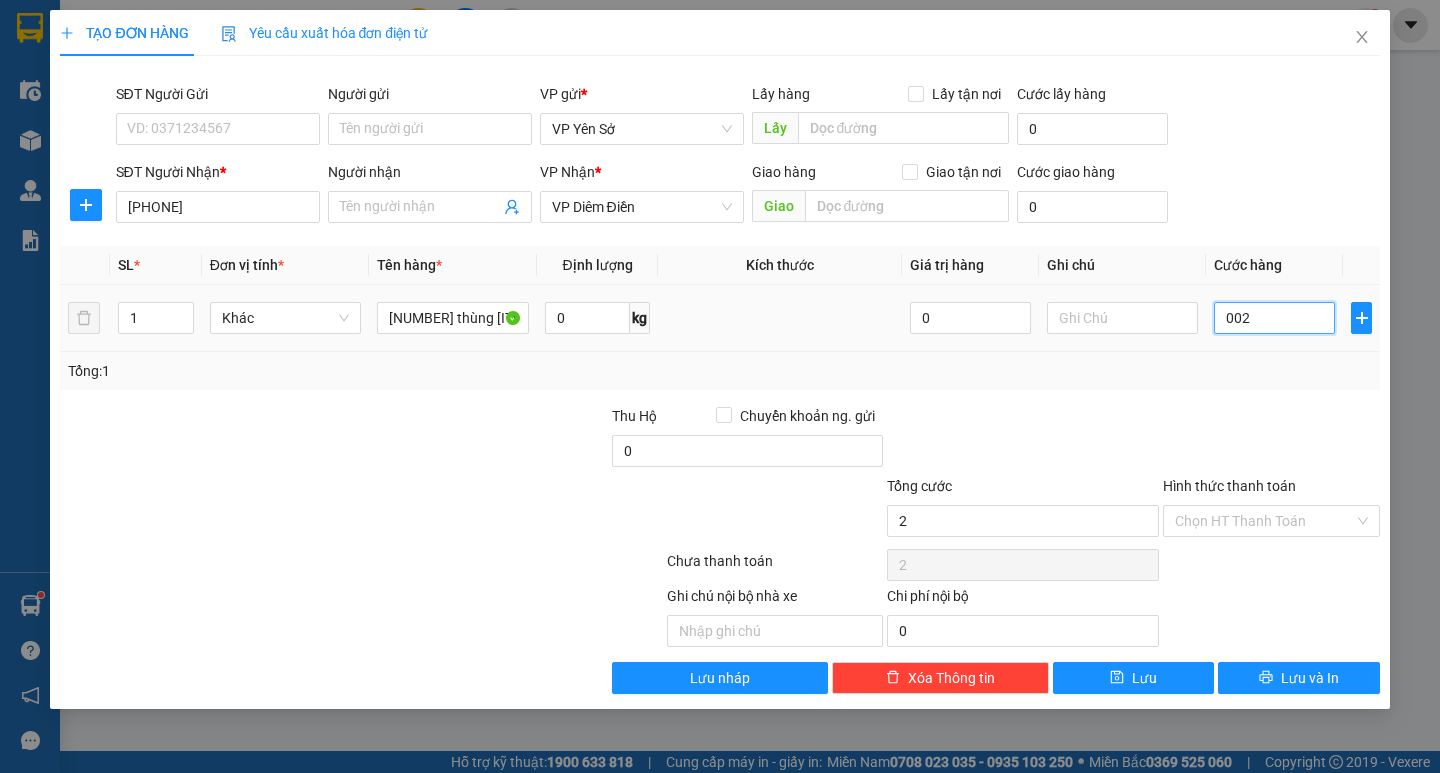 type on "0.025" 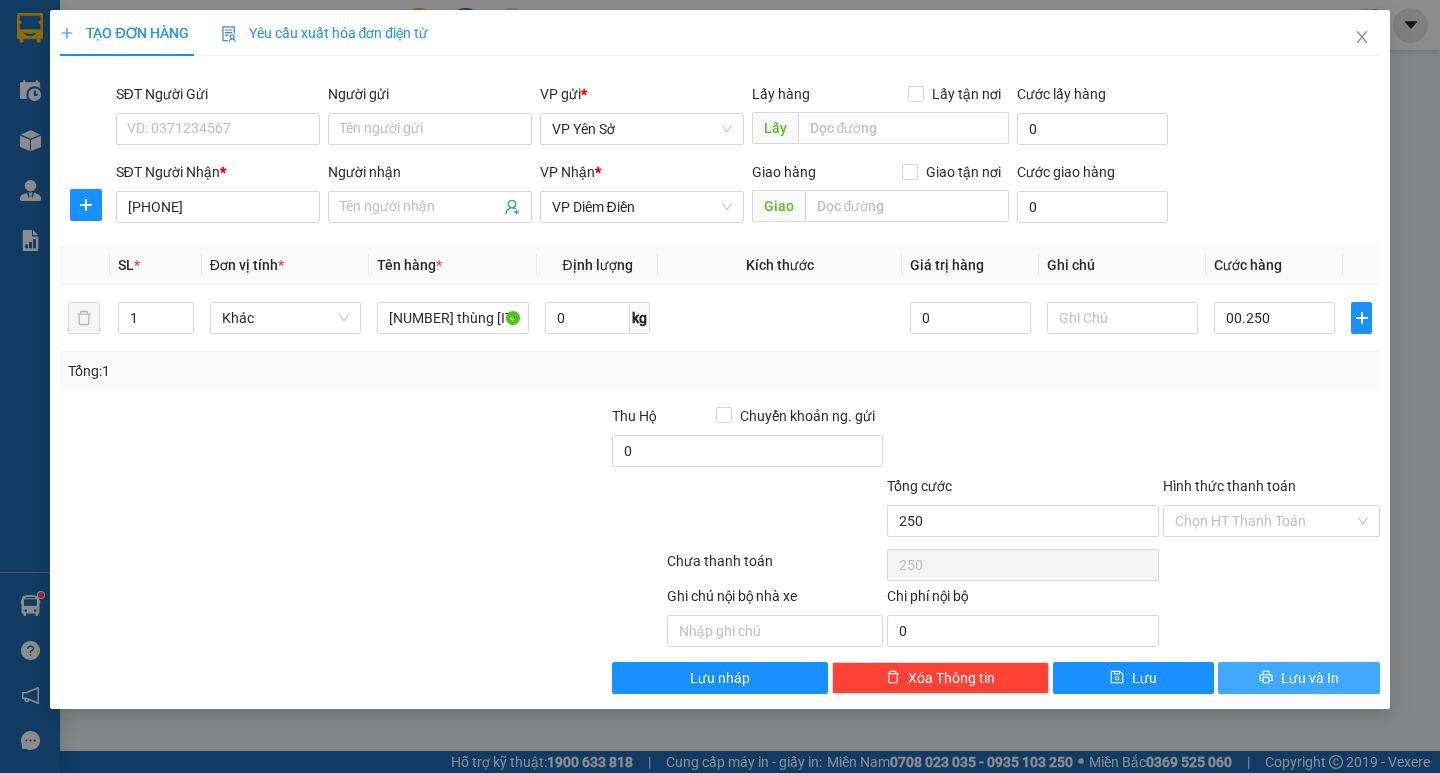 click on "Lưu và In" at bounding box center [1310, 678] 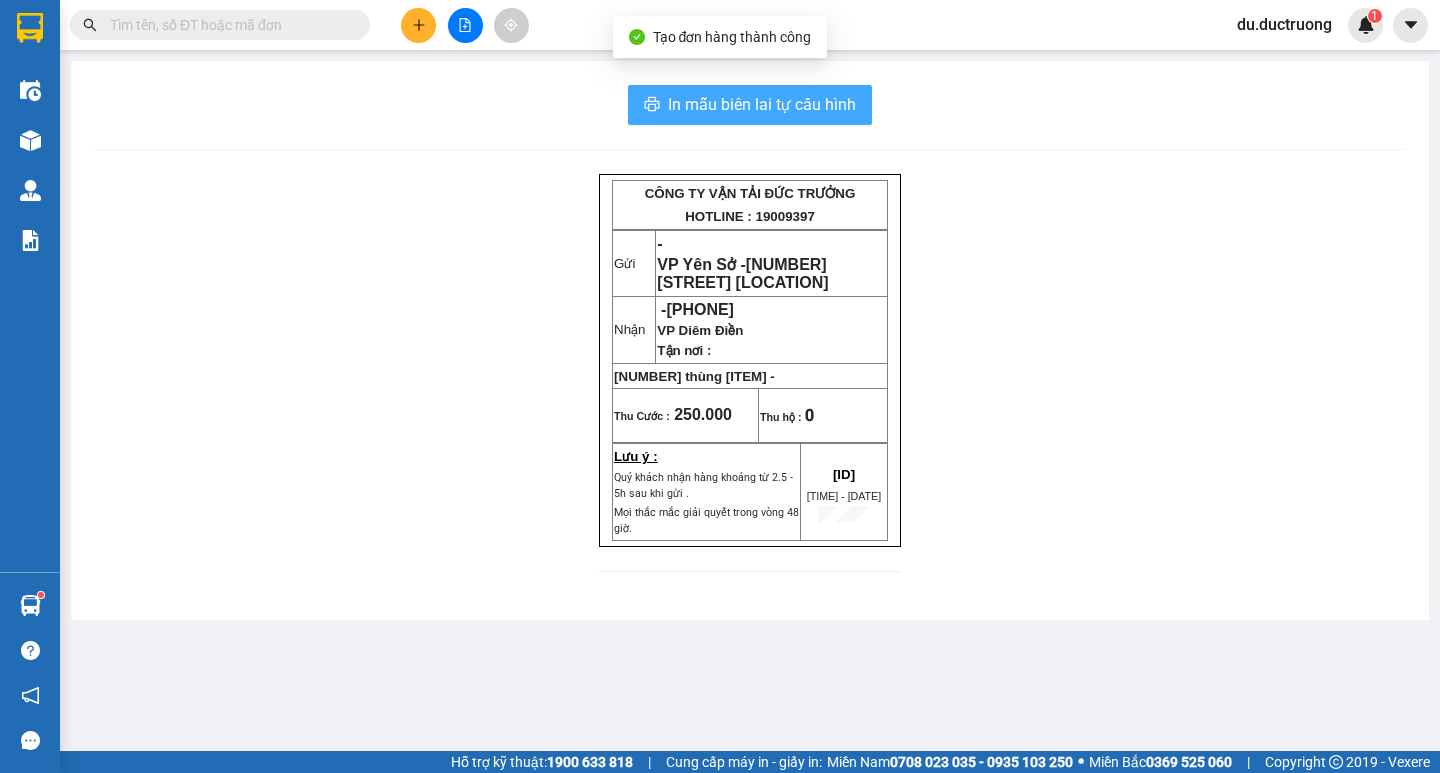 click on "In mẫu biên lai tự cấu hình" at bounding box center [750, 105] 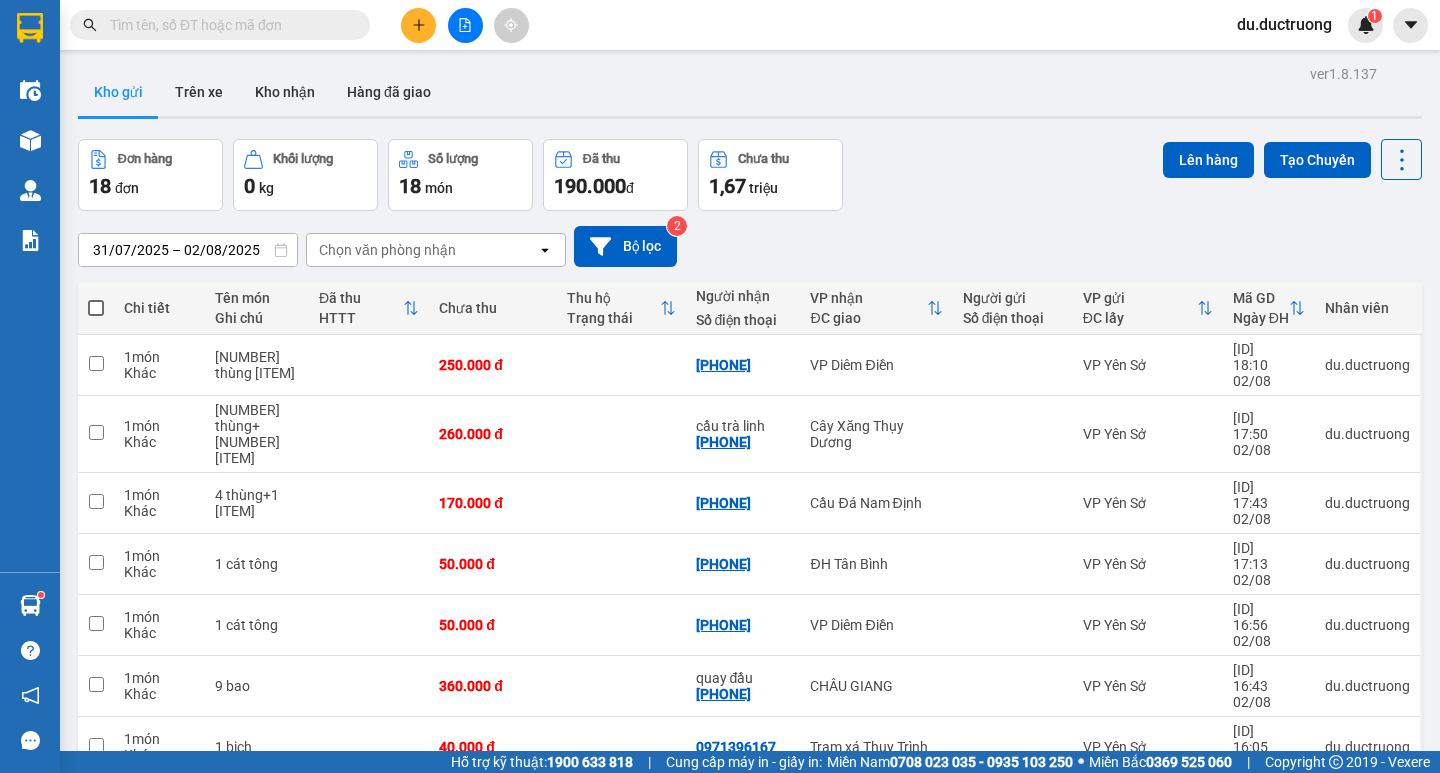 click at bounding box center [228, 25] 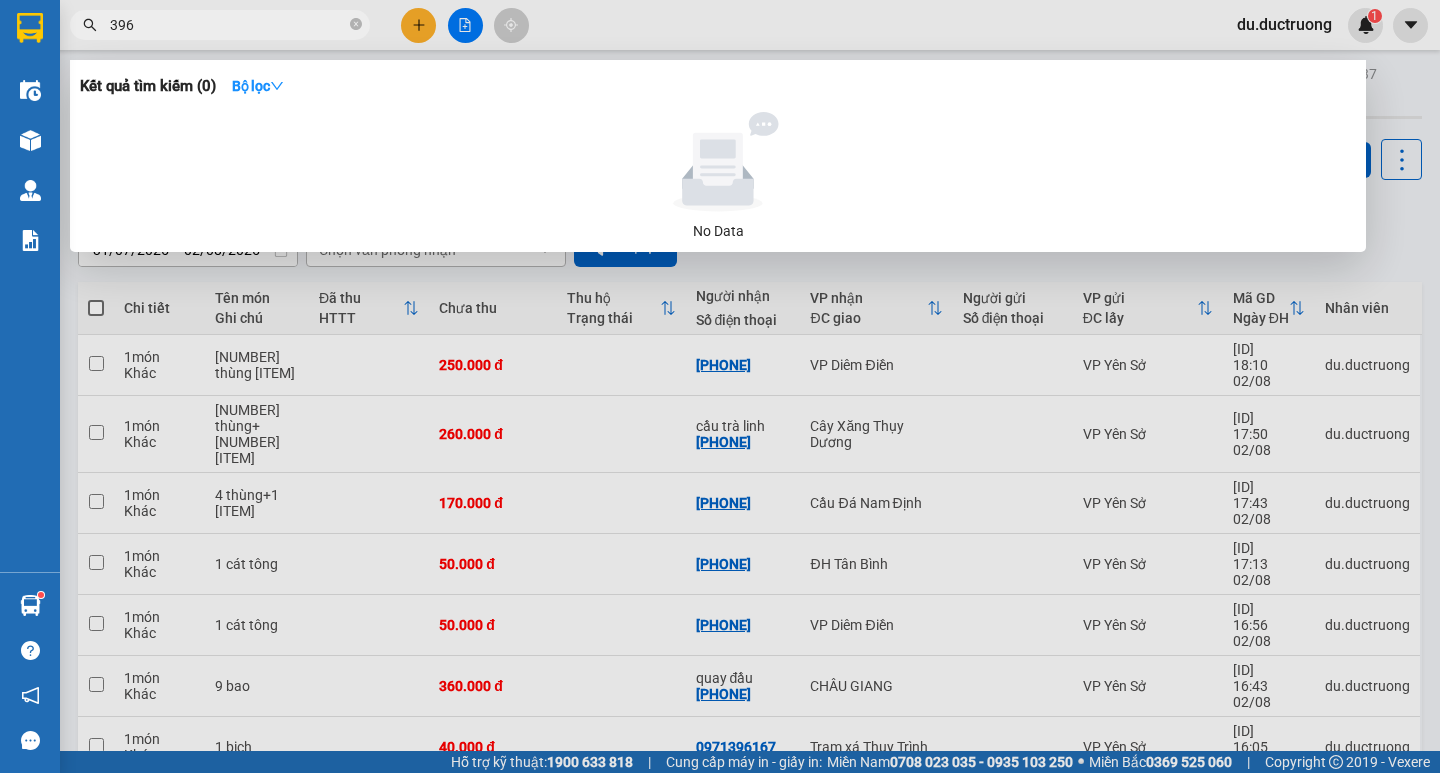 type on "3968" 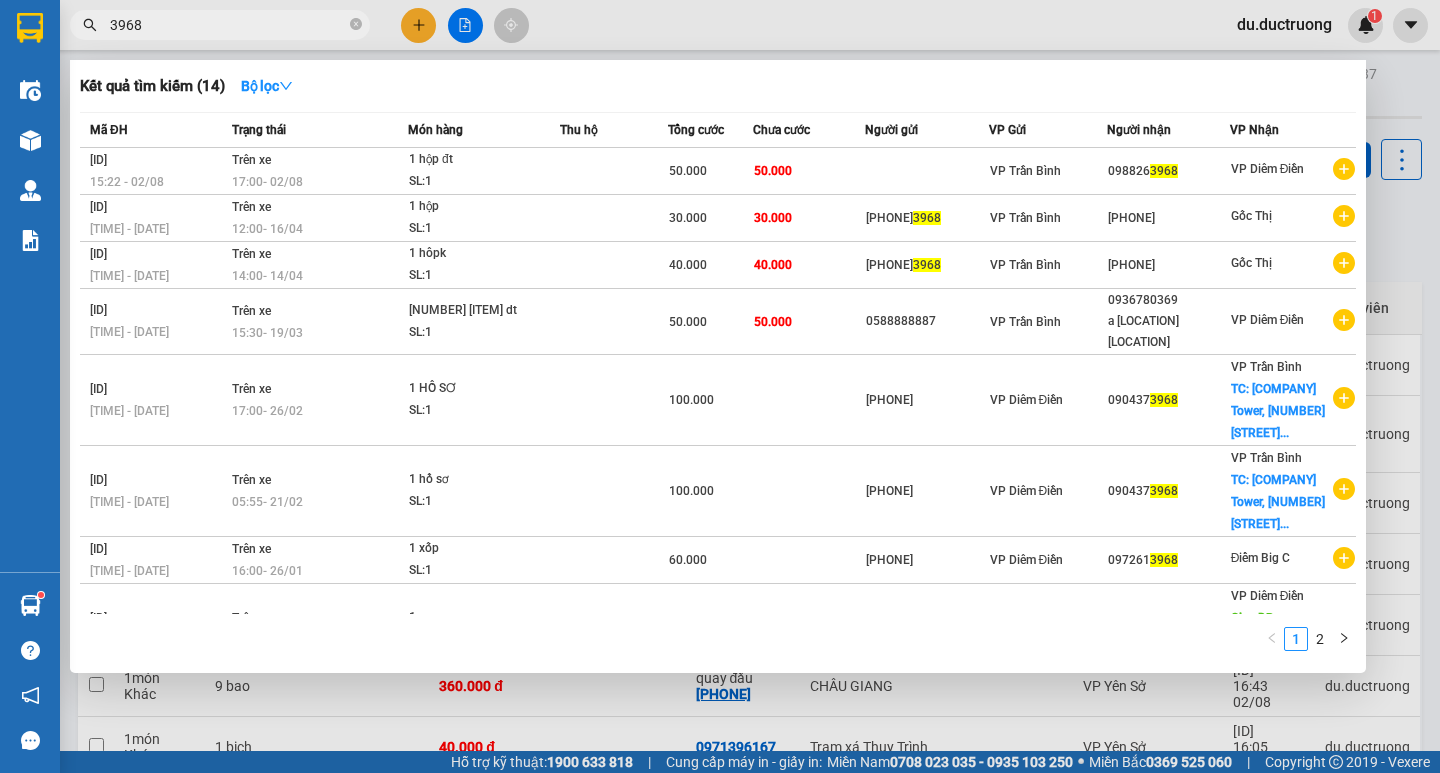 click 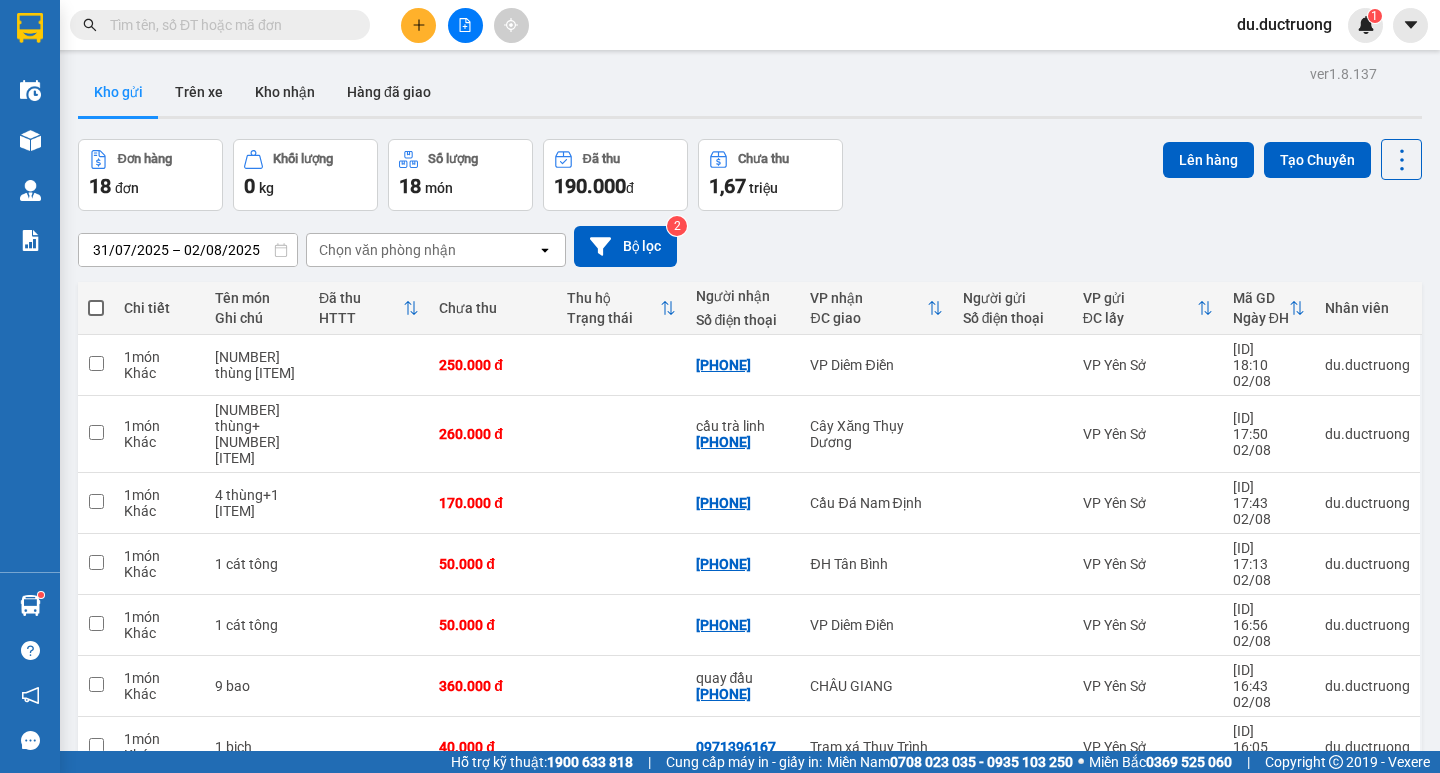 click on "2" at bounding box center (1204, 993) 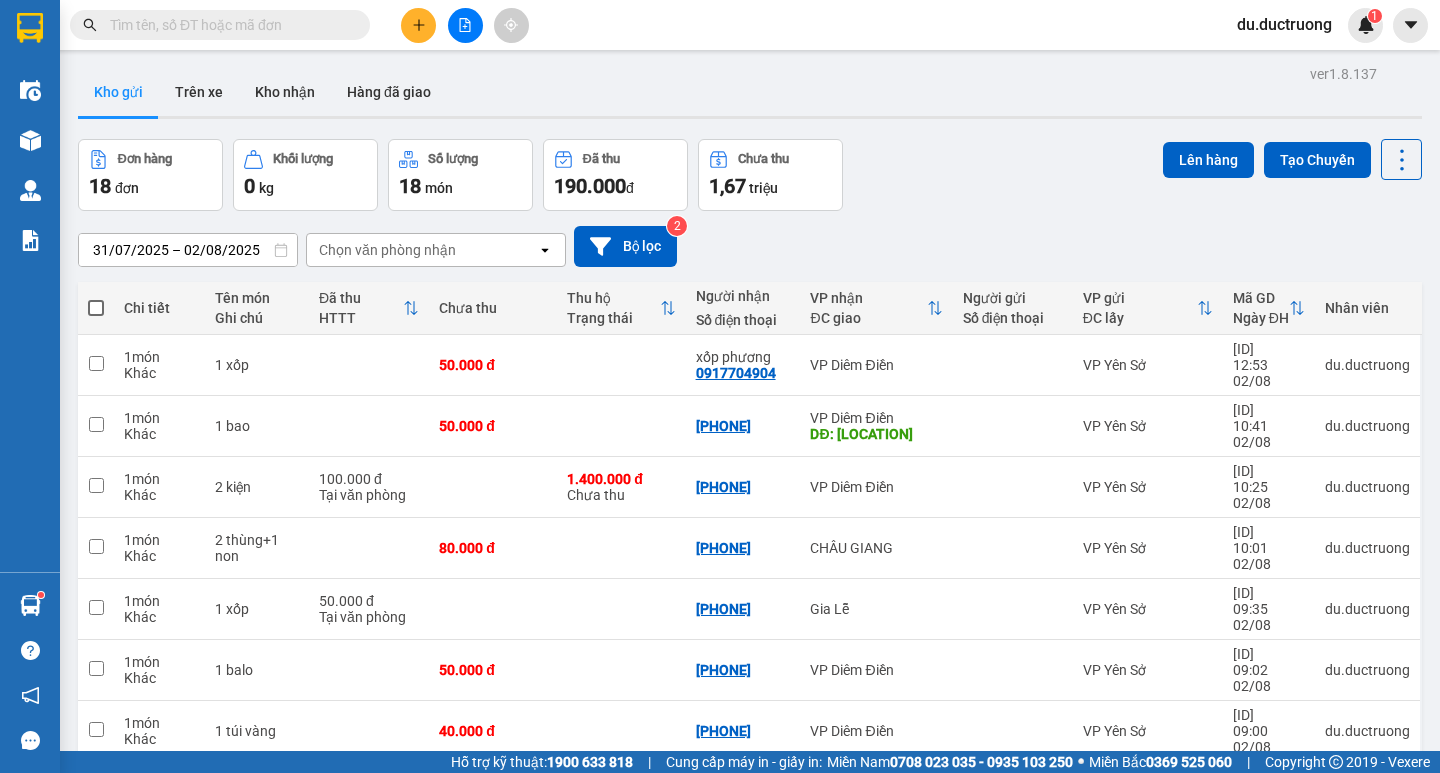click on "1" at bounding box center [1169, 855] 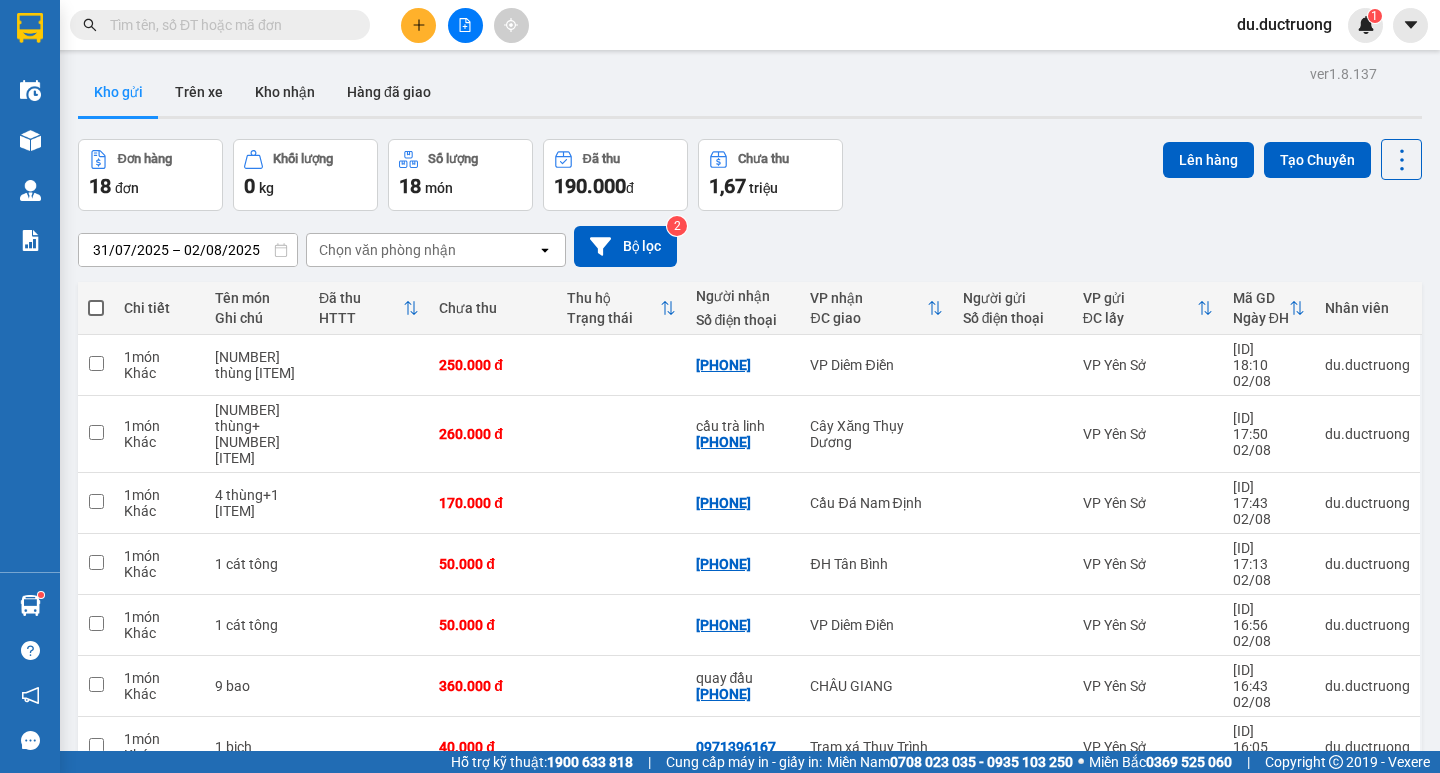 click on "2" at bounding box center (1204, 993) 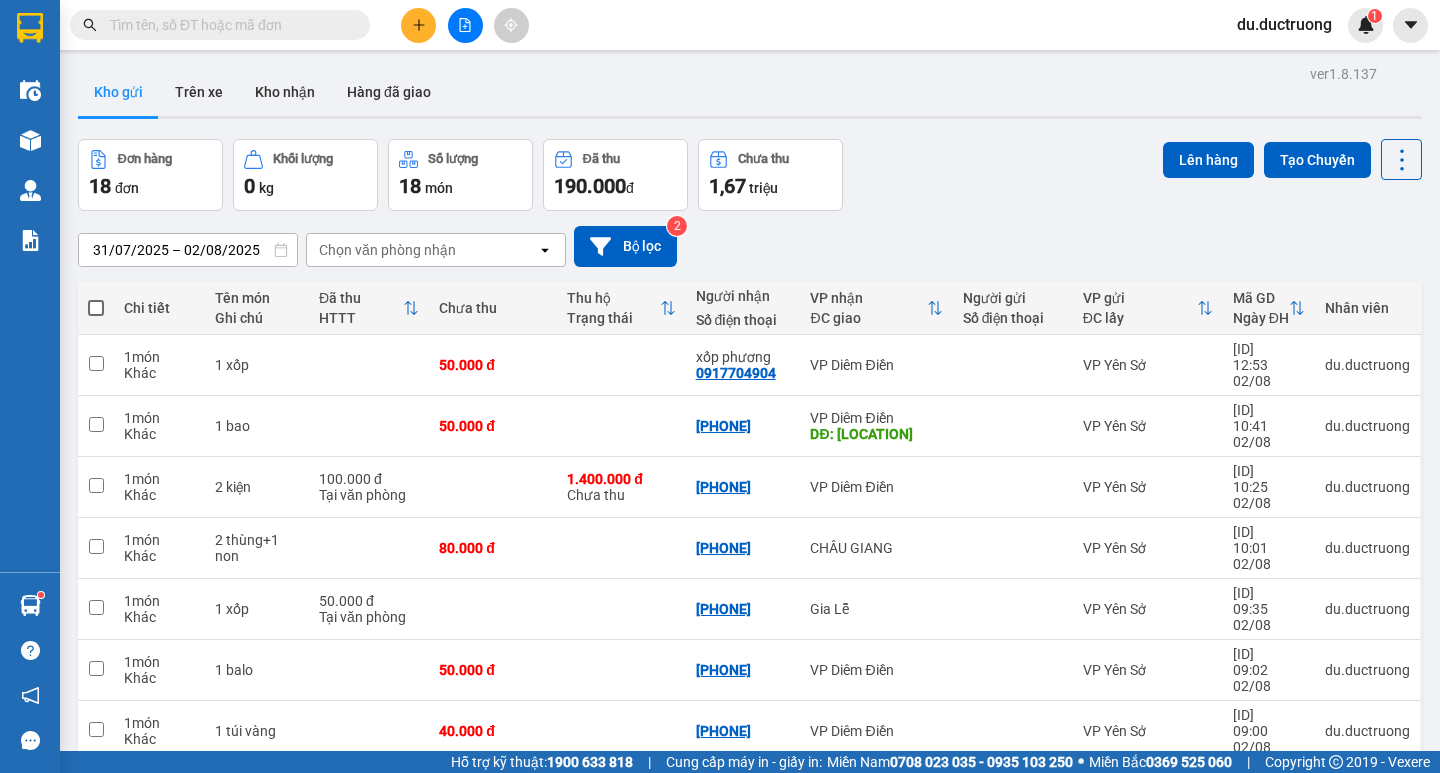 click on "1" at bounding box center (1169, 855) 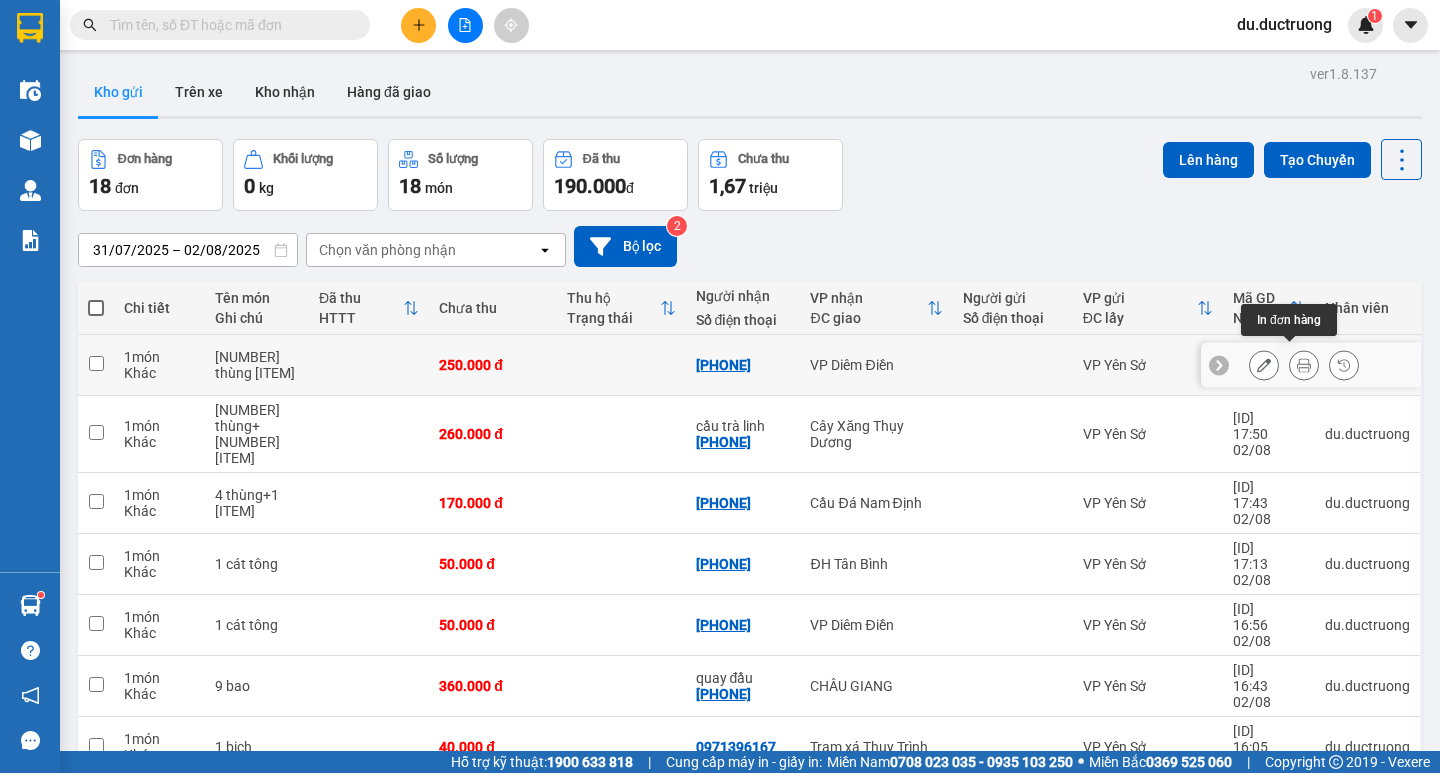 click 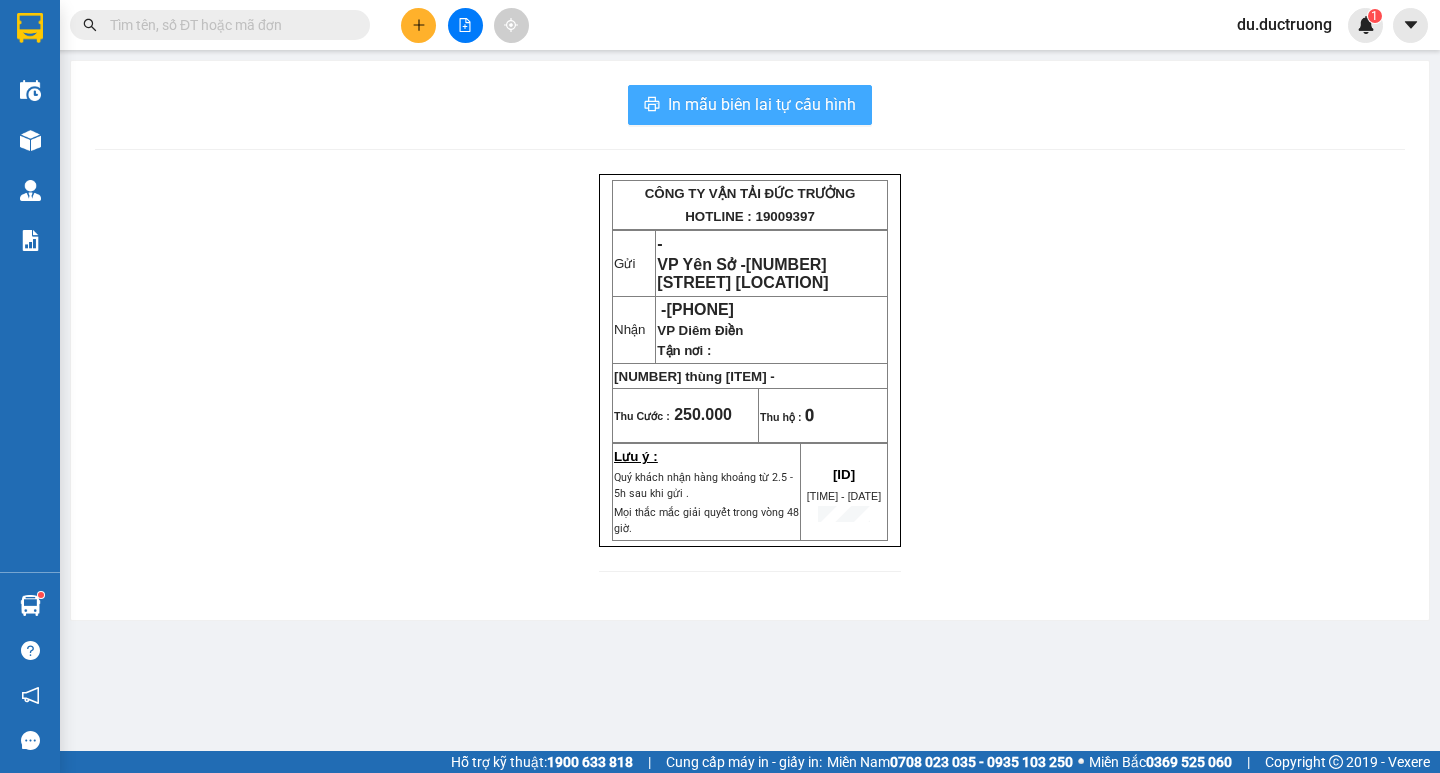 click on "In mẫu biên lai tự cấu hình" at bounding box center (762, 104) 